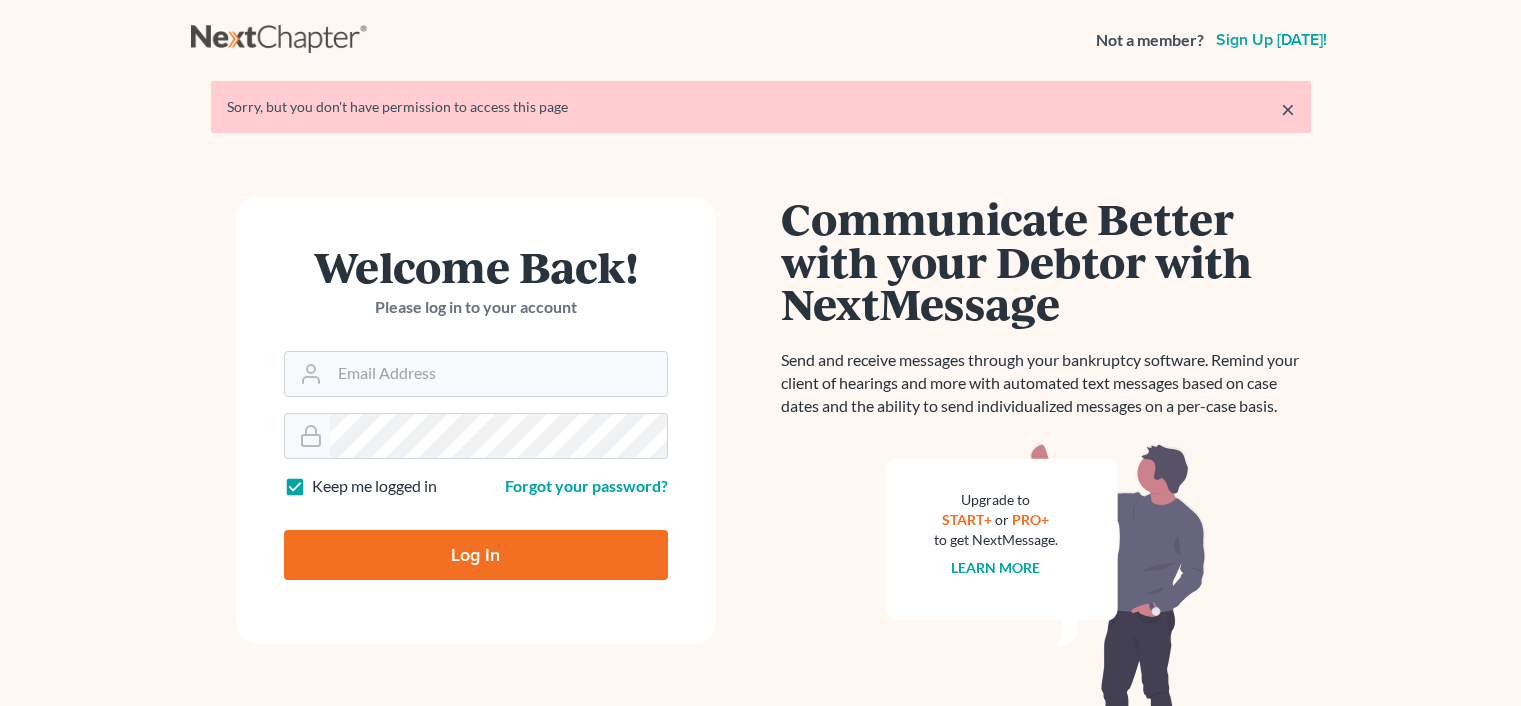 scroll, scrollTop: 0, scrollLeft: 0, axis: both 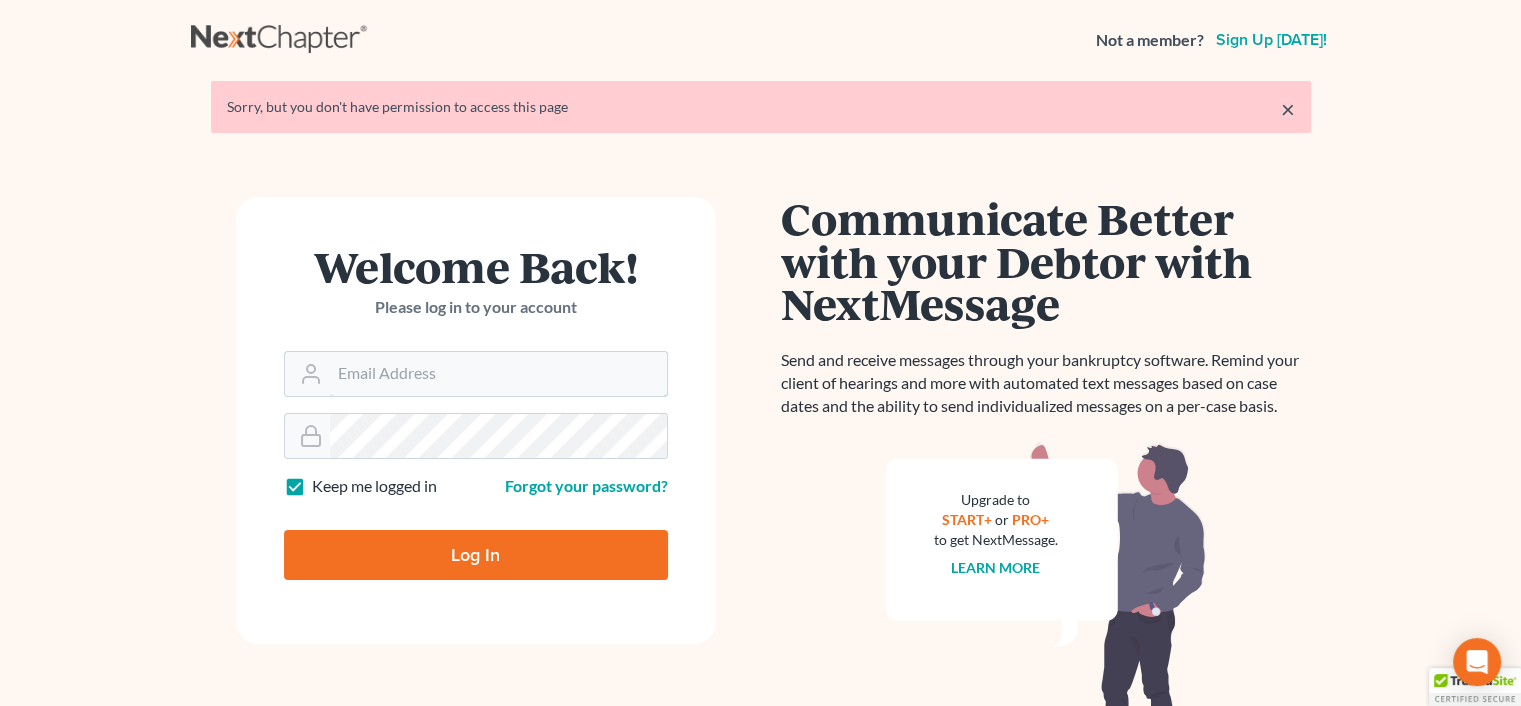 type on "[EMAIL_ADDRESS][DOMAIN_NAME]" 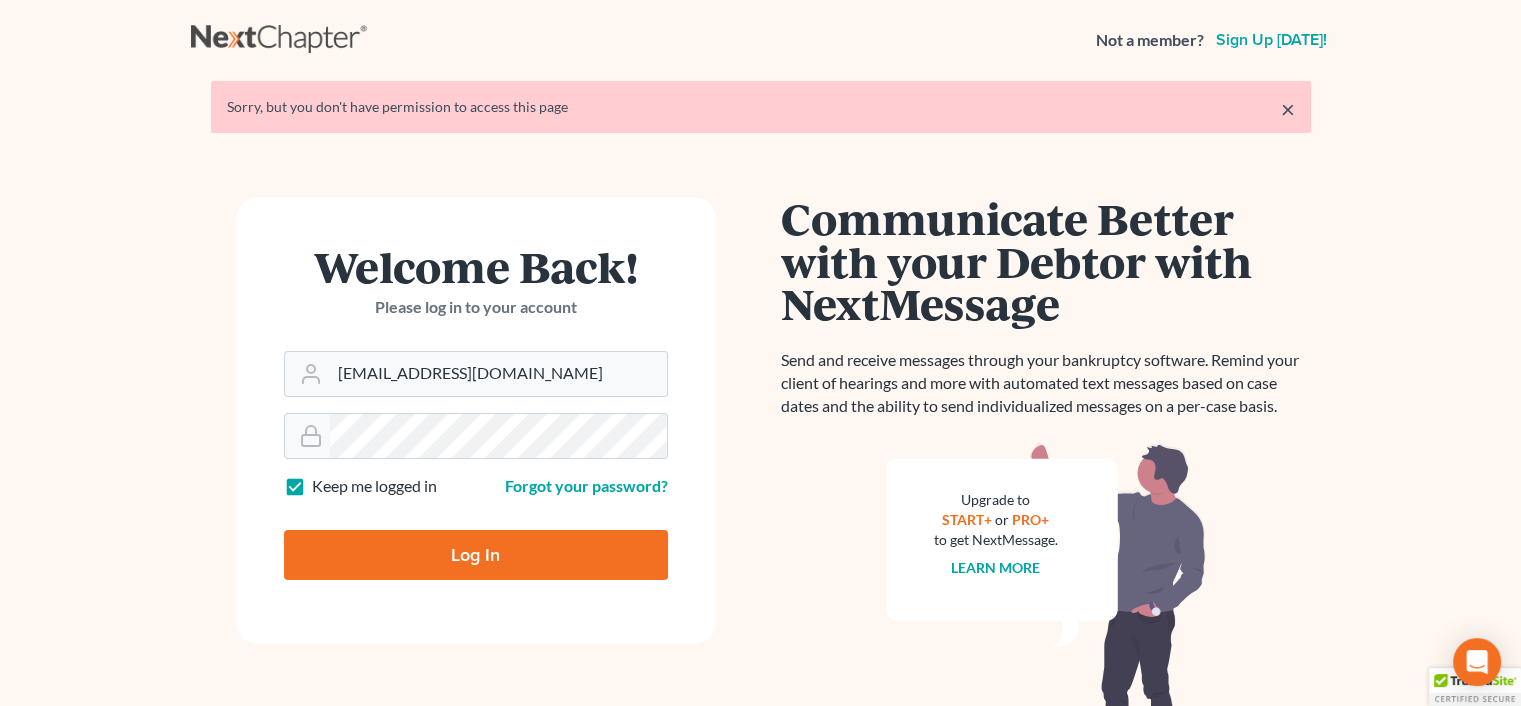 click on "Log In" at bounding box center (476, 555) 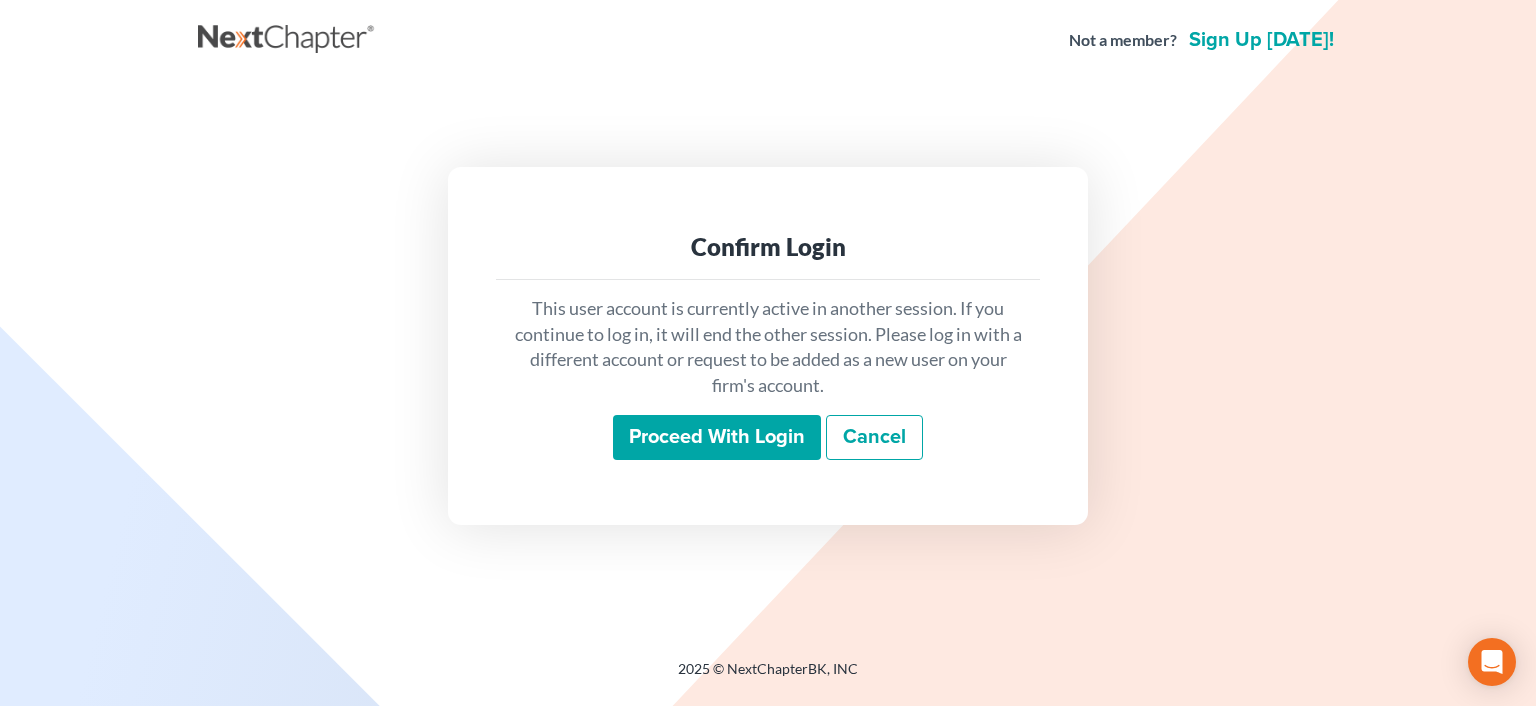 scroll, scrollTop: 0, scrollLeft: 0, axis: both 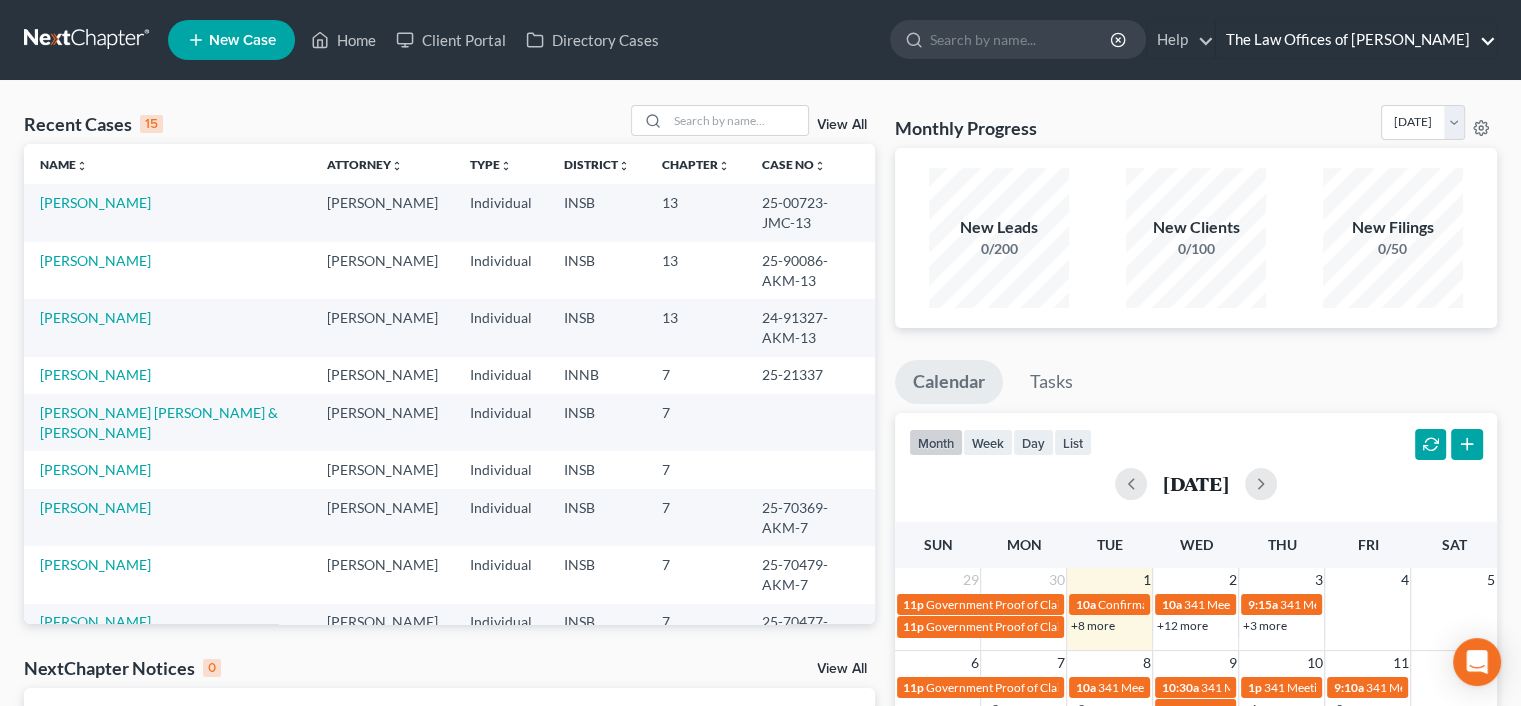 click on "The Law Offices of [PERSON_NAME]" at bounding box center [1356, 40] 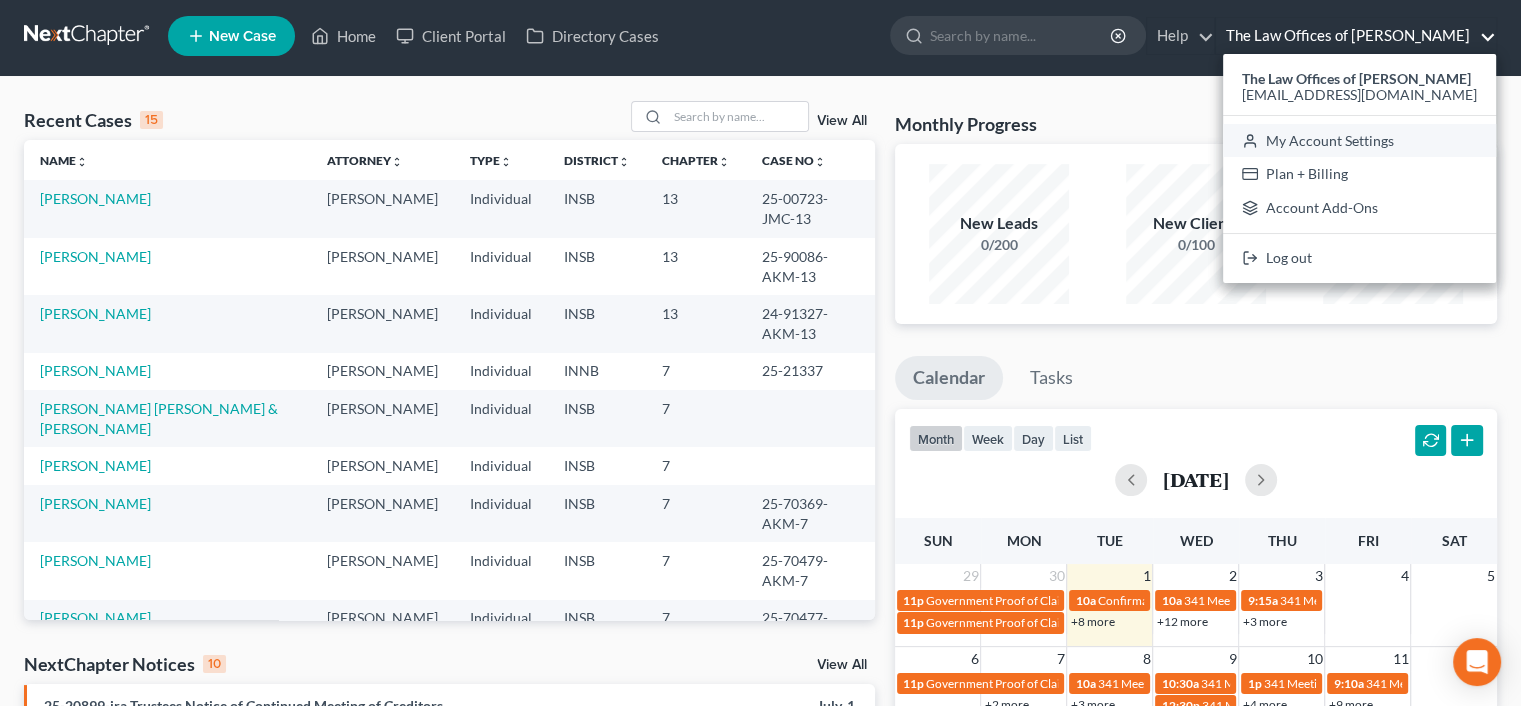 scroll, scrollTop: 5, scrollLeft: 0, axis: vertical 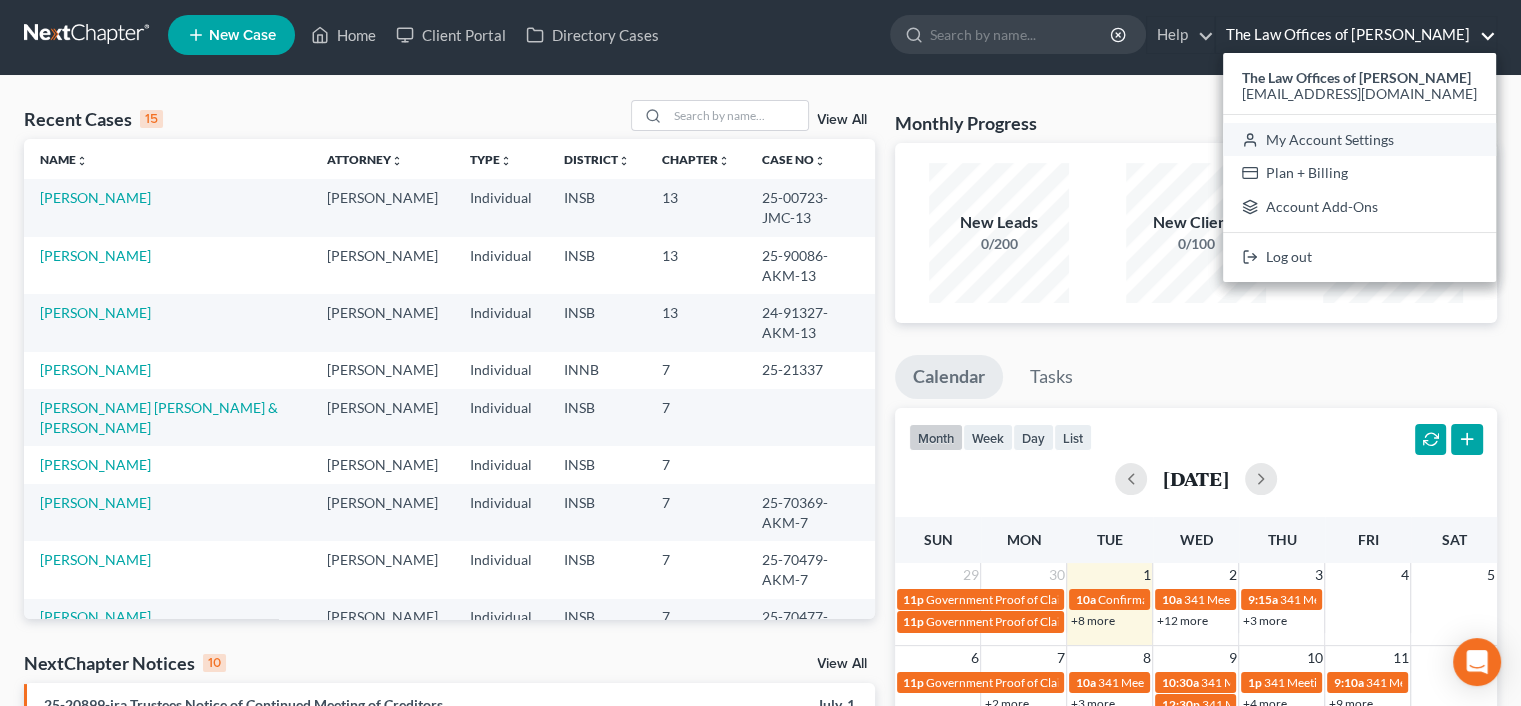 click on "My Account Settings" at bounding box center (1359, 140) 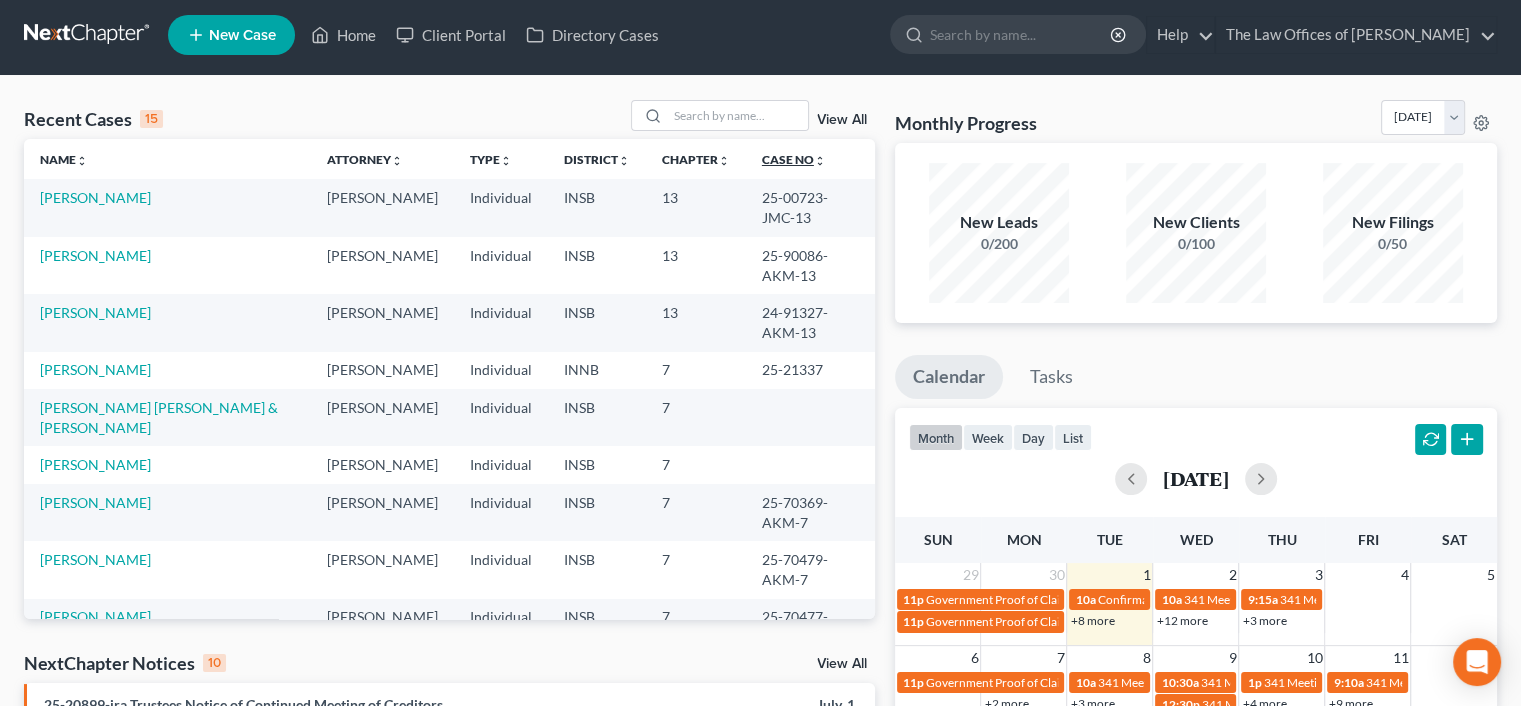 select on "23" 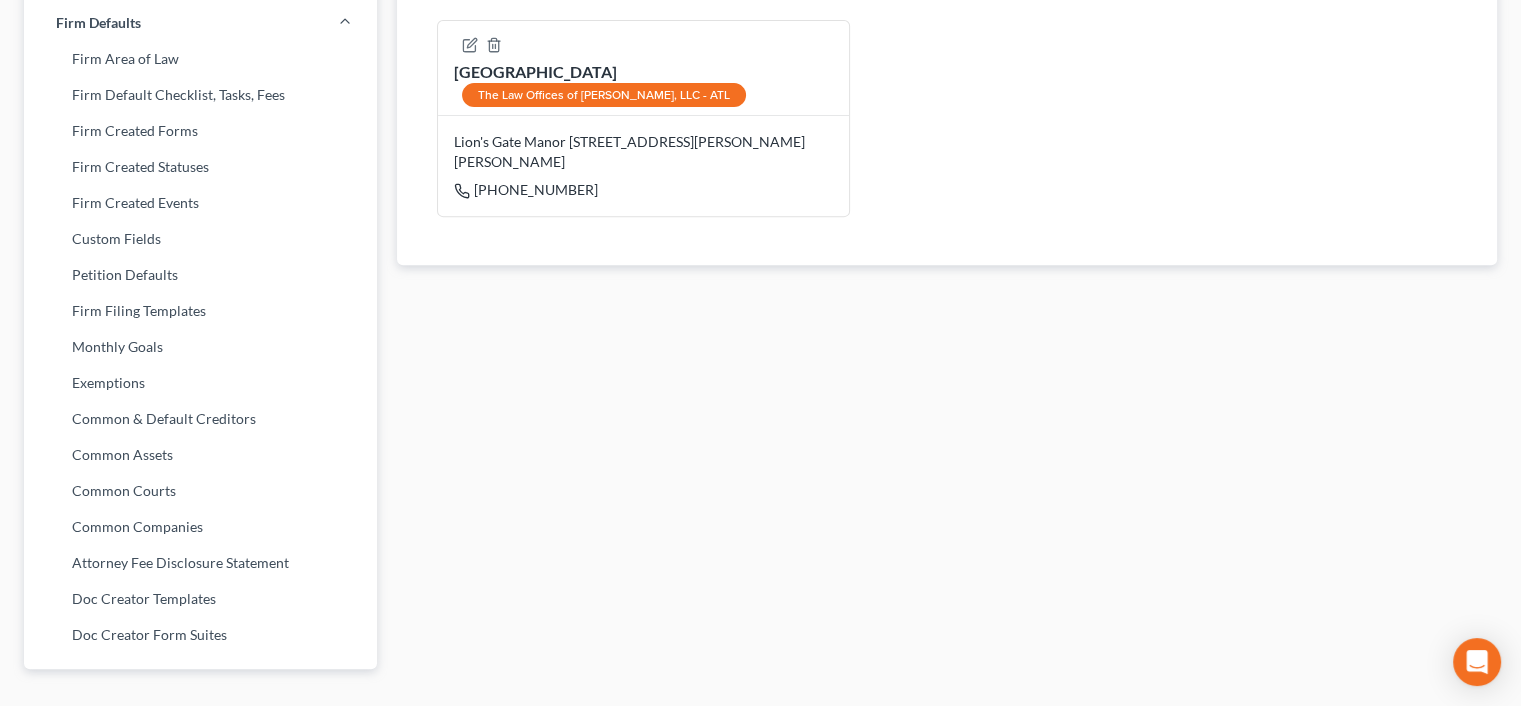 scroll, scrollTop: 811, scrollLeft: 0, axis: vertical 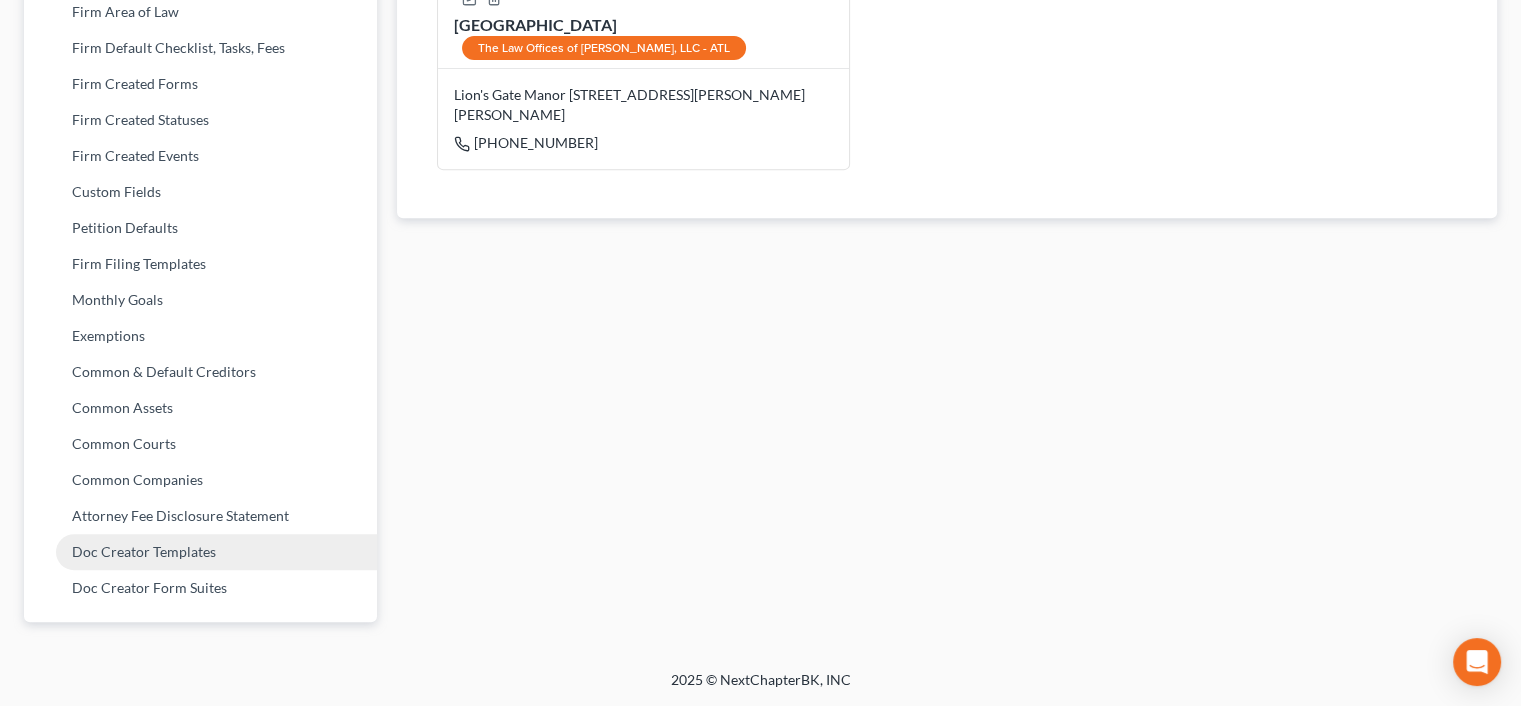 click on "Doc Creator Templates" at bounding box center (200, 552) 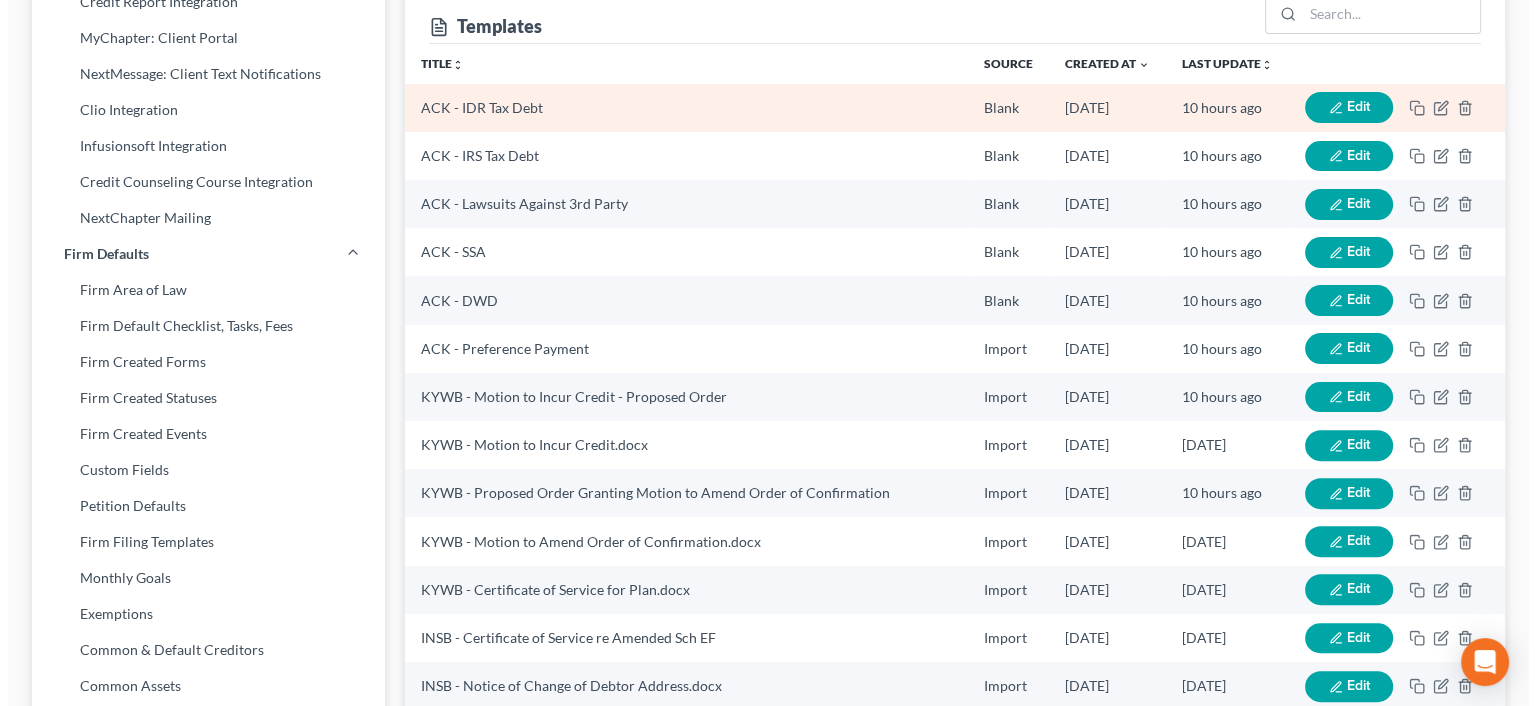 scroll, scrollTop: 536, scrollLeft: 0, axis: vertical 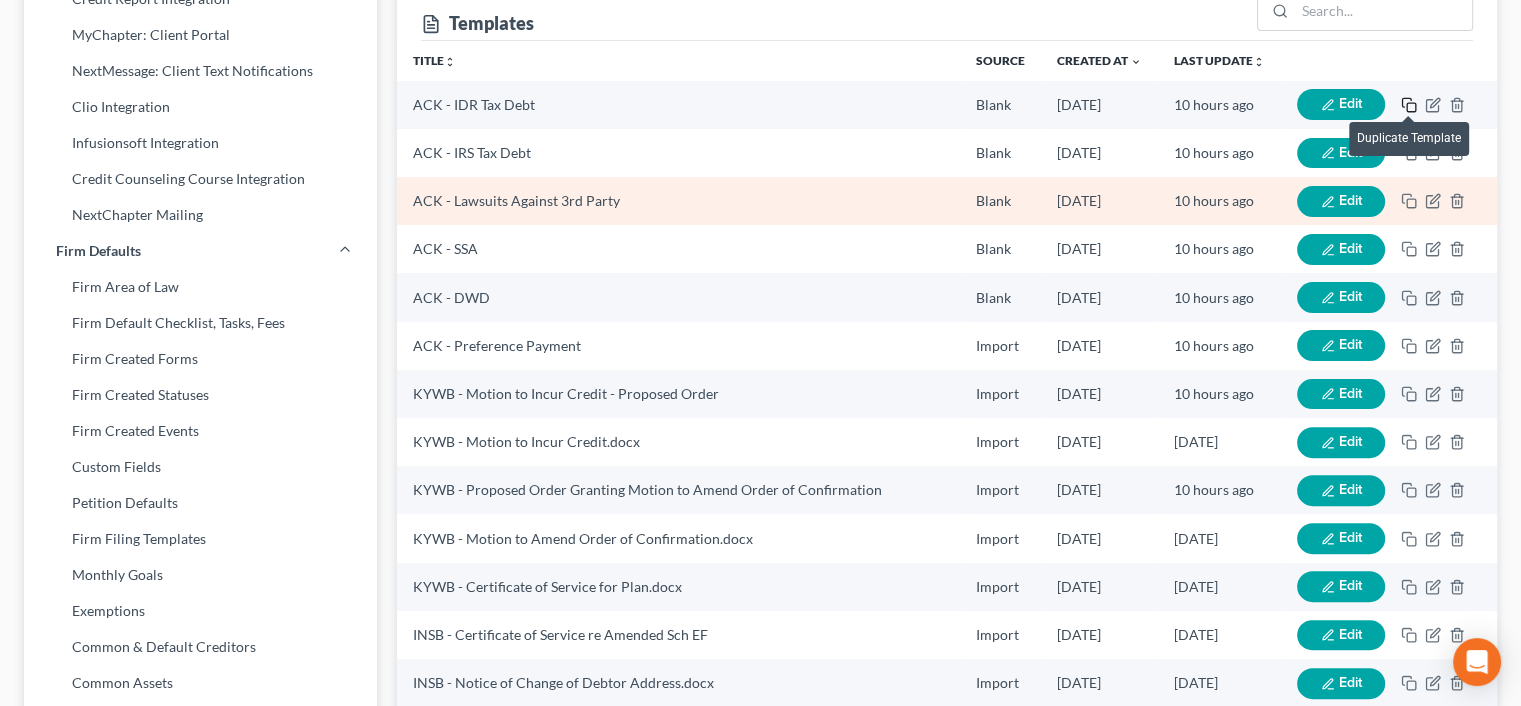 drag, startPoint x: 1405, startPoint y: 96, endPoint x: 1388, endPoint y: 108, distance: 20.808653 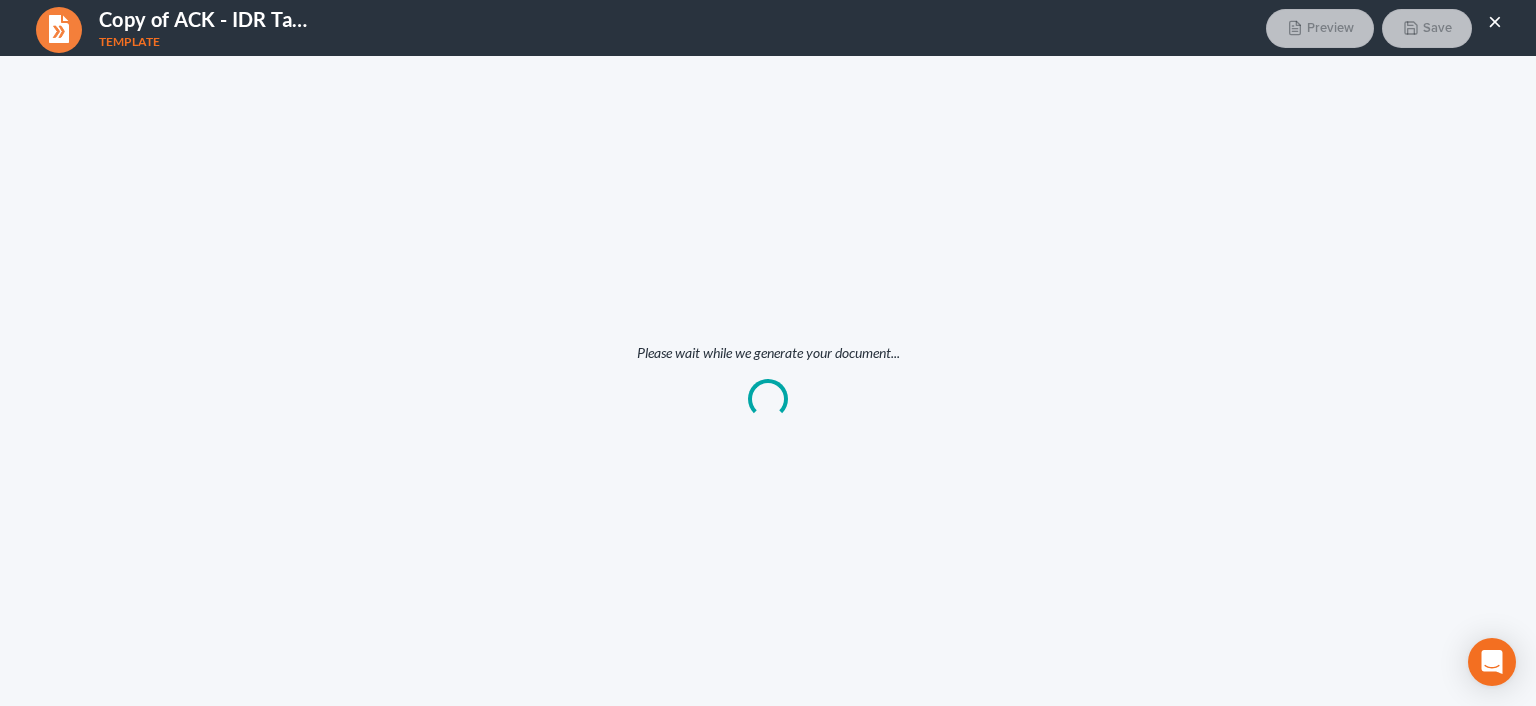 scroll, scrollTop: 0, scrollLeft: 0, axis: both 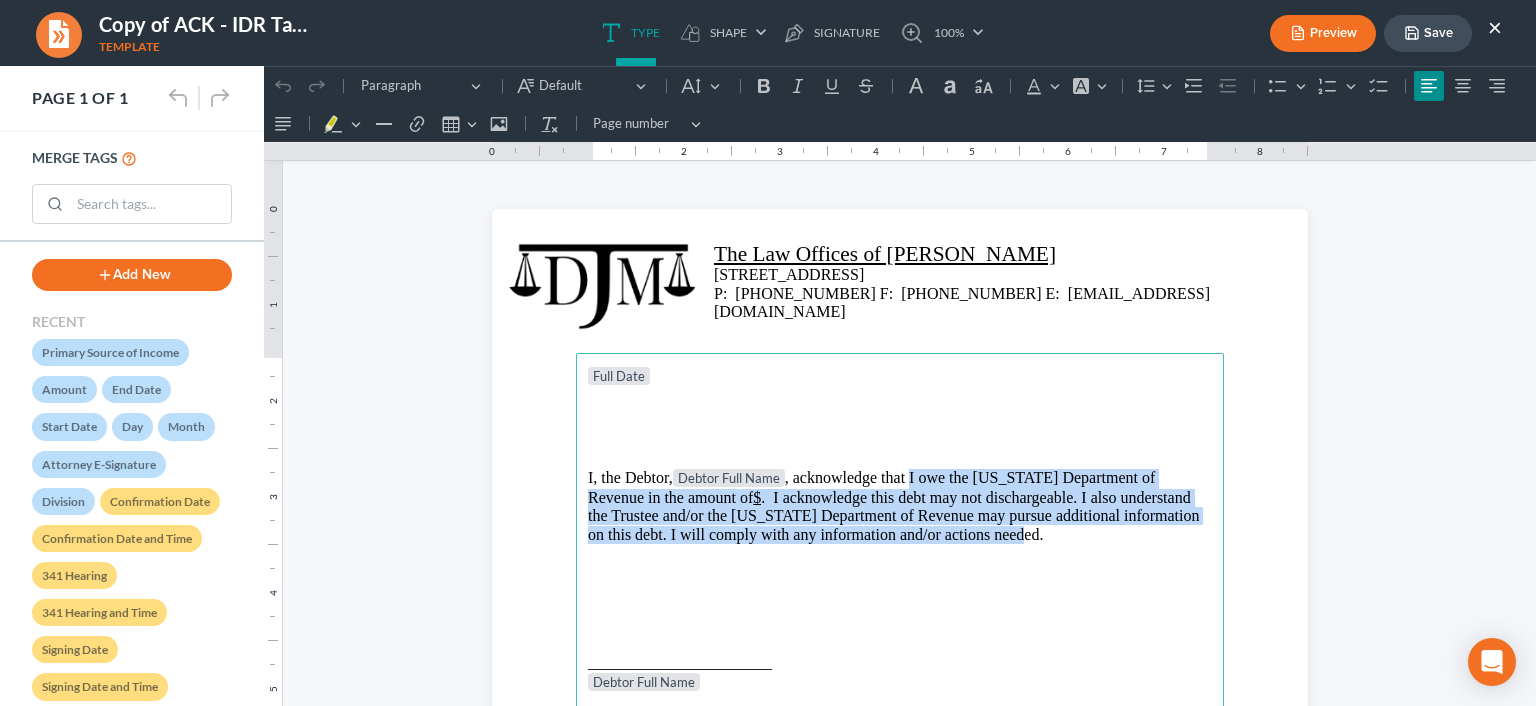 drag, startPoint x: 1011, startPoint y: 535, endPoint x: 1064, endPoint y: 510, distance: 58.60034 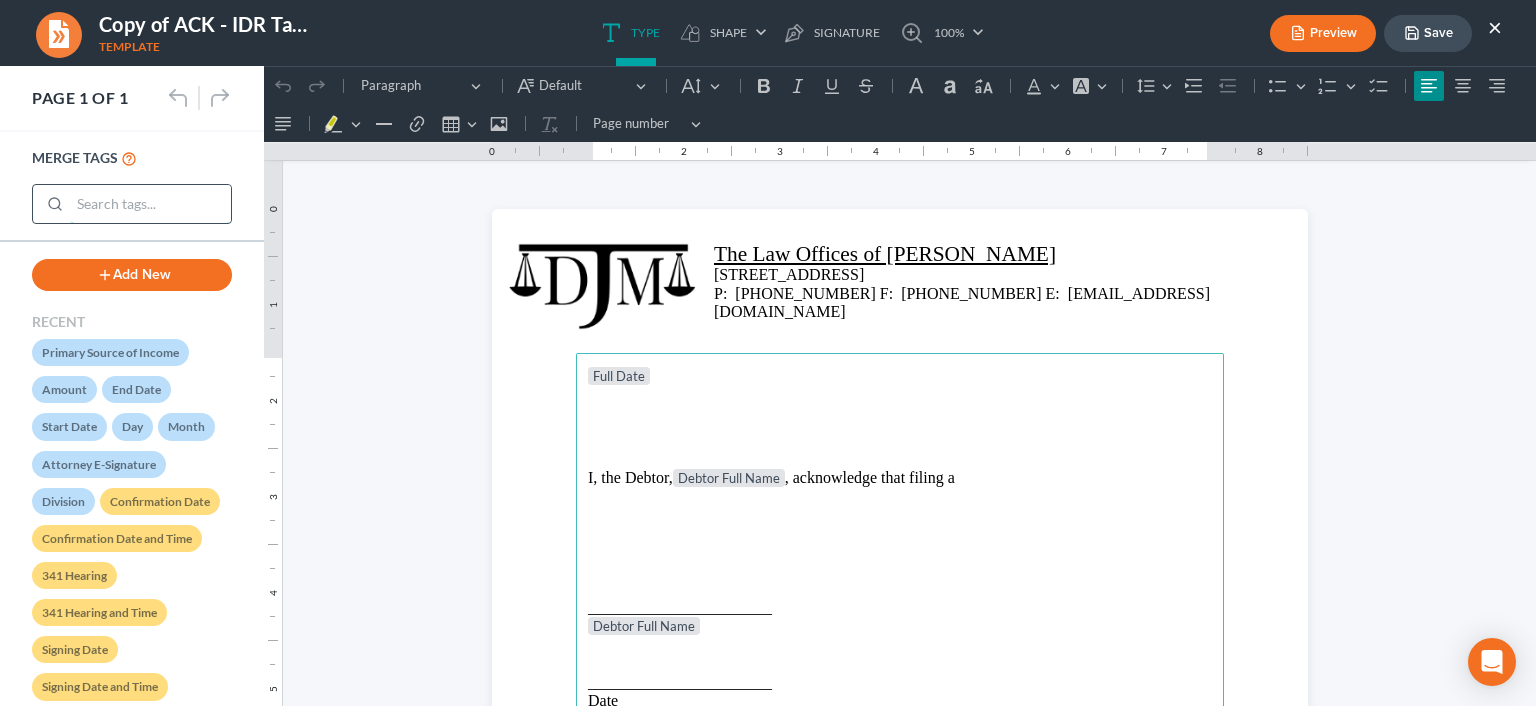 click at bounding box center (150, 204) 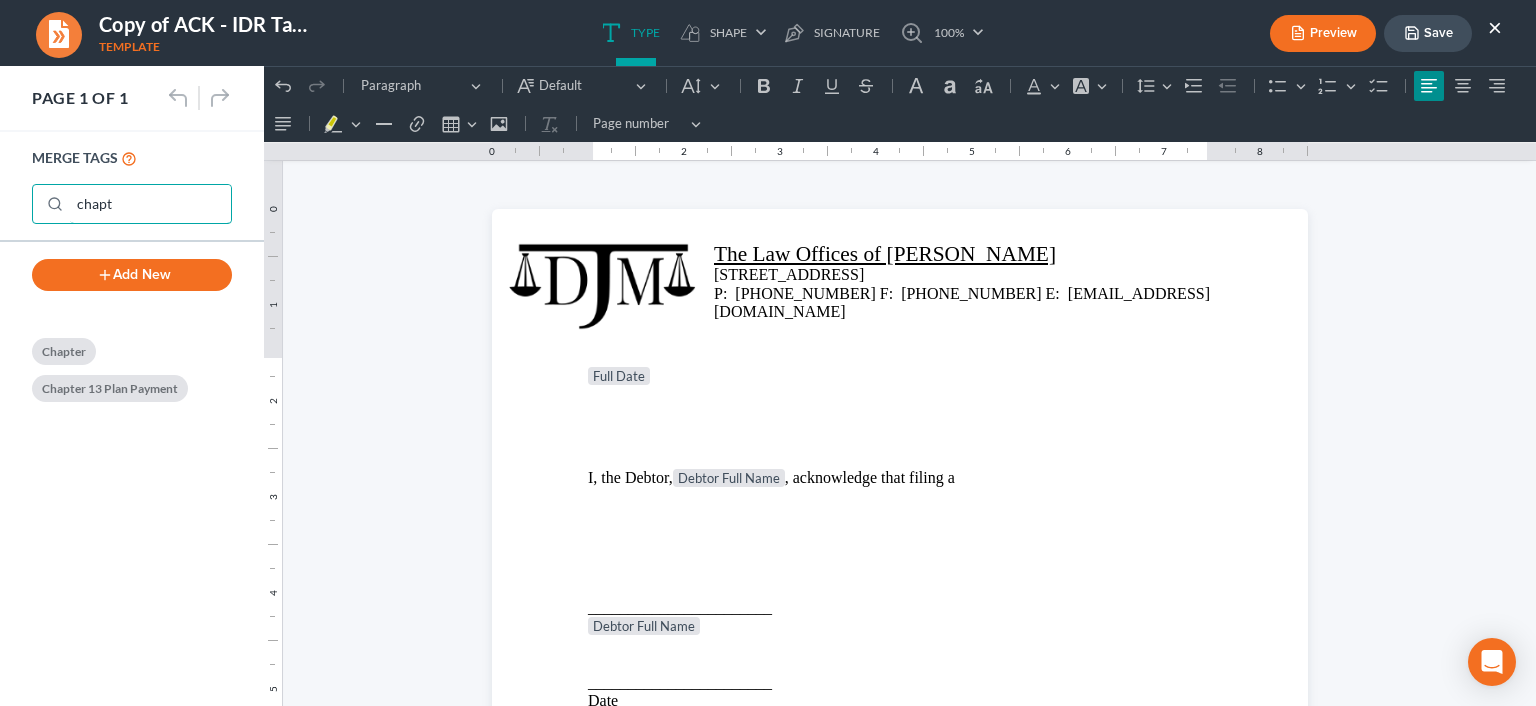 type on "chapt" 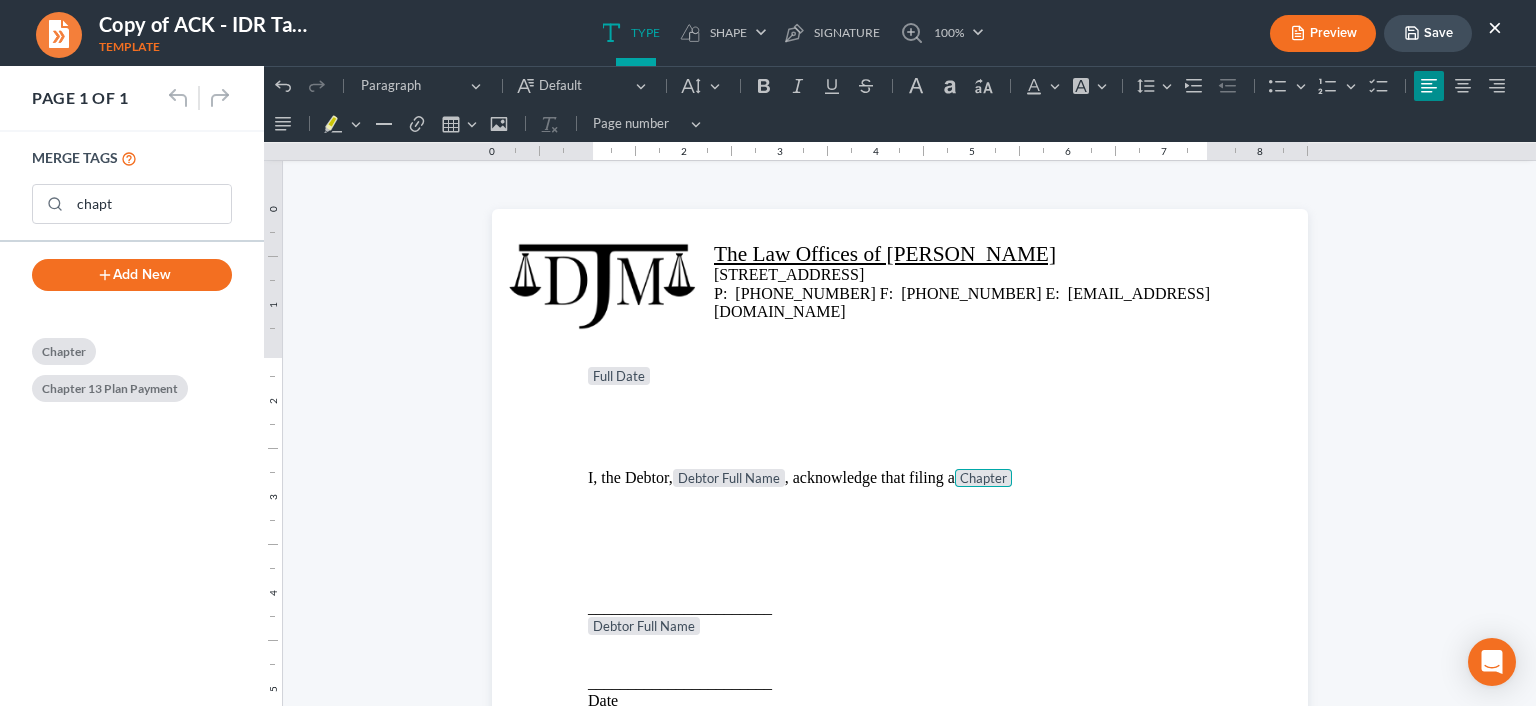 click on "Preview" at bounding box center [1323, 33] 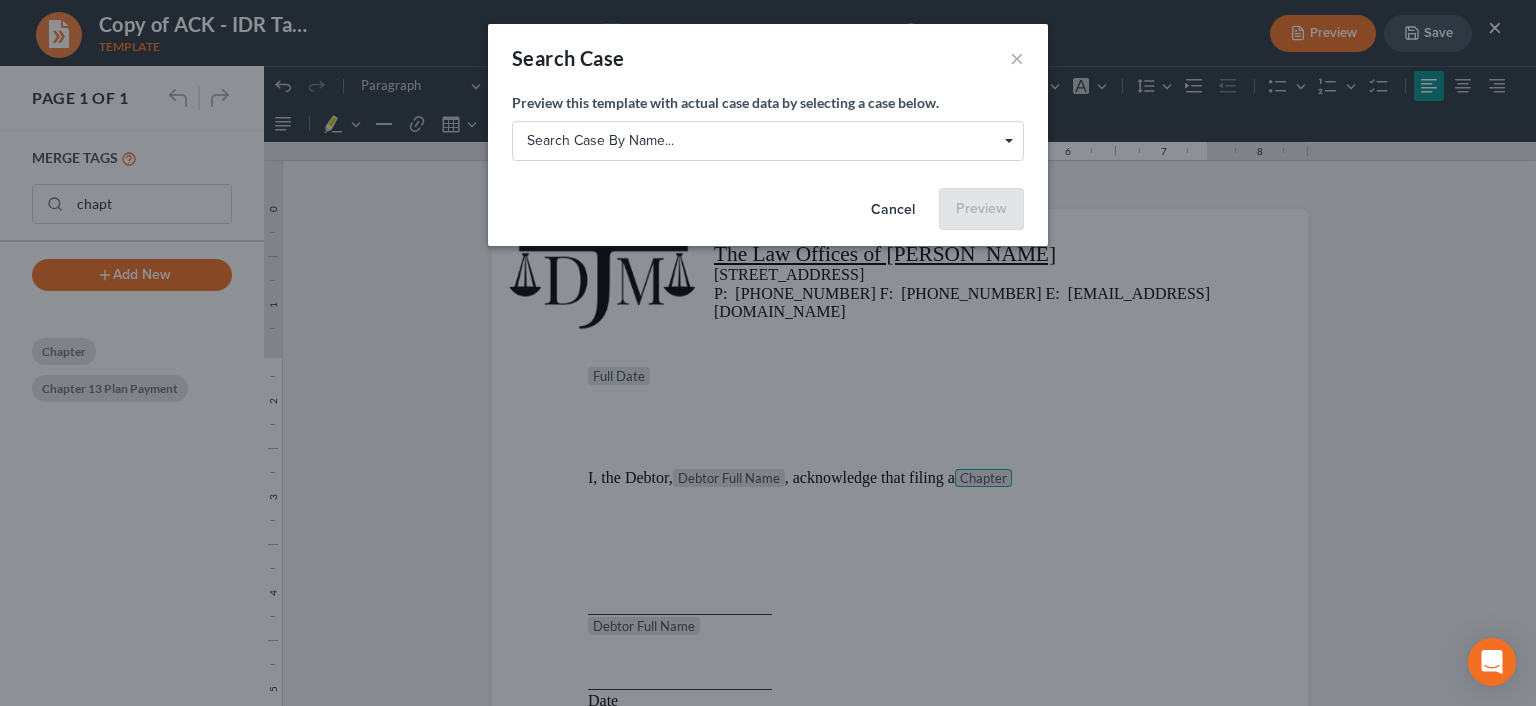 click on "Search case by name..." at bounding box center [768, 140] 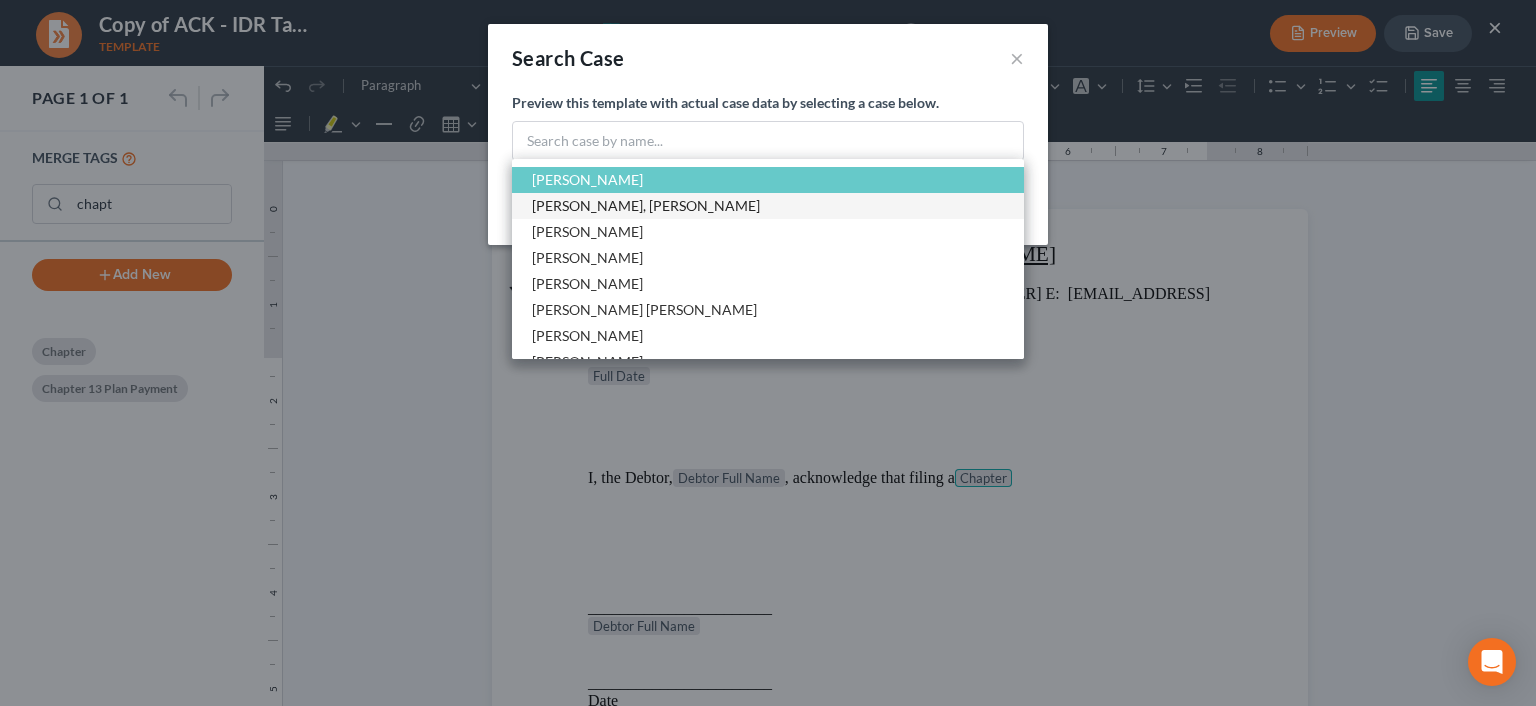 click on "[PERSON_NAME], [PERSON_NAME]" at bounding box center (768, 206) 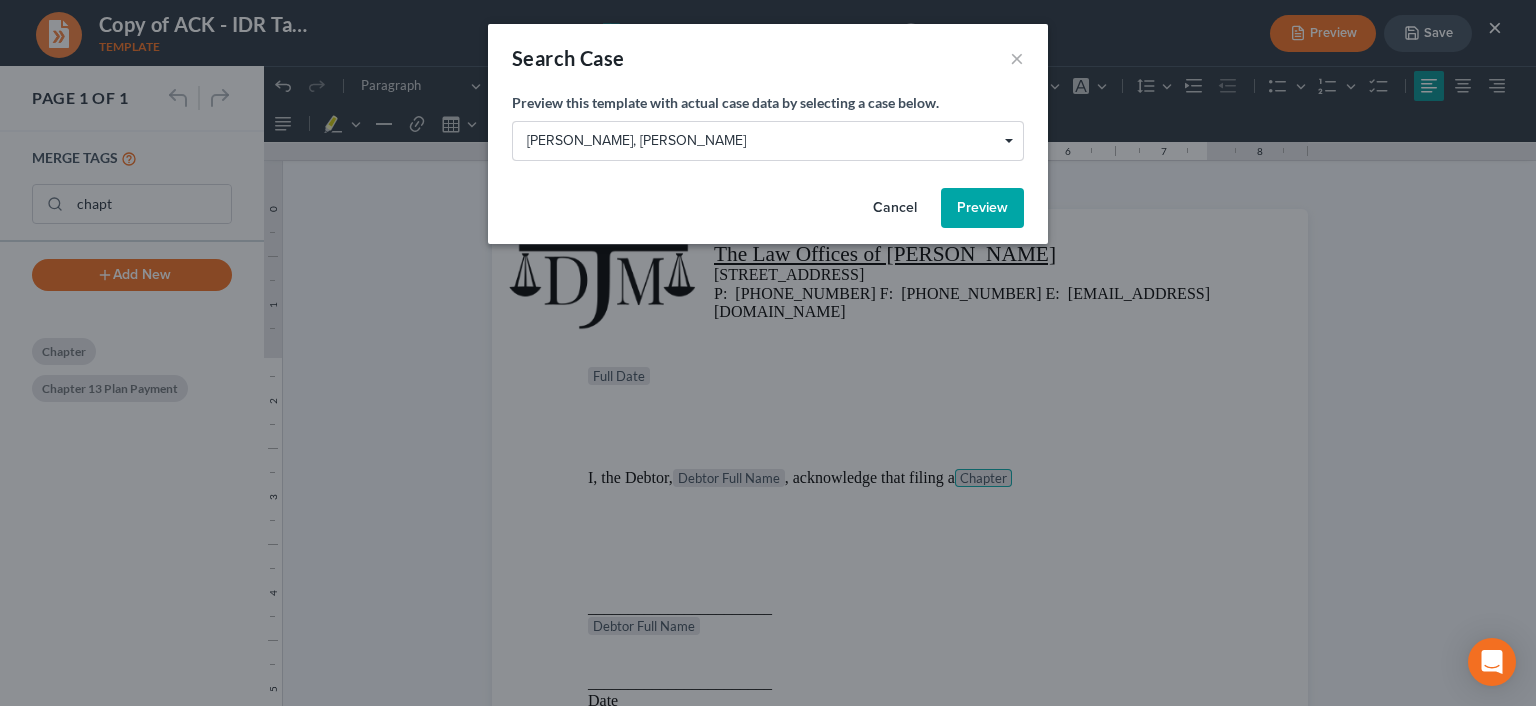 click on "Preview" at bounding box center [982, 208] 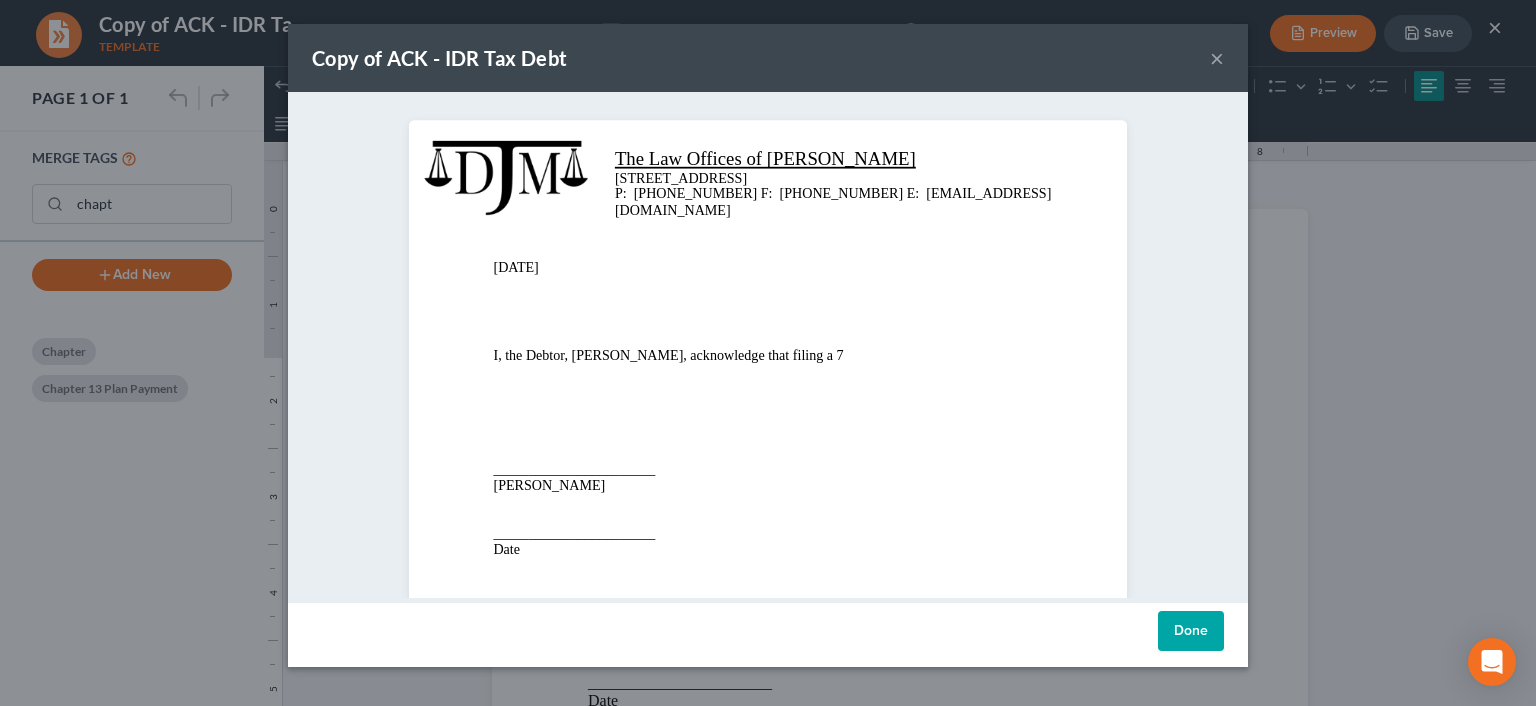 scroll, scrollTop: 0, scrollLeft: 0, axis: both 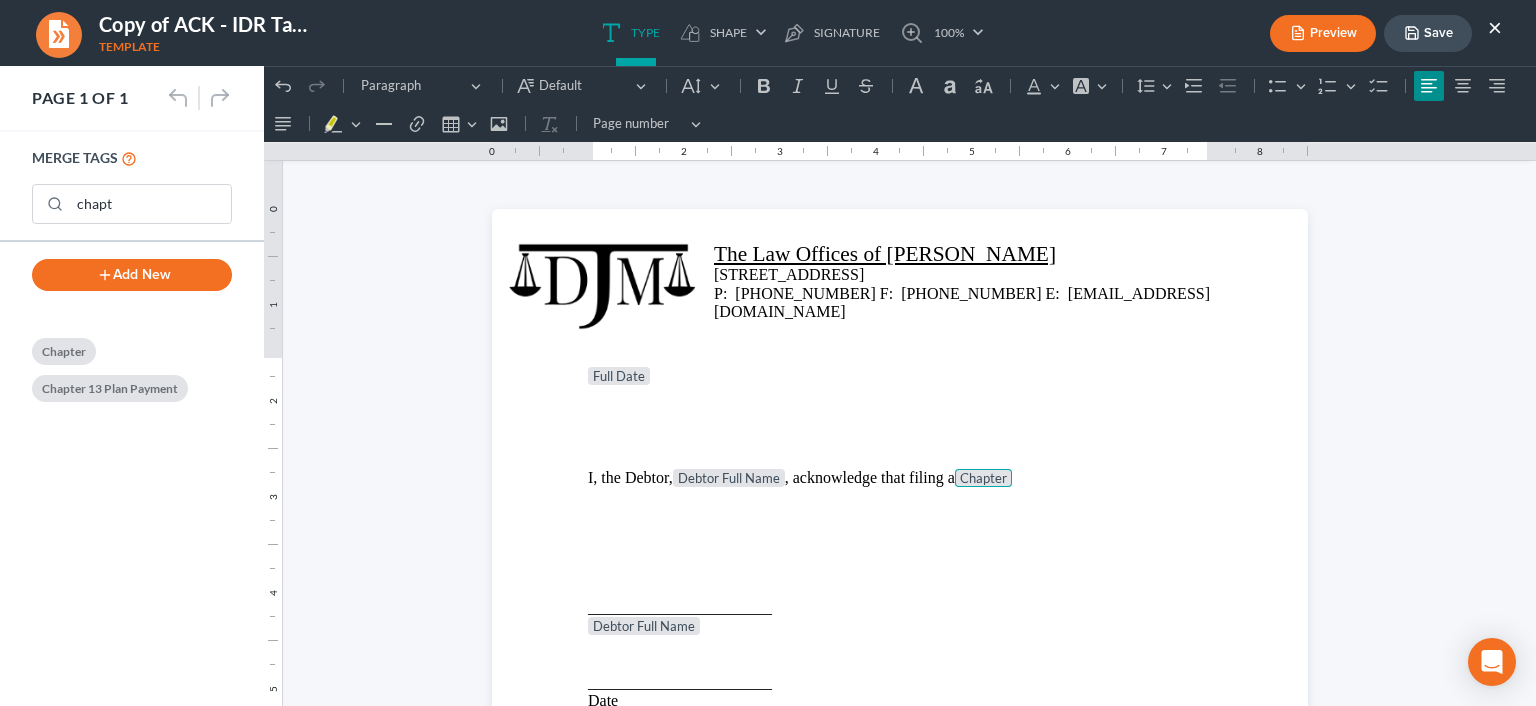 click on "I, the Debtor,  Debtor Full Name , acknowledge that filing a  Chapter" at bounding box center (900, 479) 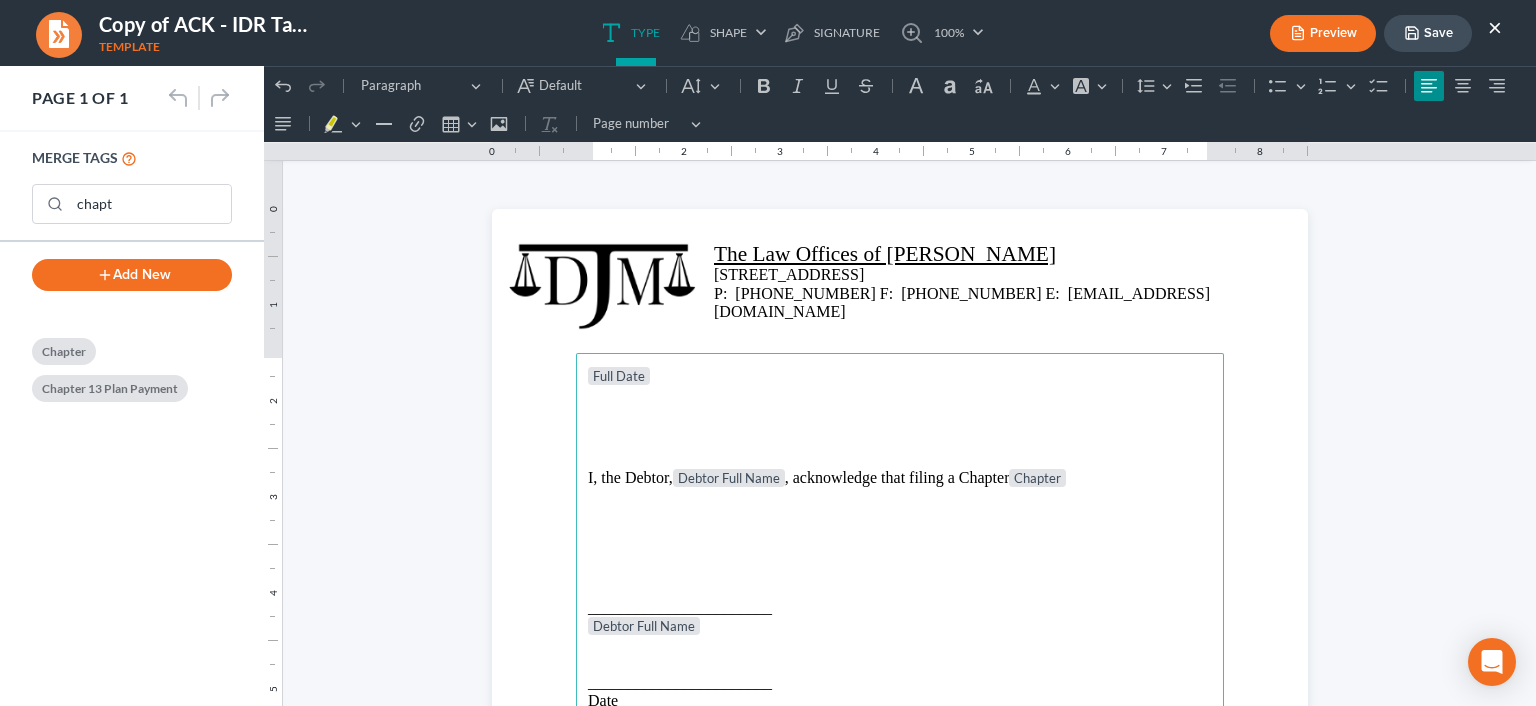 drag, startPoint x: 1125, startPoint y: 472, endPoint x: 1148, endPoint y: 487, distance: 27.45906 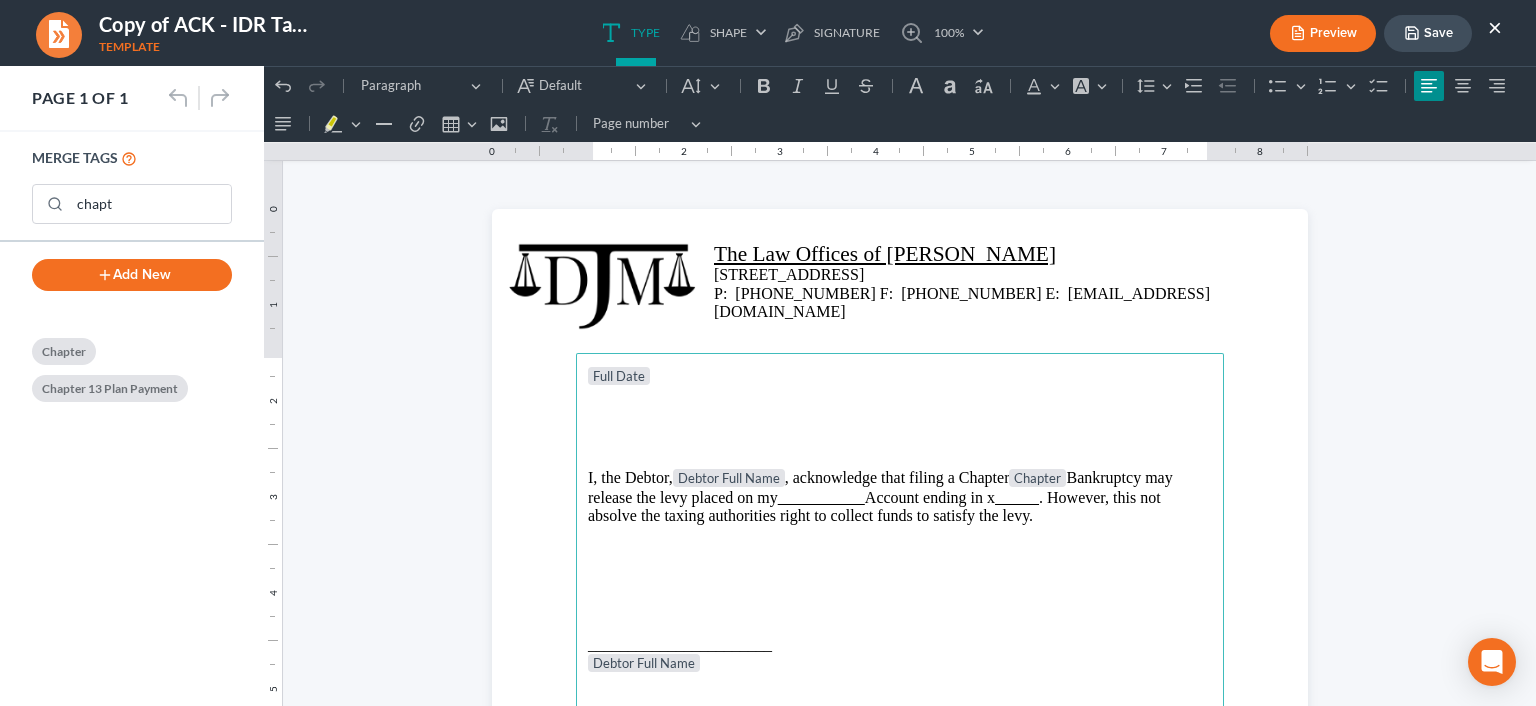 click on "I, the Debtor,  Debtor Full Name , acknowledge that filing a Chapter  Chapter  Bankruptcy may release the levy placed on my                          Account ending in x             ⁠⁠⁠⁠⁠⁠⁠. However, this not absolve the taxing authorities right to collect funds to satisfy the levy." at bounding box center [900, 497] 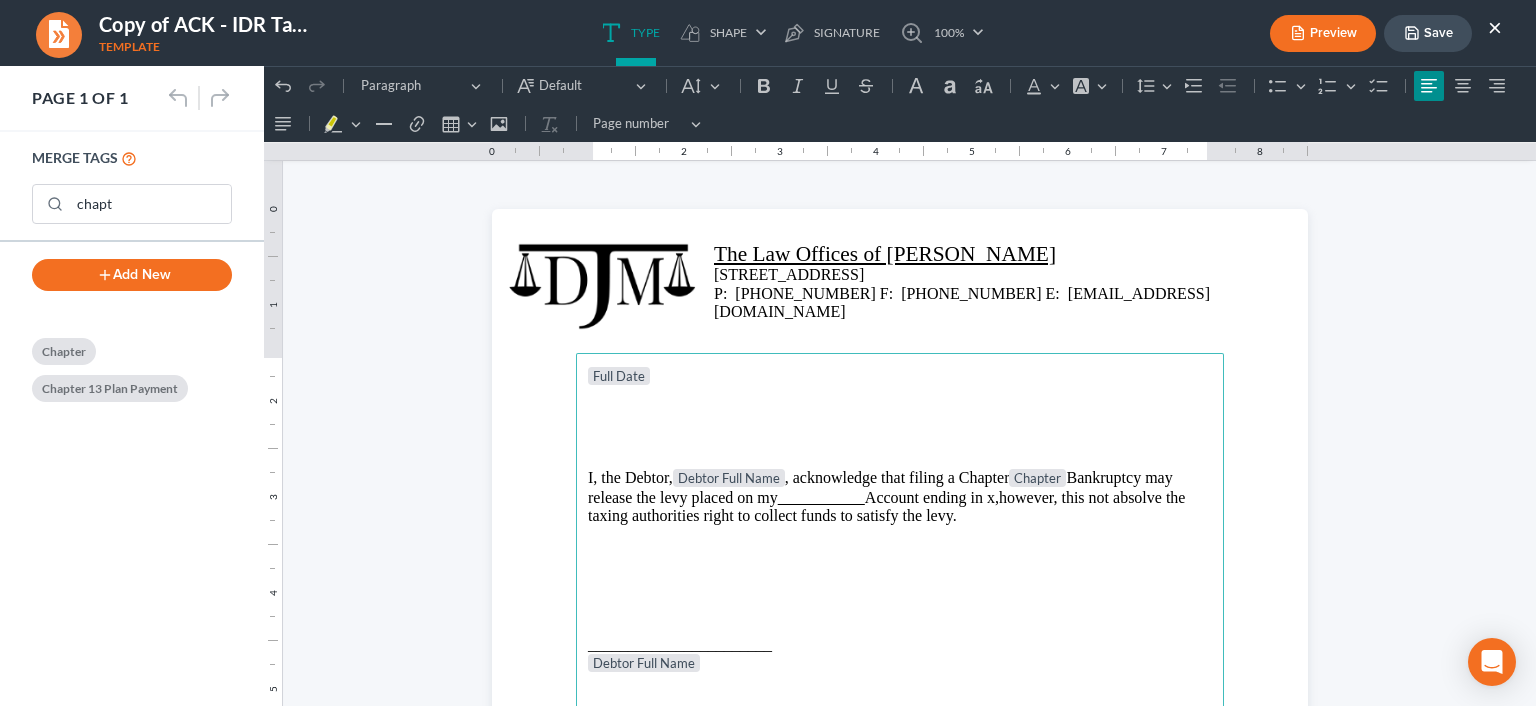 click on "Save" at bounding box center (1428, 33) 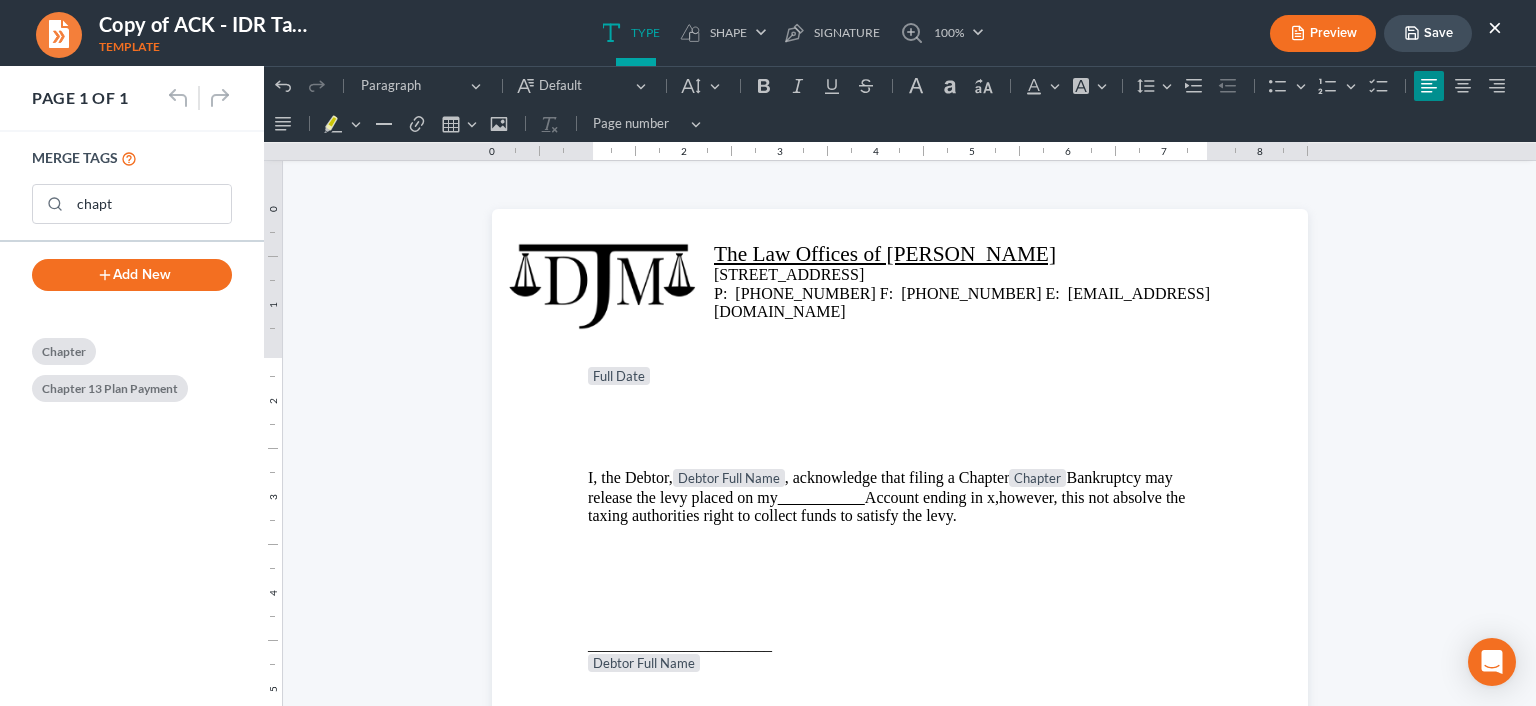 click on "Preview Save ×" at bounding box center (1386, 33) 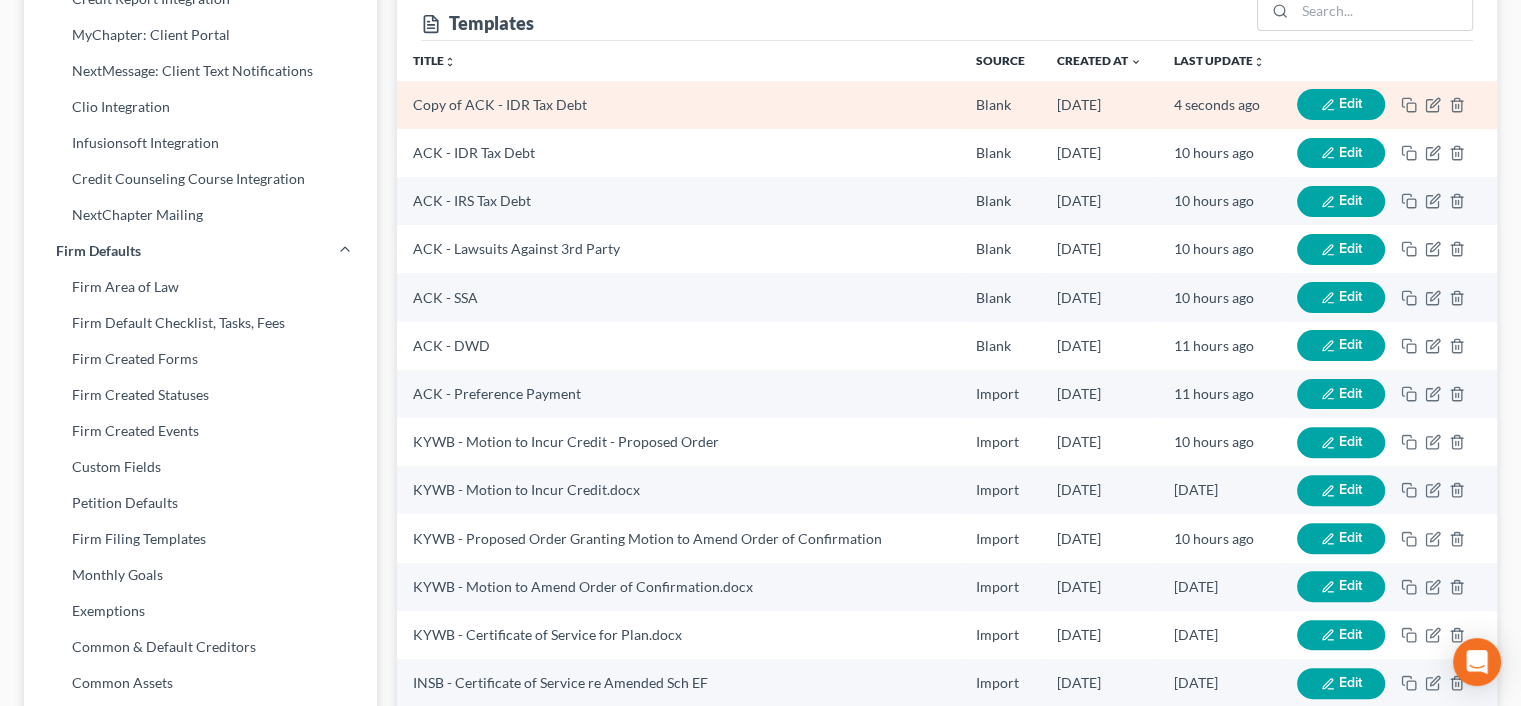 click on "Edit" at bounding box center [1341, 104] 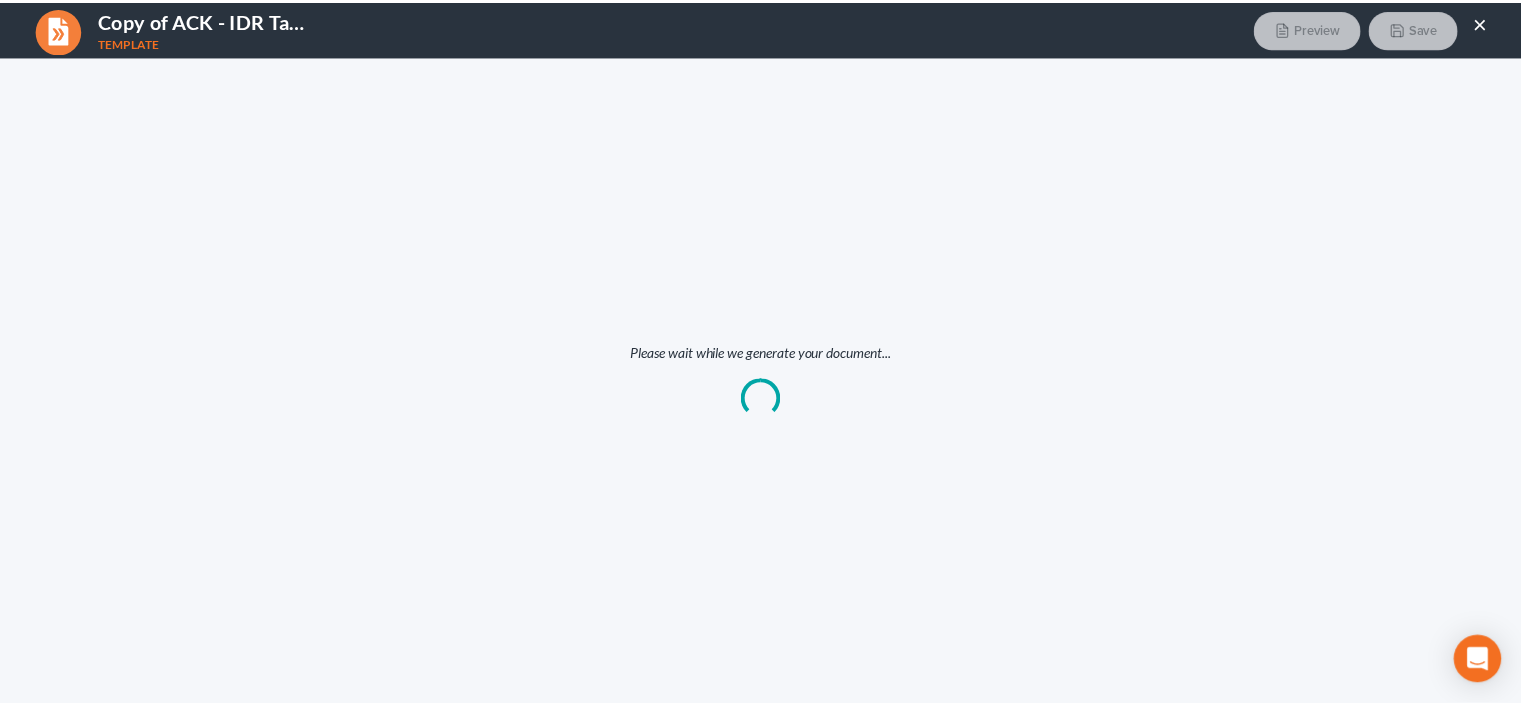scroll, scrollTop: 0, scrollLeft: 0, axis: both 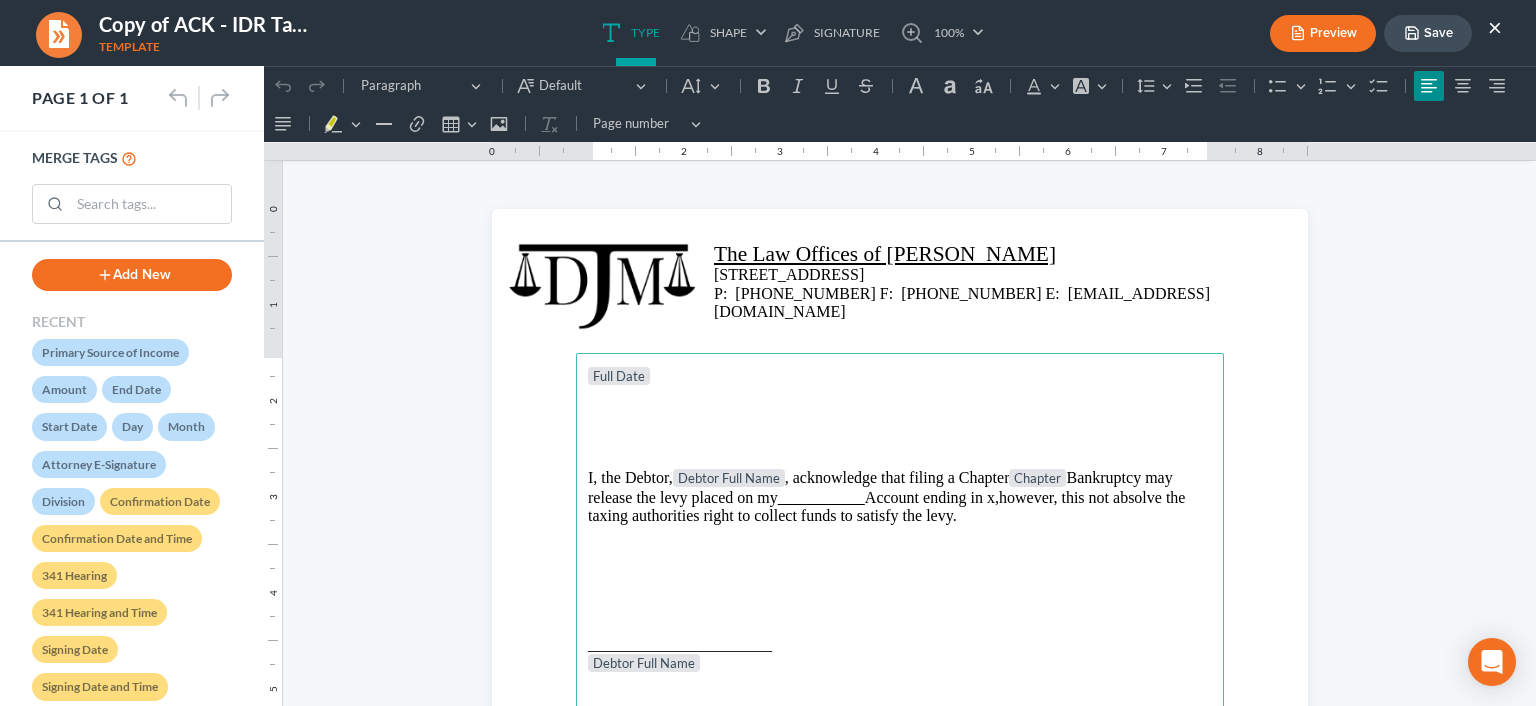 click on "×" at bounding box center (1495, 27) 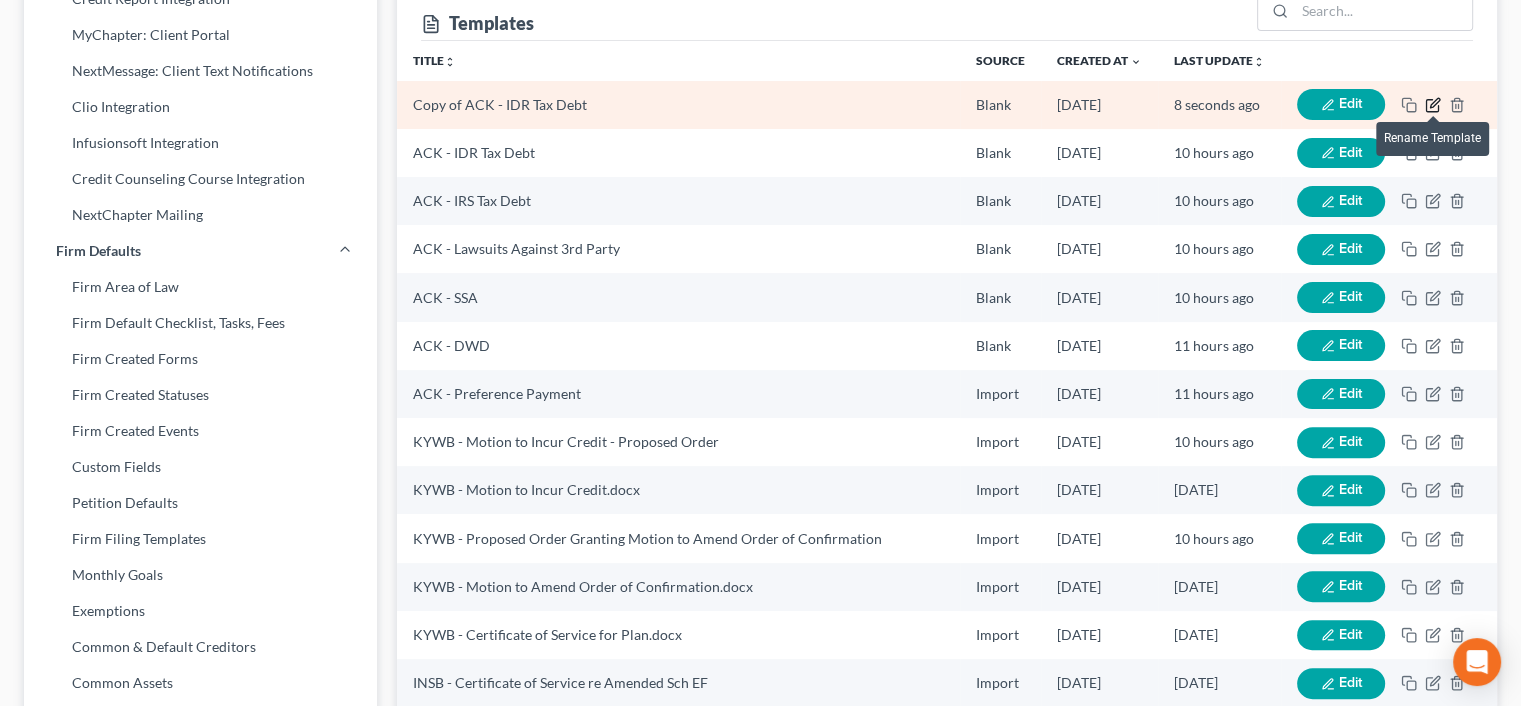 click 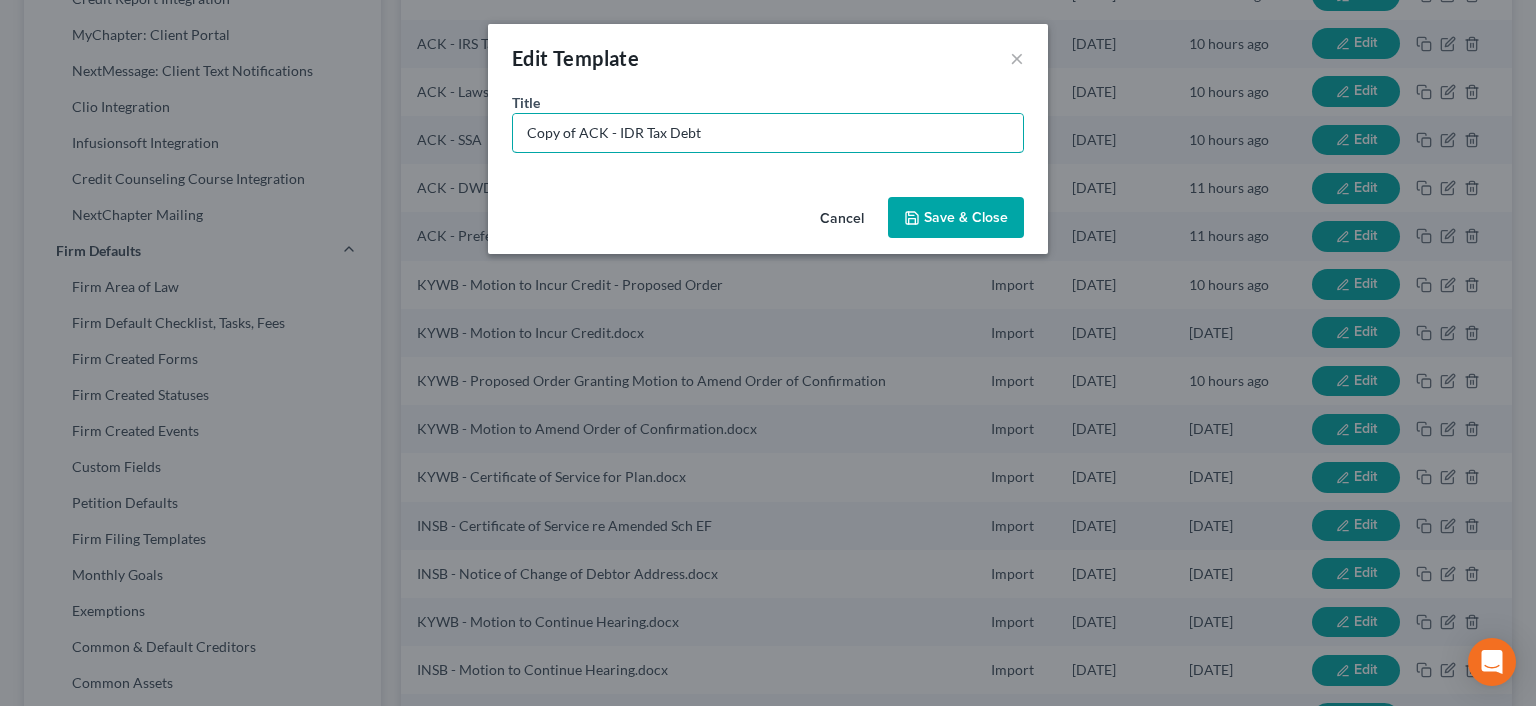 drag, startPoint x: 580, startPoint y: 132, endPoint x: 397, endPoint y: 127, distance: 183.0683 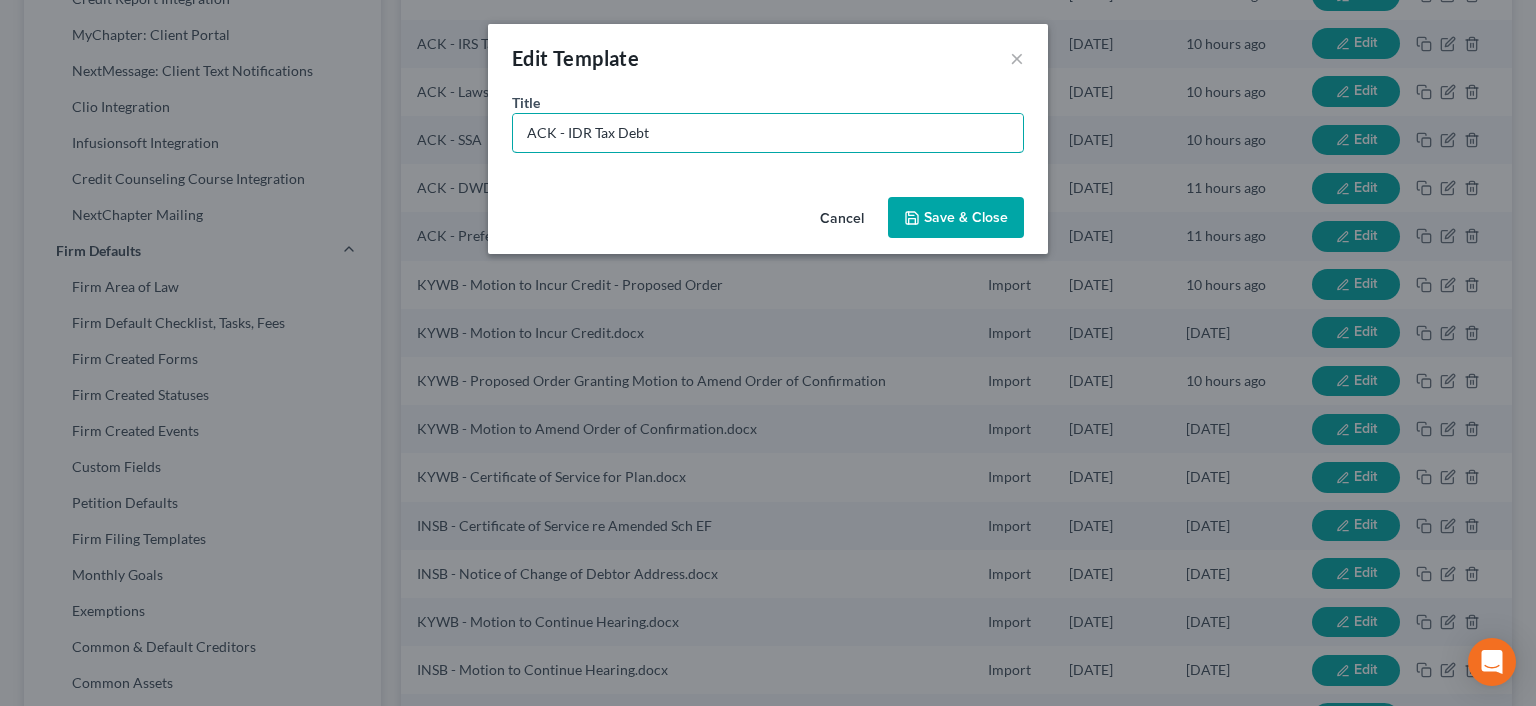 drag, startPoint x: 612, startPoint y: 140, endPoint x: 724, endPoint y: 177, distance: 117.953384 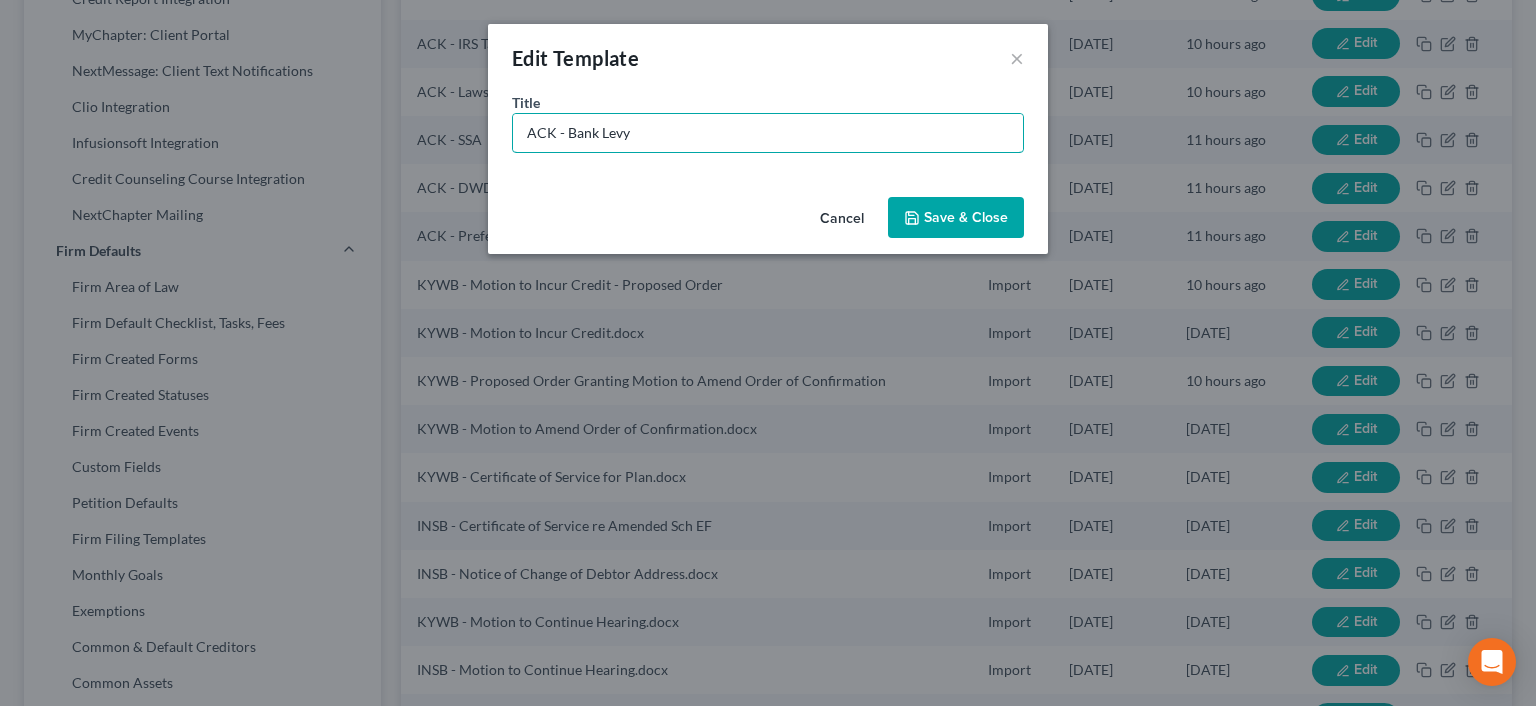 type on "ACK - Bank Levy" 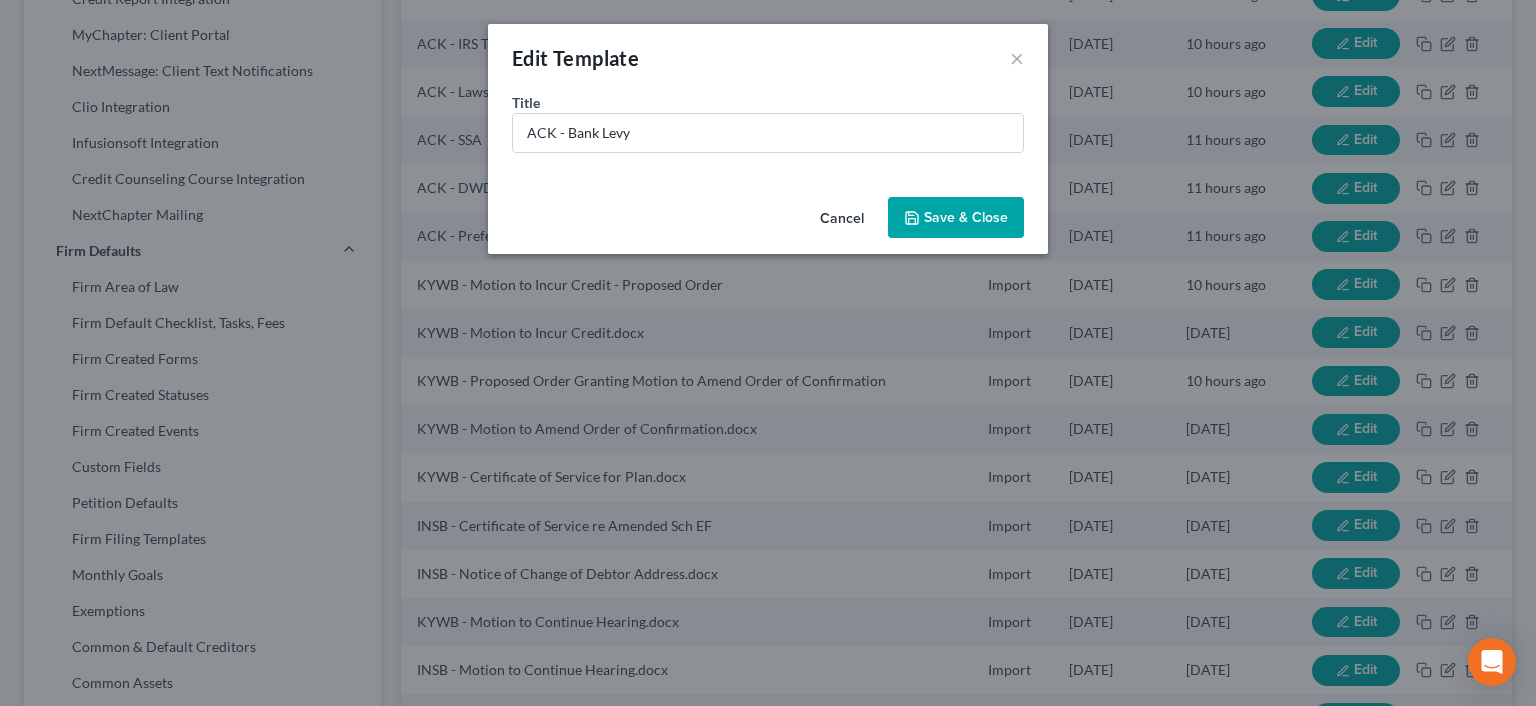 click on "Save & Close" at bounding box center [956, 218] 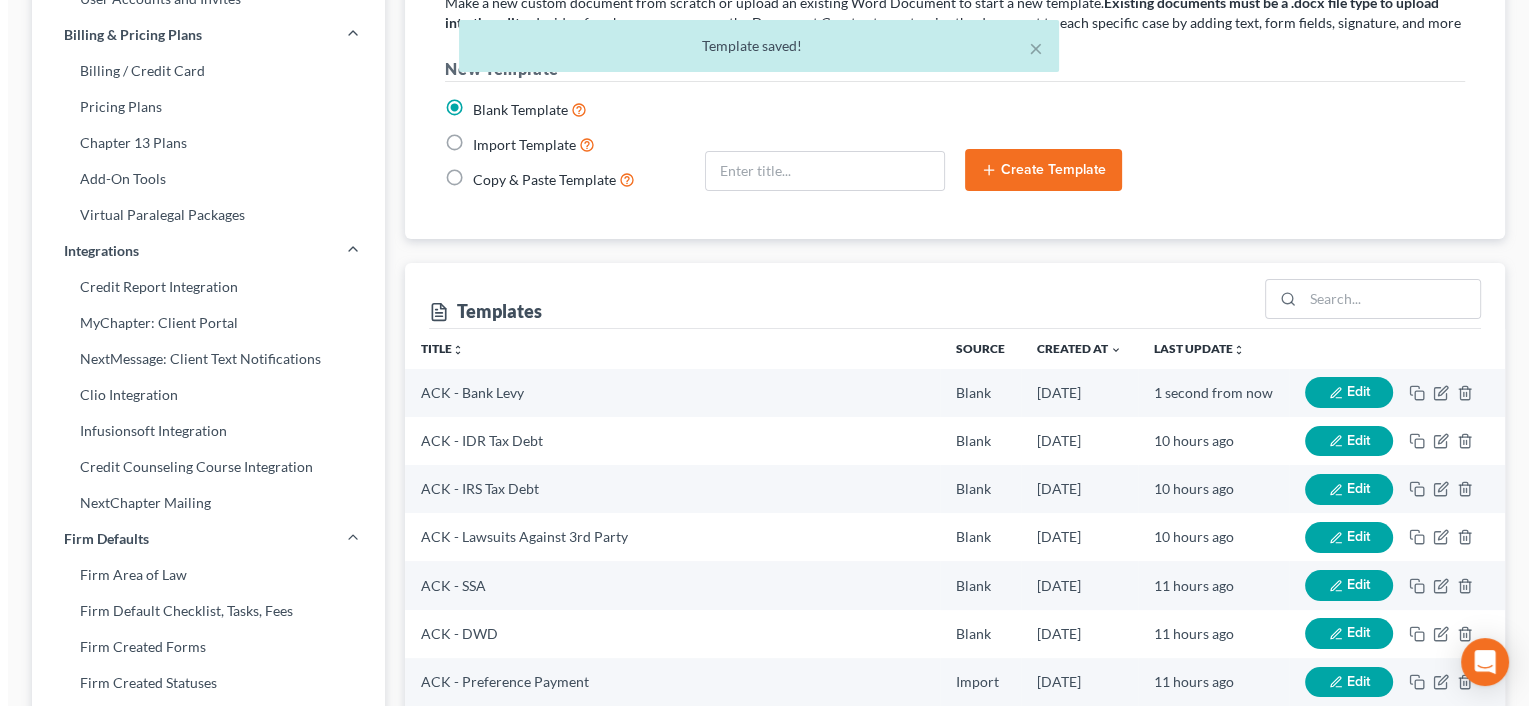 scroll, scrollTop: 247, scrollLeft: 0, axis: vertical 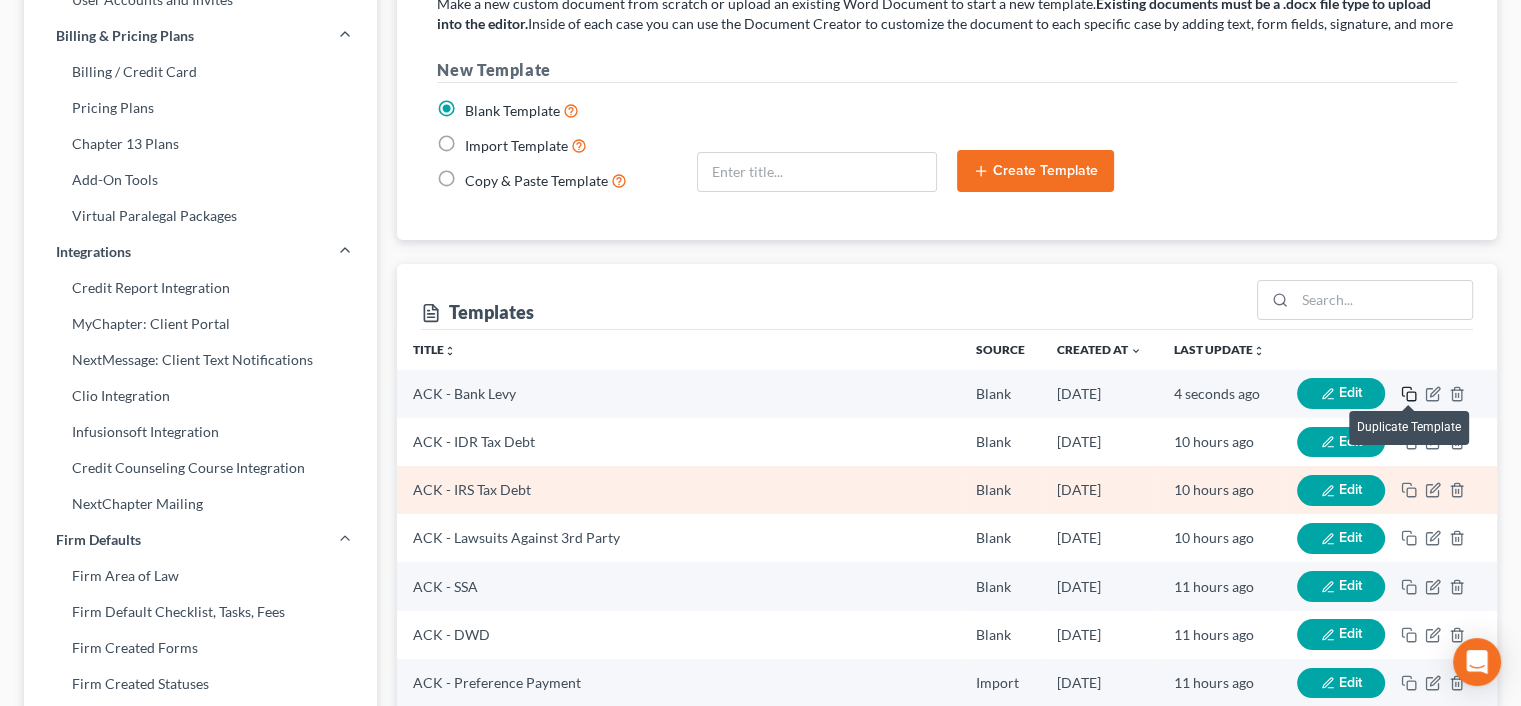 click 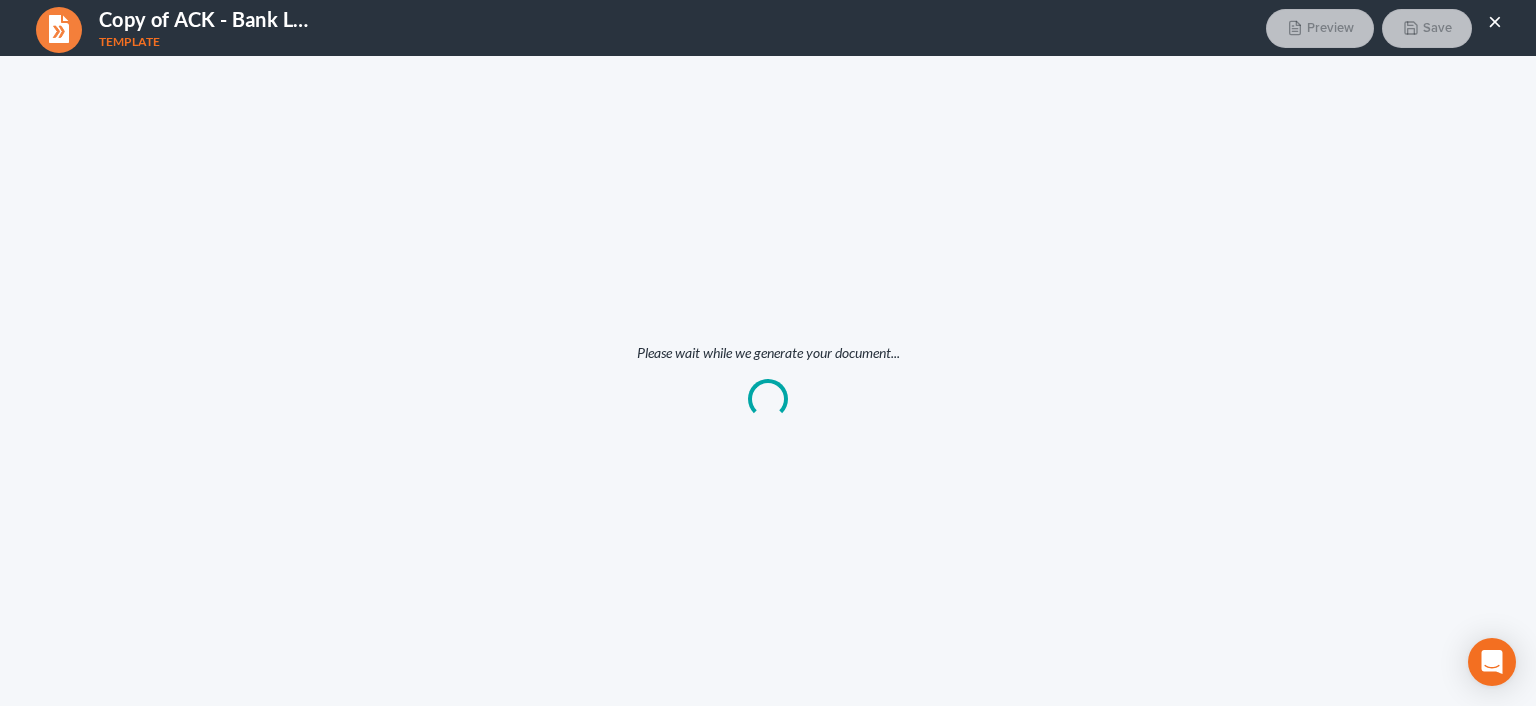 scroll, scrollTop: 0, scrollLeft: 0, axis: both 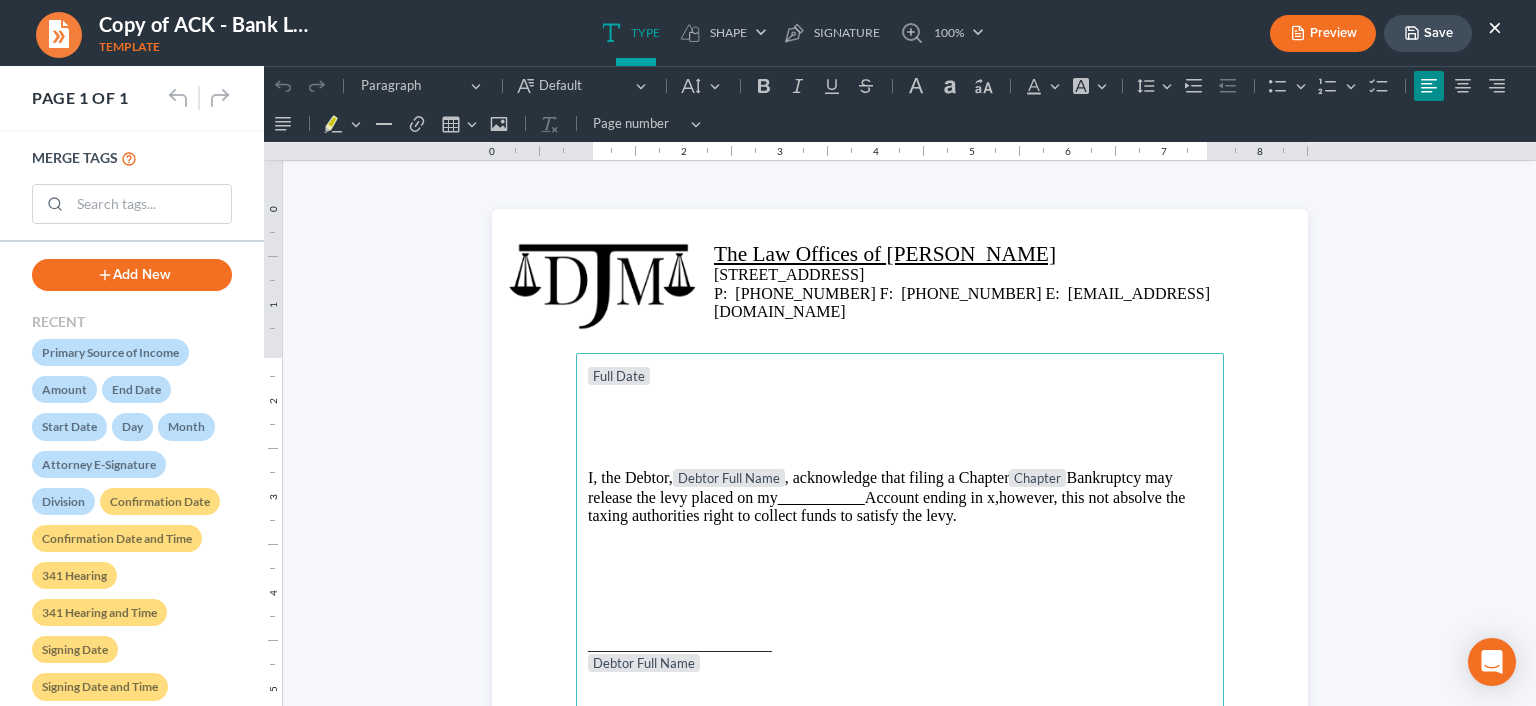 click on "I, the Debtor,  Debtor Full Name , acknowledge that filing a Chapter  Chapter  Bankruptcy may release the levy placed on my                          Account ending in x            ,  however, this not absolve the taxing authorities right to collect funds to satisfy the levy." at bounding box center (900, 497) 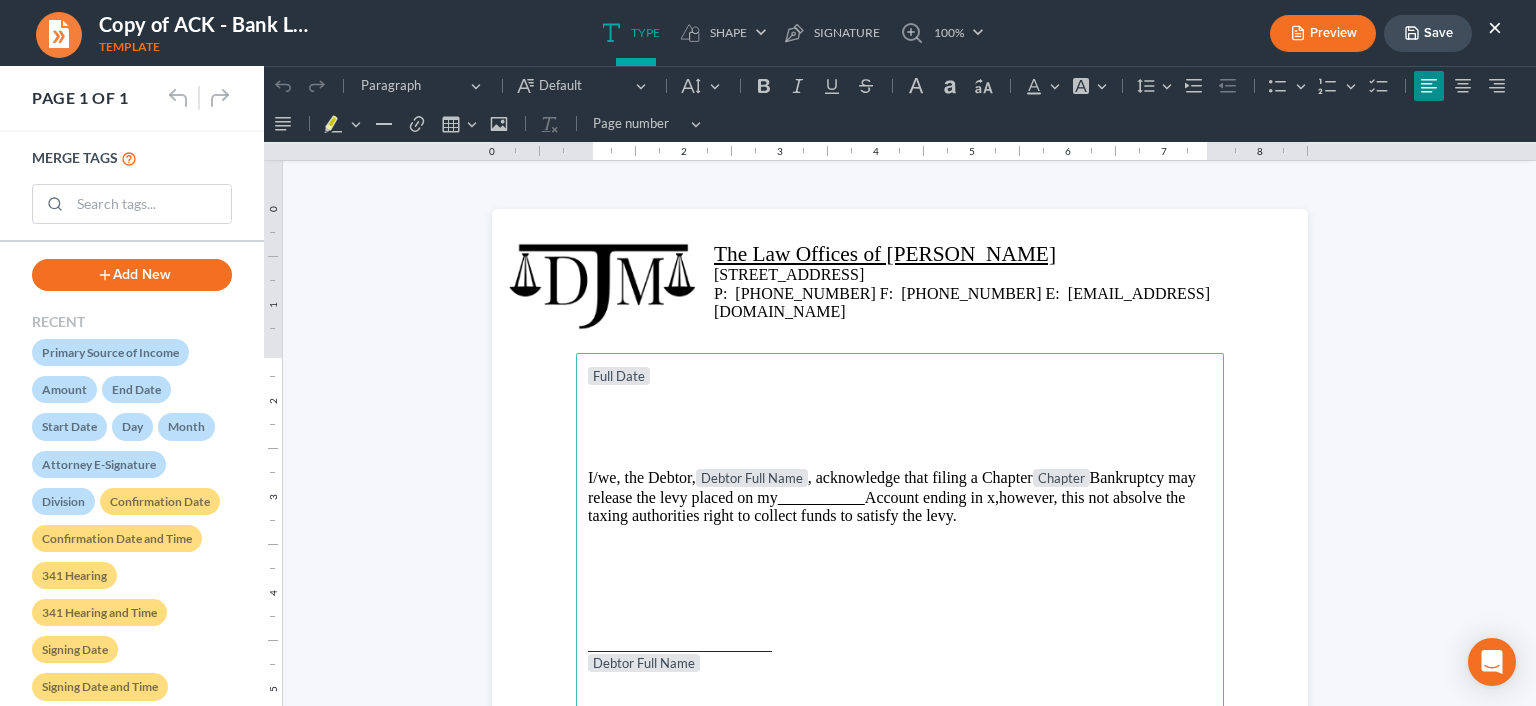 click on "I/we, the Debtor,  Debtor Full Name , acknowledge that filing a Chapter  Chapter  Bankruptcy may release the levy placed on my                          Account ending in x            ,  however, this not absolve the taxing authorities right to collect funds to satisfy the levy." at bounding box center [900, 497] 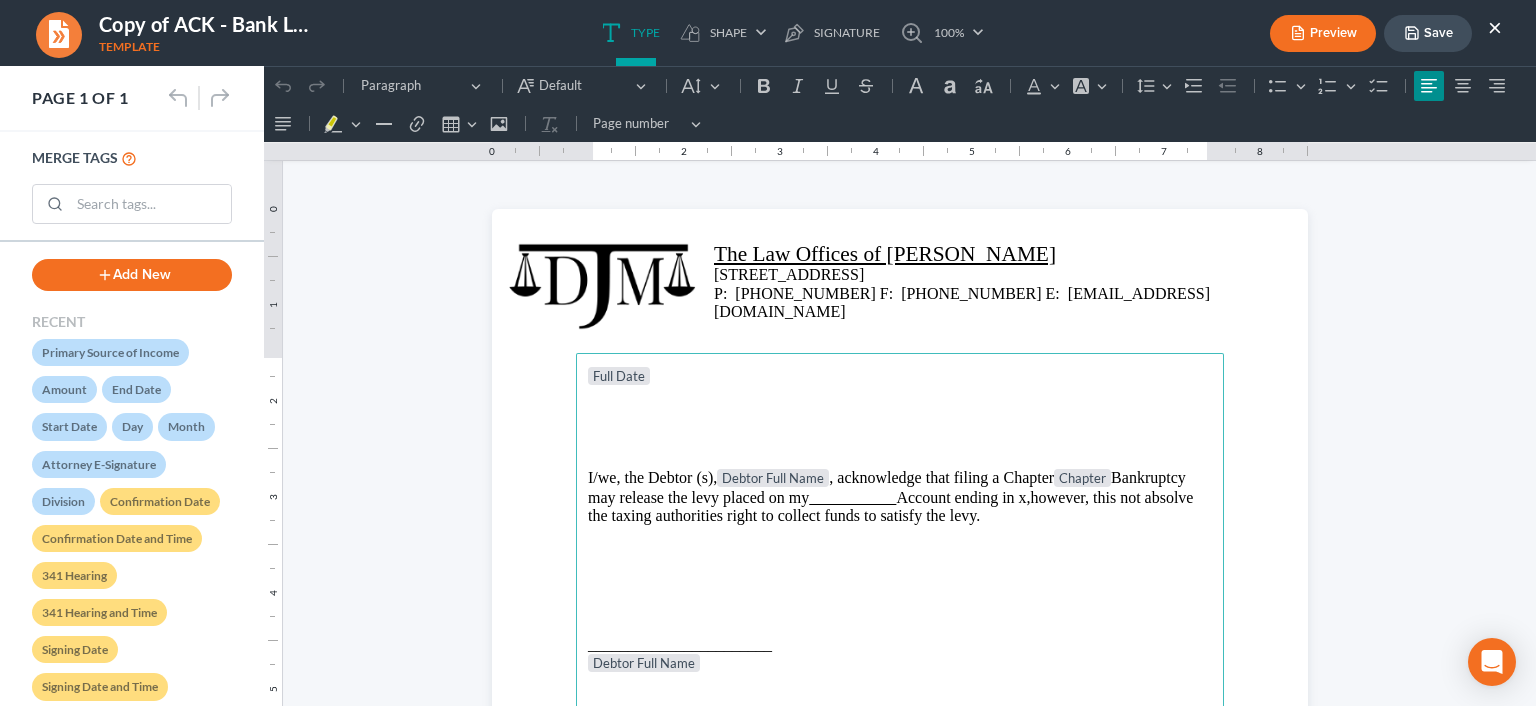 click on "I/we, the Debtor (s),  Debtor Full Name , acknowledge that filing a Chapter  Chapter  Bankruptcy may release the levy placed on my                          Account ending in x            ,  however, this not absolve the taxing authorities right to collect funds to satisfy the levy." at bounding box center (900, 497) 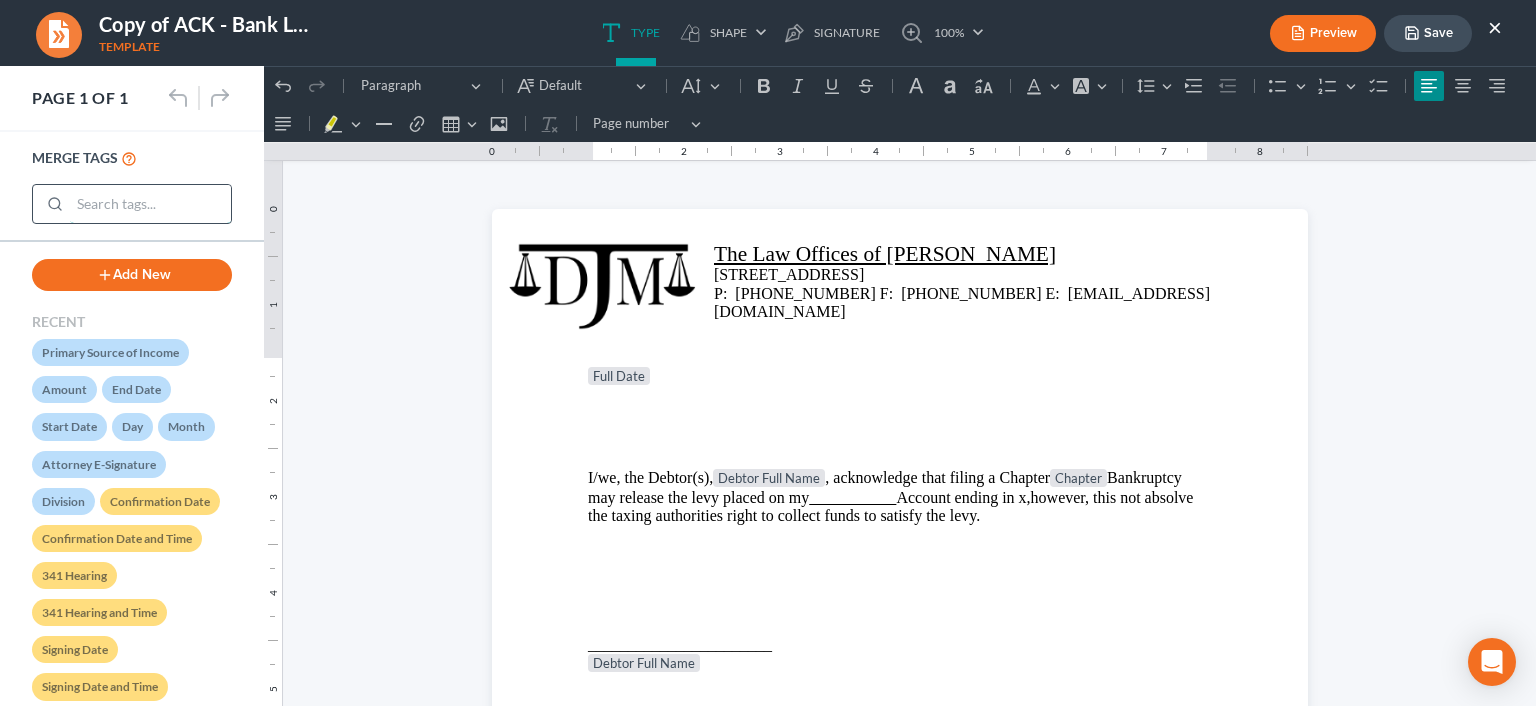 click at bounding box center [150, 204] 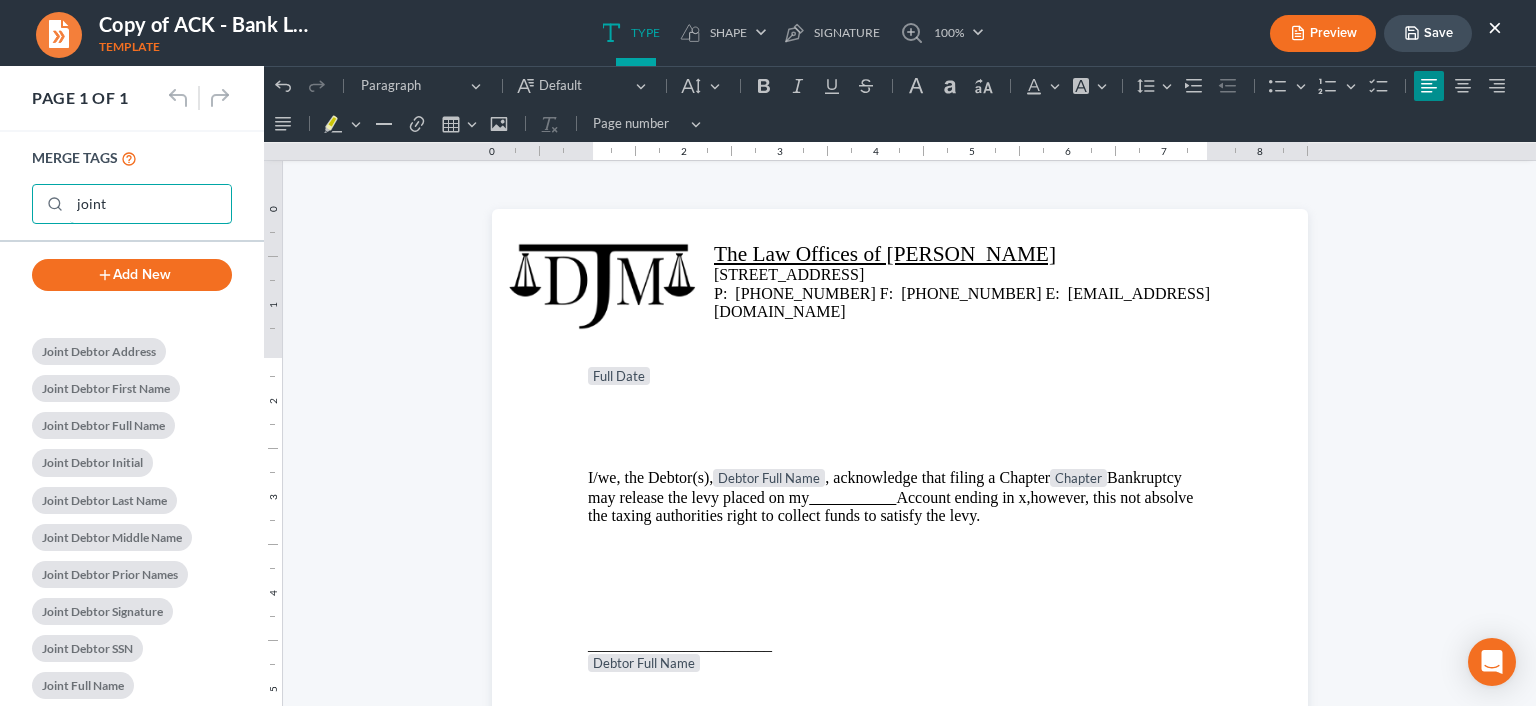 type on "joint" 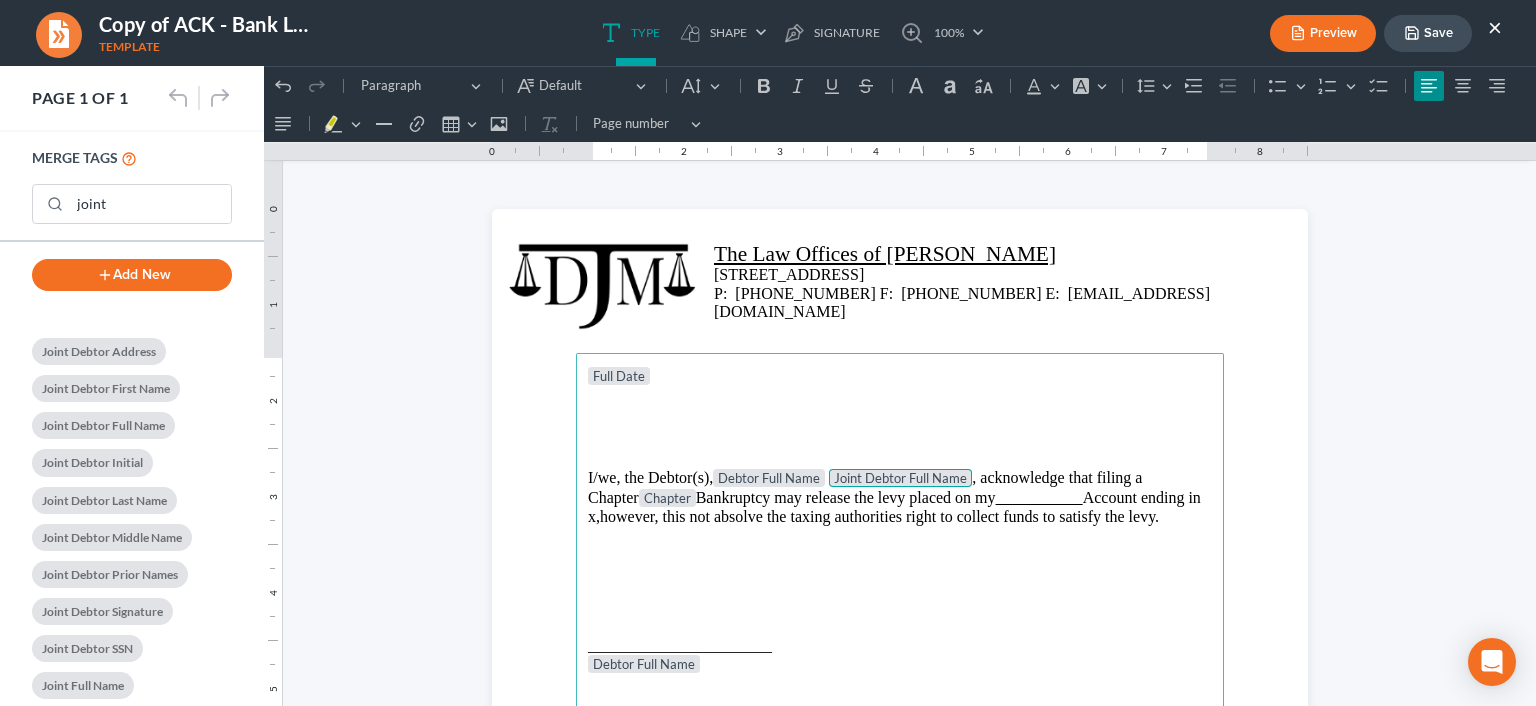 click on "I/we, the Debtor(s),  Debtor Full Name   Joint Debtor Full Name  , acknowledge that filing a Chapter  Chapter  Bankruptcy may release the levy placed on my                          Account ending in x            ,  however, this not absolve the taxing authorities right to collect funds to satisfy the levy." at bounding box center (900, 497) 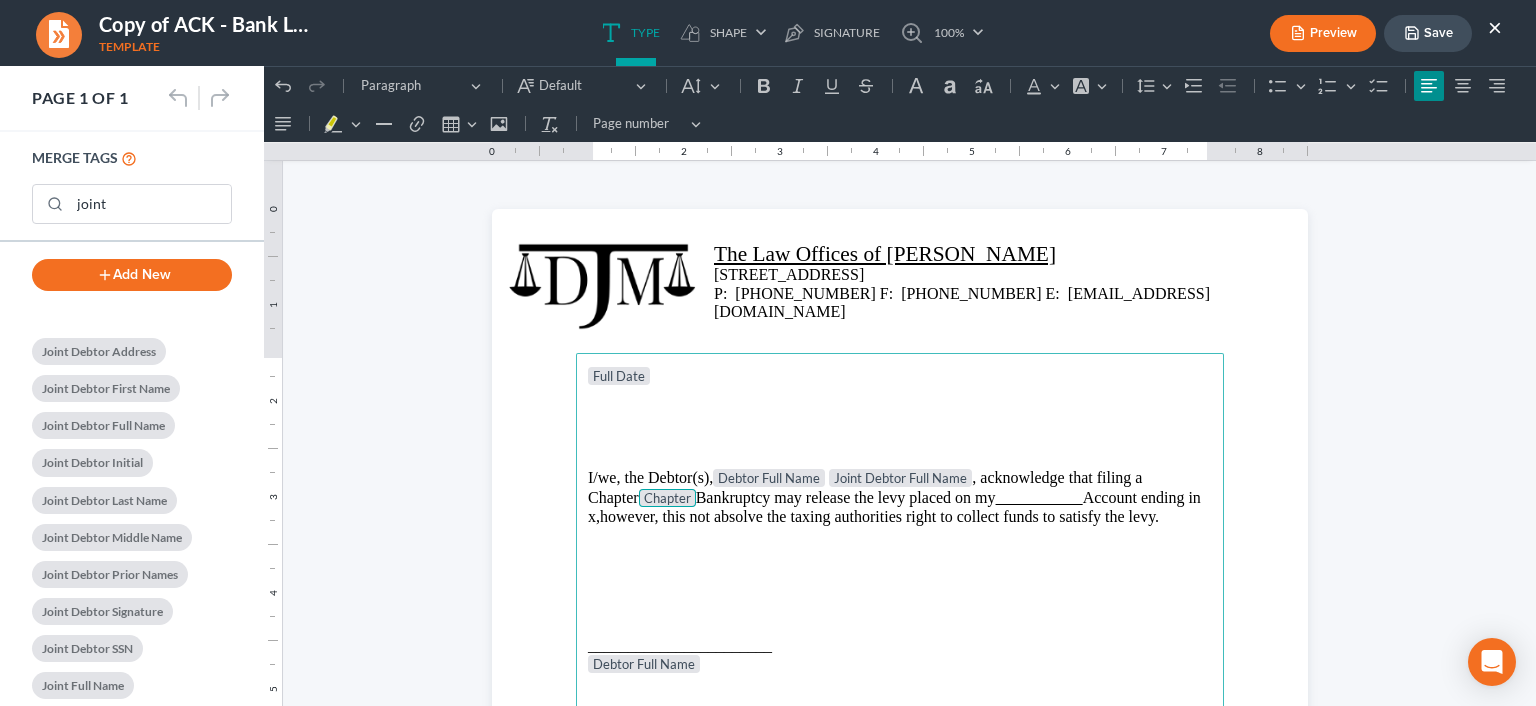 drag, startPoint x: 558, startPoint y: 518, endPoint x: 1091, endPoint y: 483, distance: 534.14795 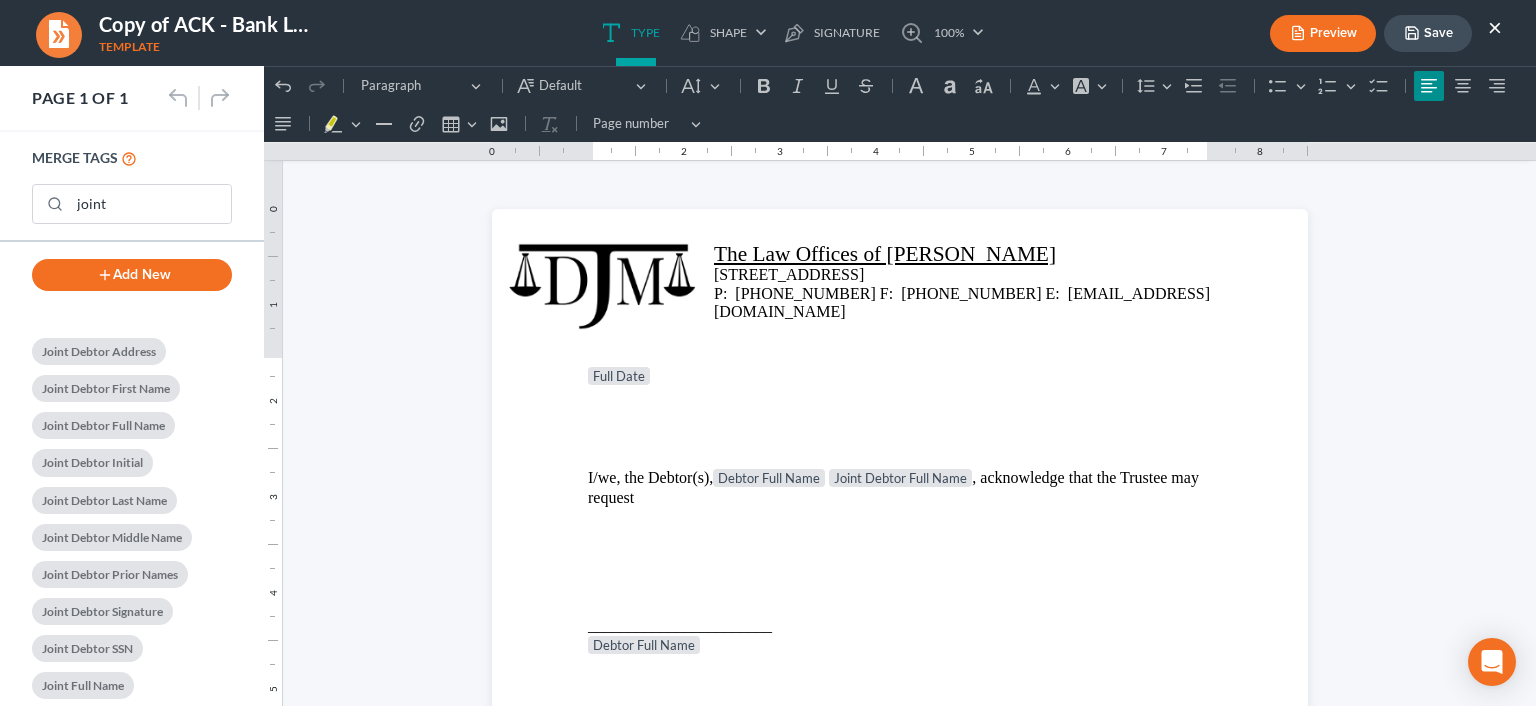 click at bounding box center [900, 516] 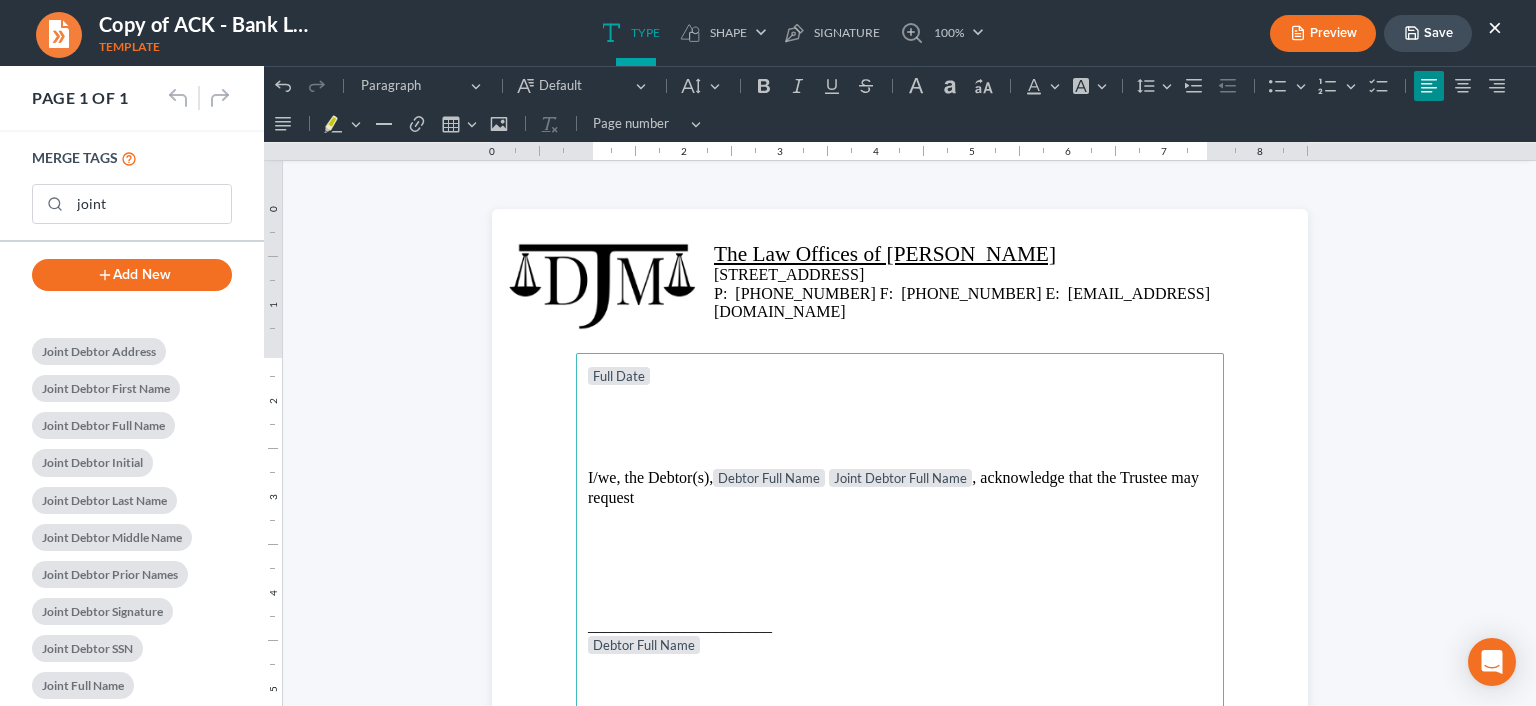 click on "I/we, the Debtor(s),  Debtor Full Name   Joint Debtor Full Name , acknowledge that the Trustee may request" at bounding box center (900, 488) 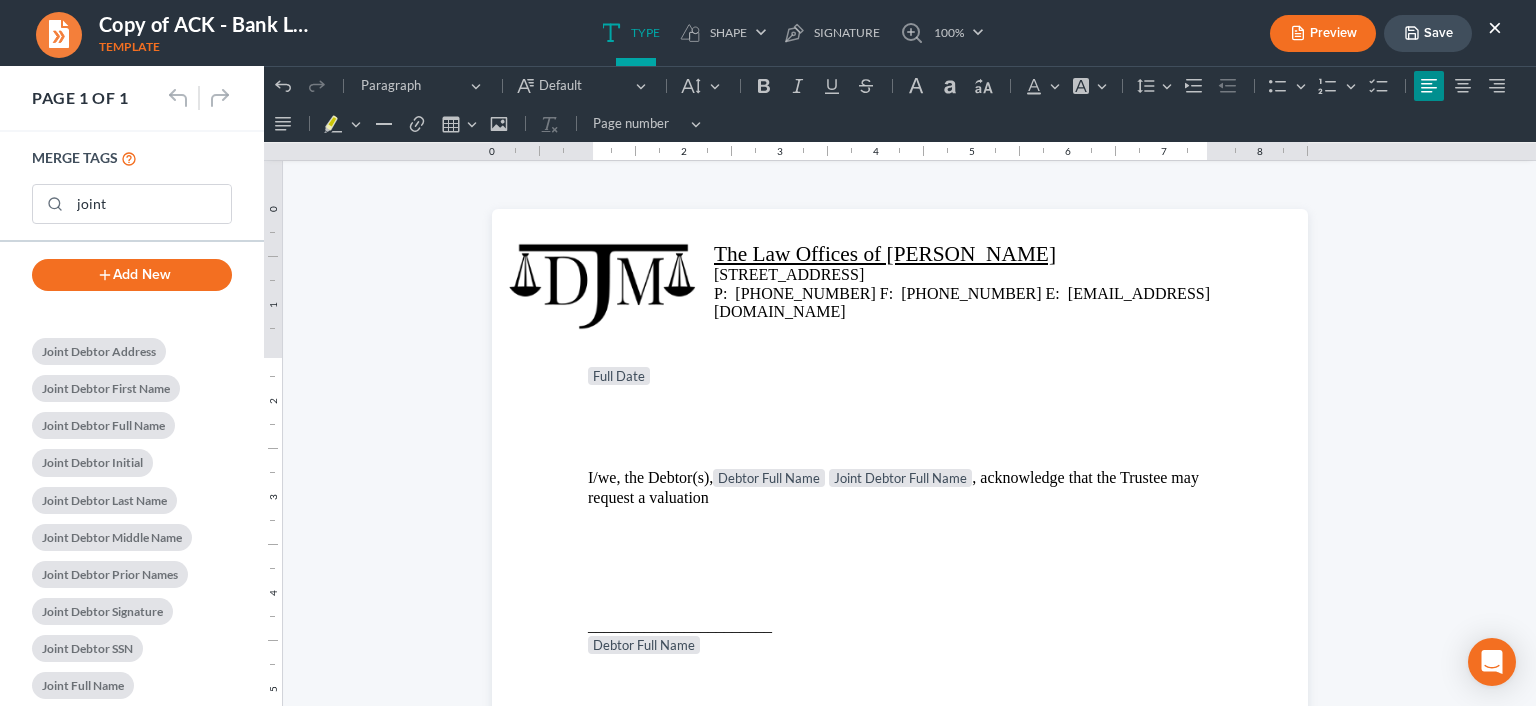 click on "I/we, the Debtor(s),  Debtor Full Name   Joint Debtor Full Name , acknowledge that the Trustee may request a valuation" at bounding box center (900, 488) 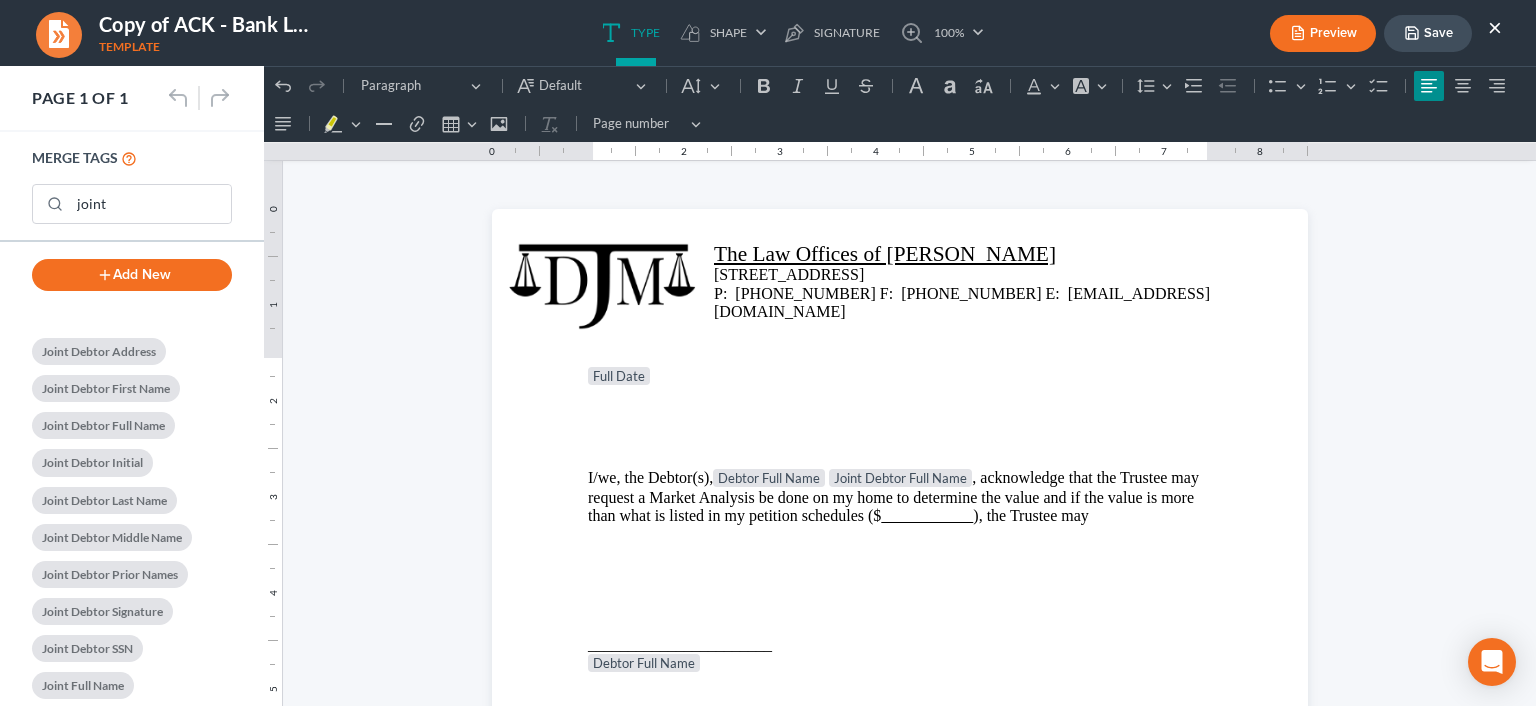 click at bounding box center [900, 535] 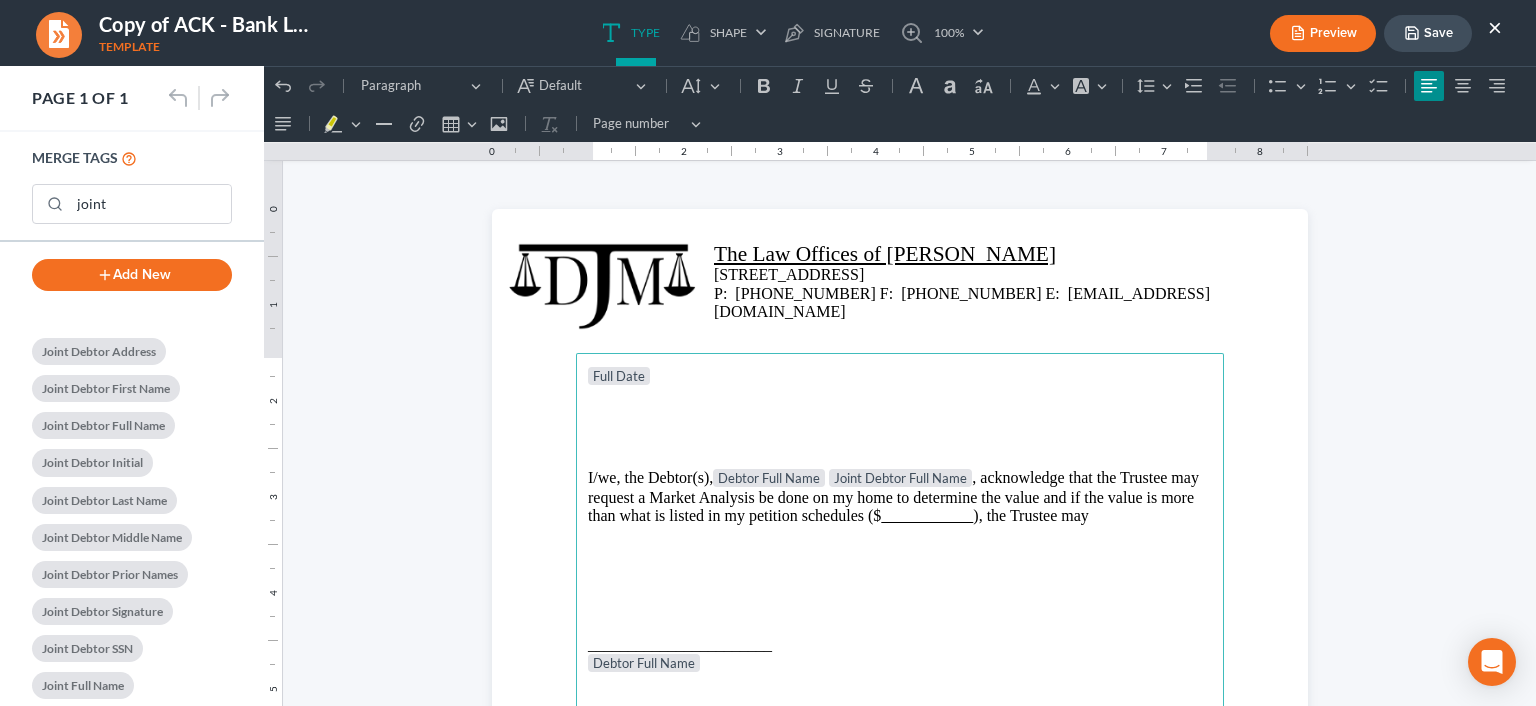 click on "I/we, the Debtor(s),  Debtor Full Name   Joint Debtor Full Name , acknowledge that the Trustee may request a Market Analysis be done on my home to determine the value and if the value is more than what is listed in my petition schedules ($                         ), the Trustee may" at bounding box center [900, 497] 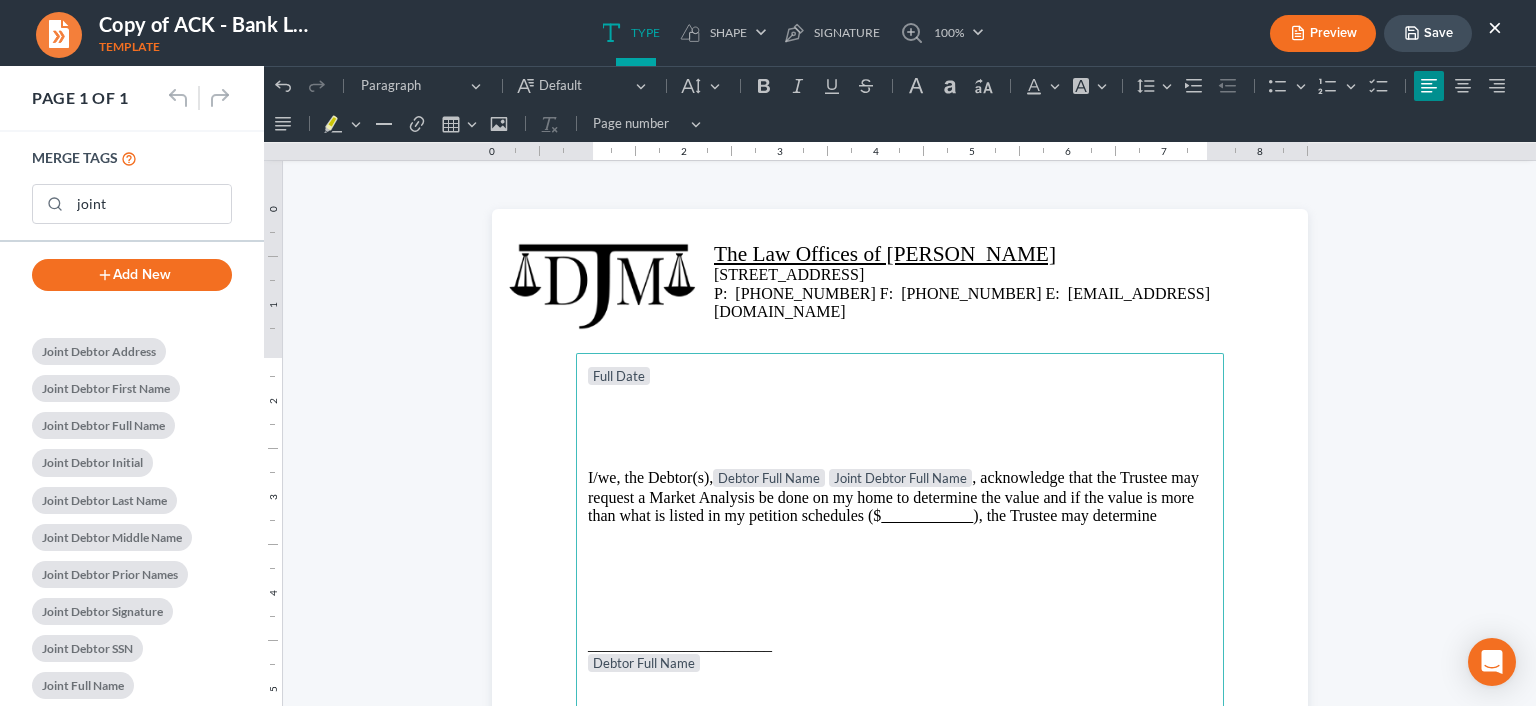 click on "I/we, the Debtor(s),  Debtor Full Name   Joint Debtor Full Name , acknowledge that the Trustee may request a Market Analysis be done on my home to determine the value and if the value is more than what is listed in my petition schedules ($                         ), the Trustee may determine" at bounding box center (900, 497) 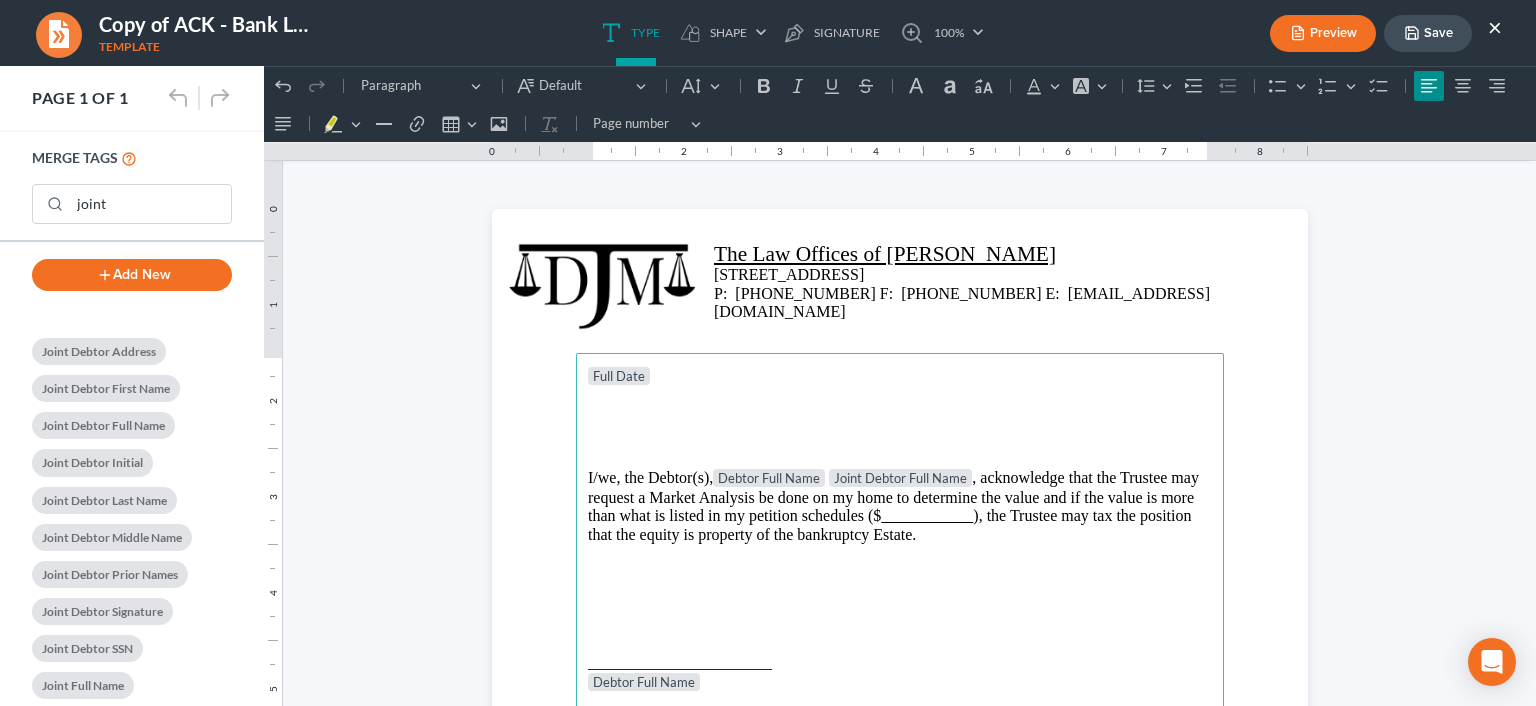 click on "I/we, the Debtor(s),  Debtor Full Name   Joint Debtor Full Name , acknowledge that the Trustee may request a Market Analysis be done on my home to determine the value and if the value is more than what is listed in my petition schedules ($                         ), the Trustee may tax the position that the equity is property of the bankruptcy Estate." at bounding box center (900, 506) 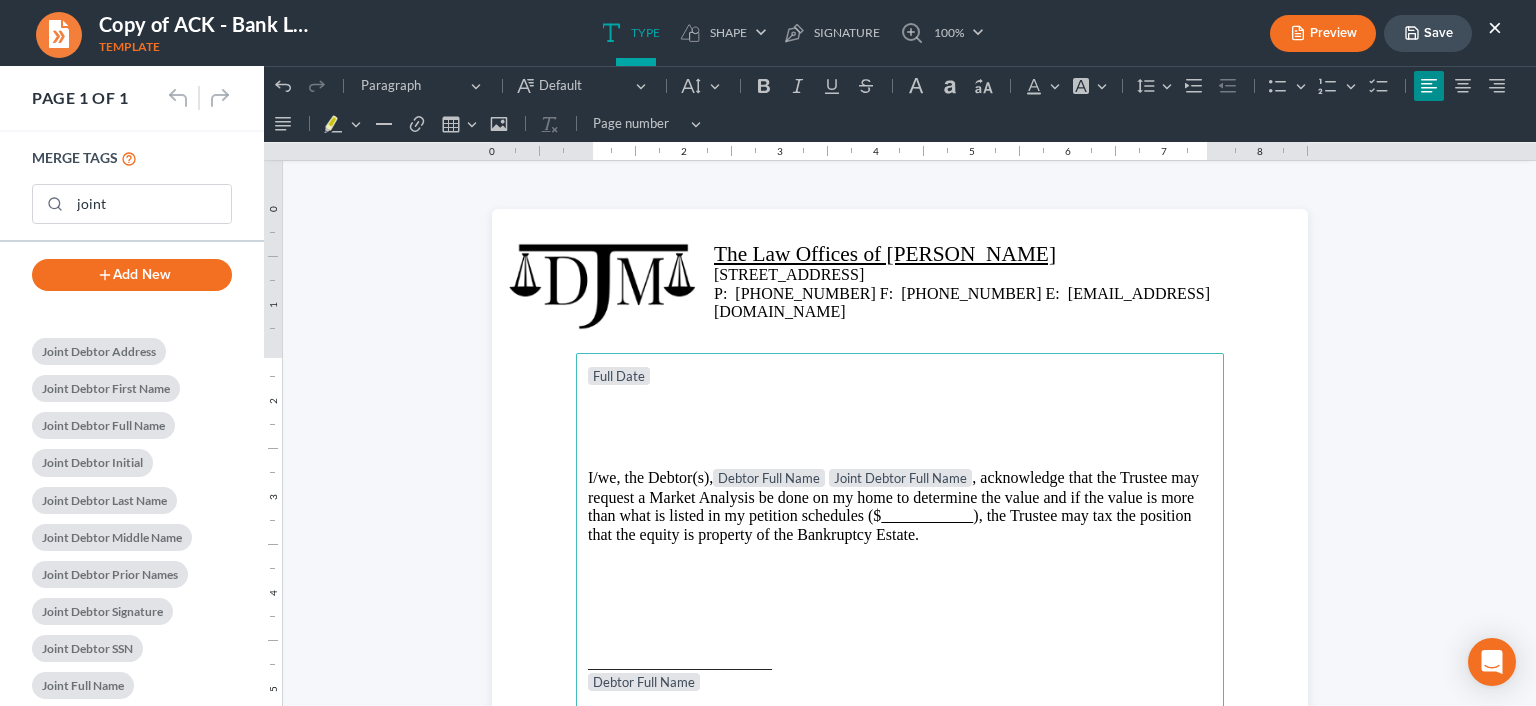 click on "I/we, the Debtor(s),  Debtor Full Name   Joint Debtor Full Name , acknowledge that the Trustee may request a Market Analysis be done on my home to determine the value and if the value is more than what is listed in my petition schedules ($                         ), the Trustee may tax the position that the equity is property of the Bankruptcy Estate." at bounding box center (900, 506) 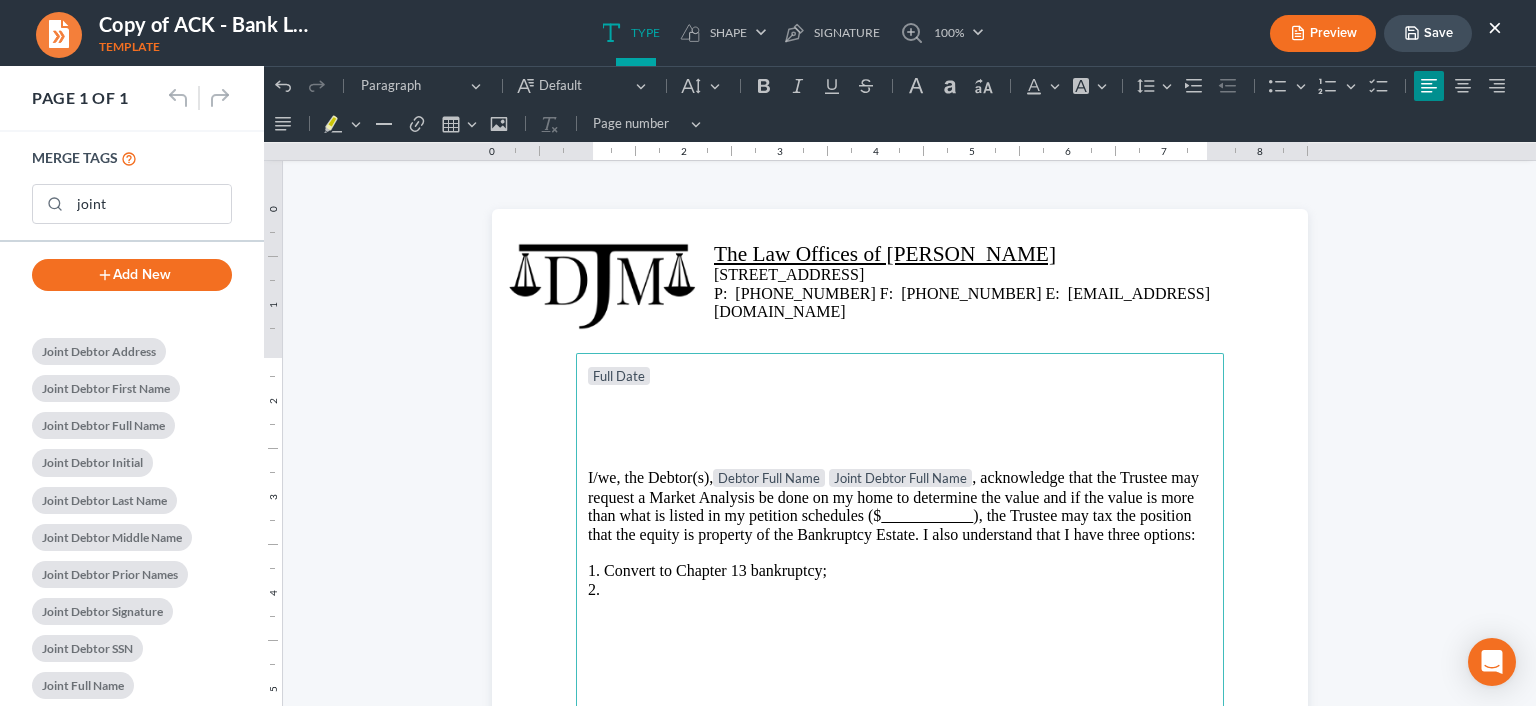 click on "1. Convert to Chapter 13 bankruptcy;" at bounding box center [900, 571] 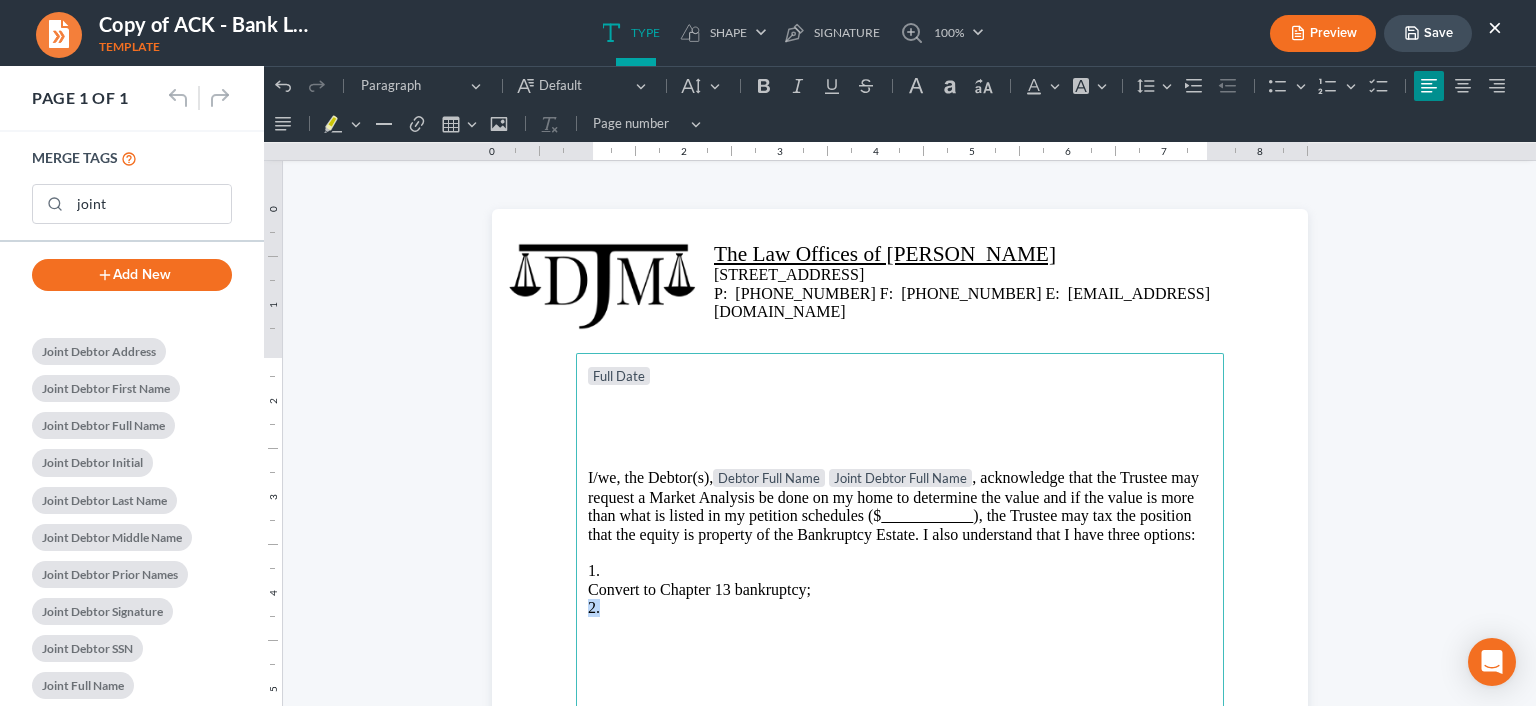 drag, startPoint x: 592, startPoint y: 611, endPoint x: 568, endPoint y: 610, distance: 24.020824 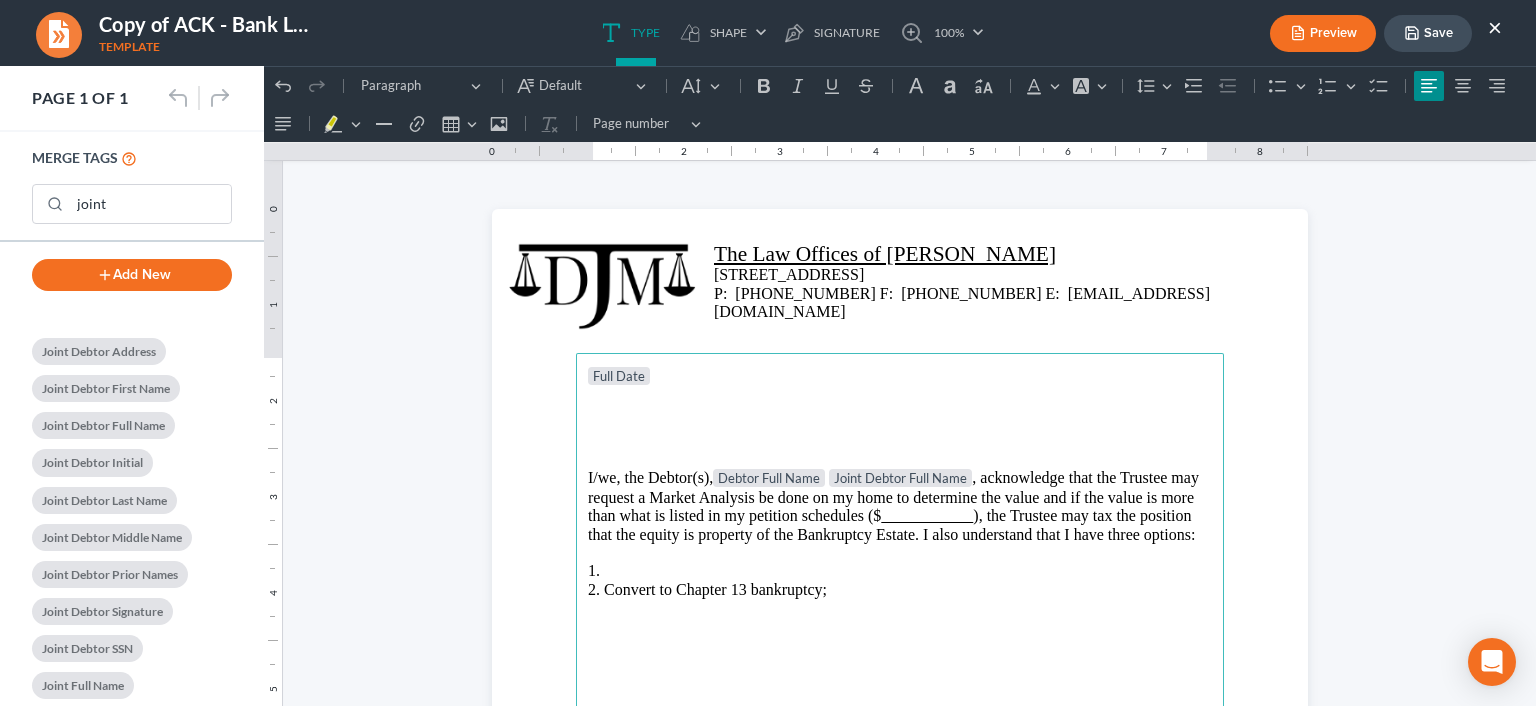 click on "1." at bounding box center (900, 571) 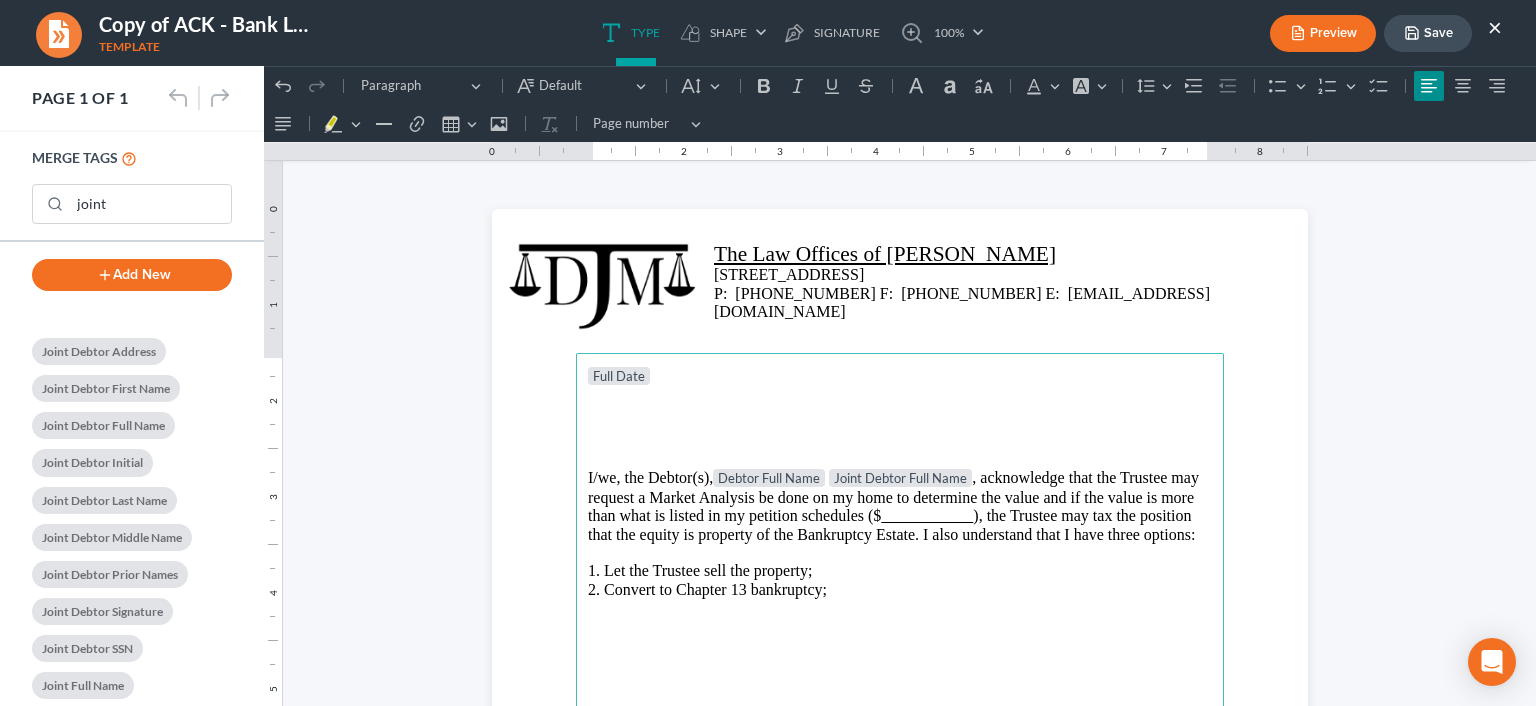 click on "2. Convert to Chapter 13 bankruptcy;" at bounding box center [900, 590] 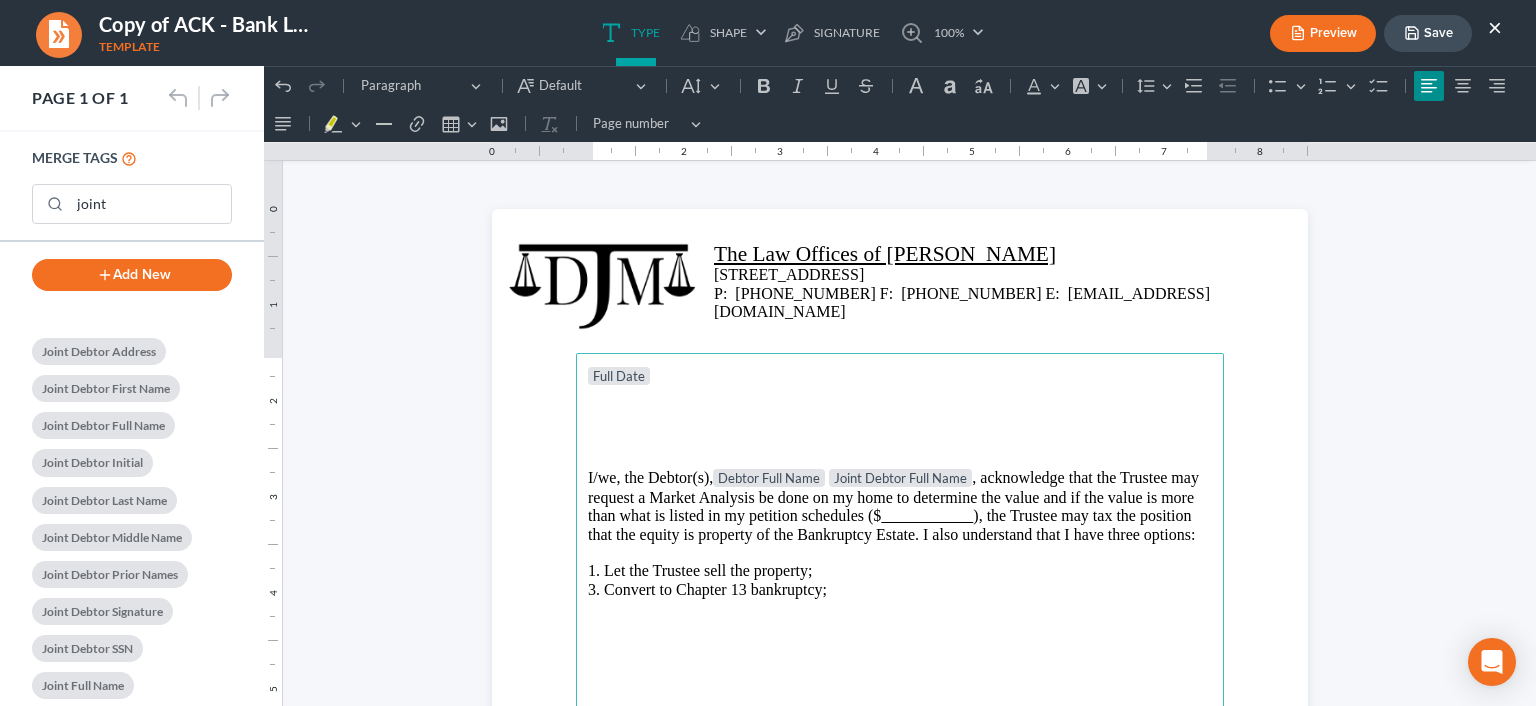 click on "3. Convert to Chapter 13 bankruptcy;" at bounding box center (900, 590) 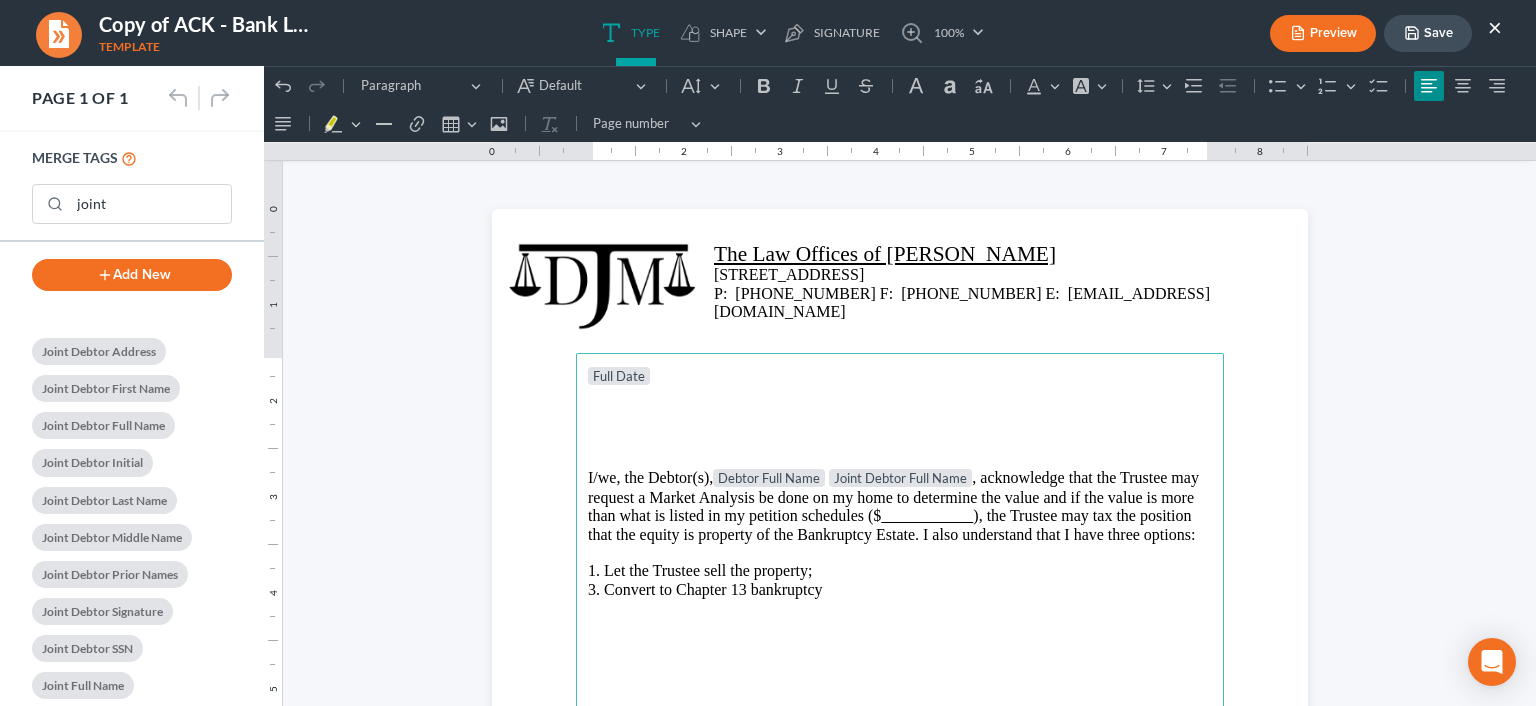 click on "1. Let the Trustee sell the property;" at bounding box center [900, 571] 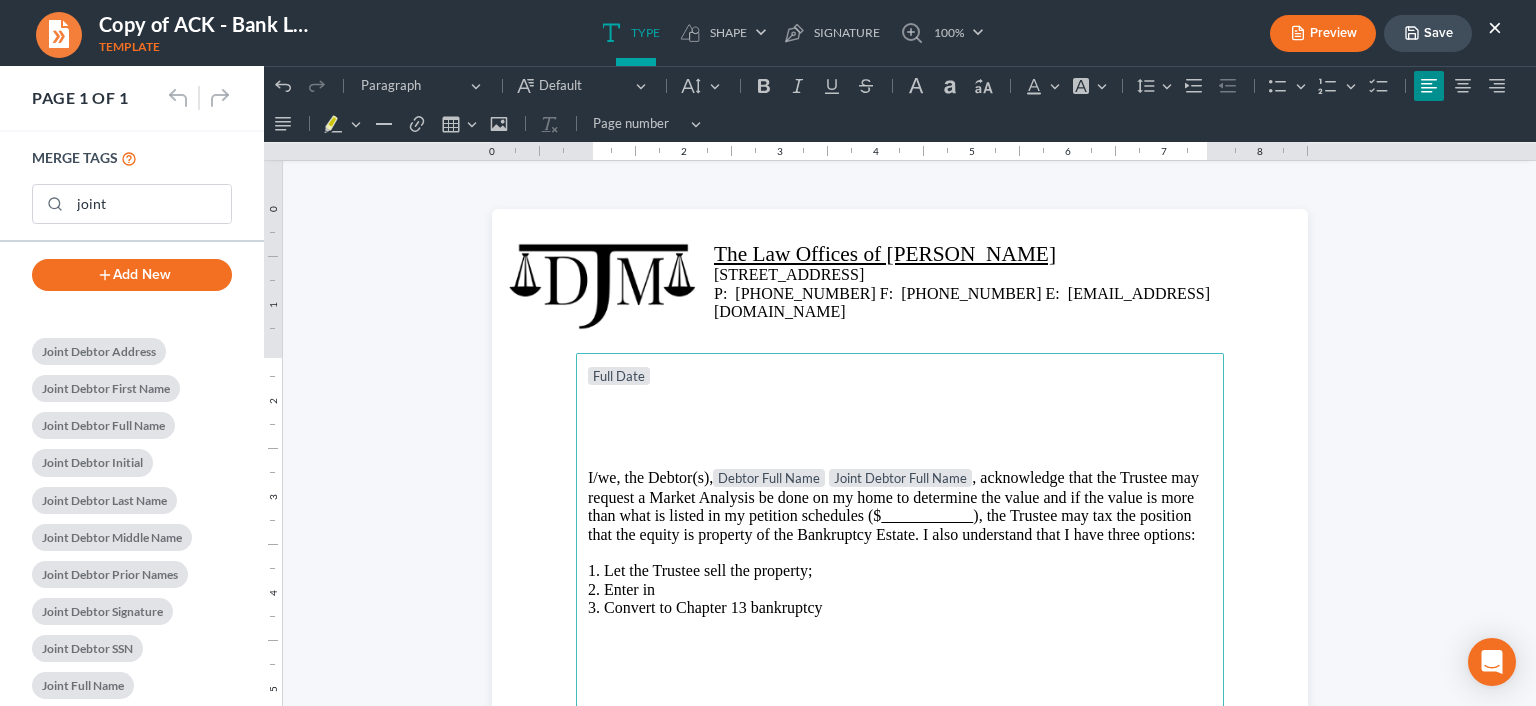 click on "1. Let the Trustee sell the property;" at bounding box center [900, 571] 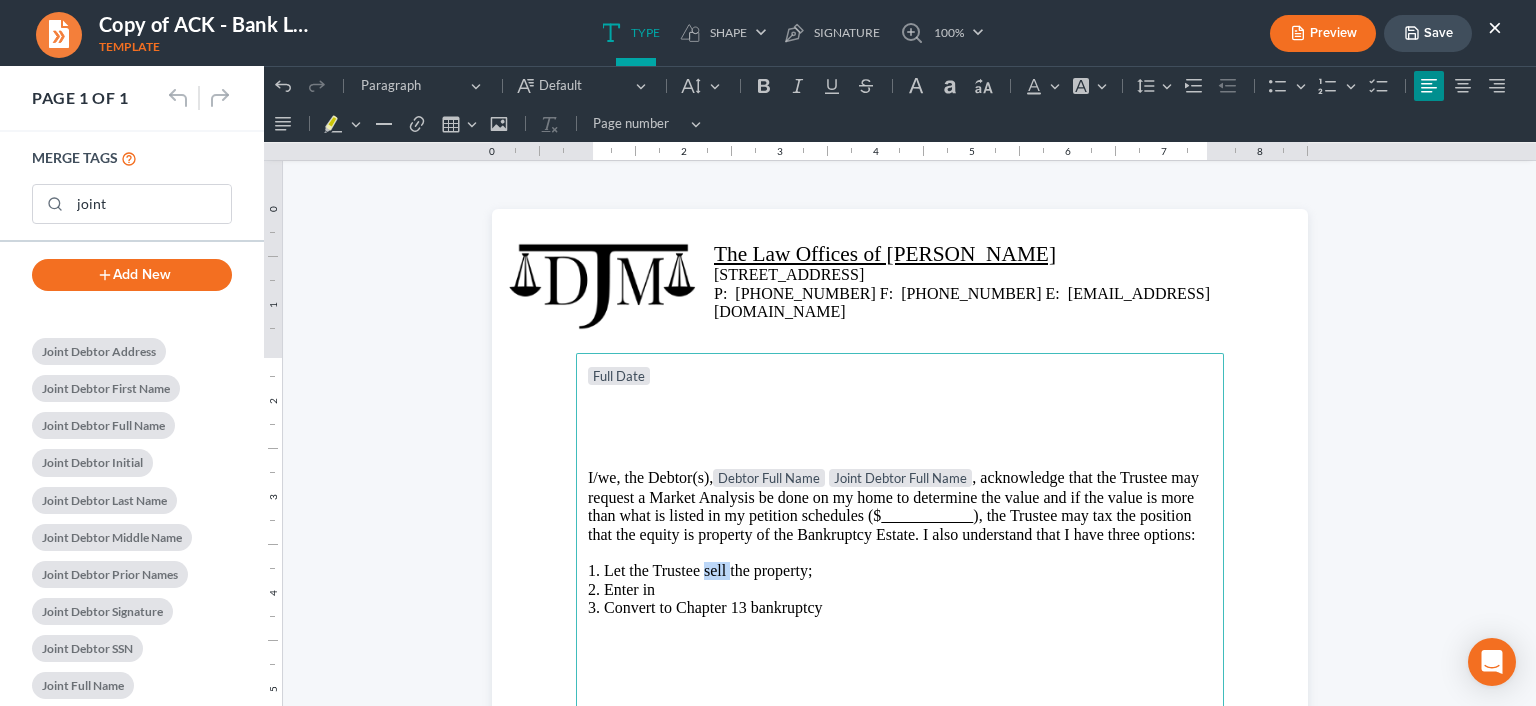 click on "1. Let the Trustee sell the property;" at bounding box center [900, 571] 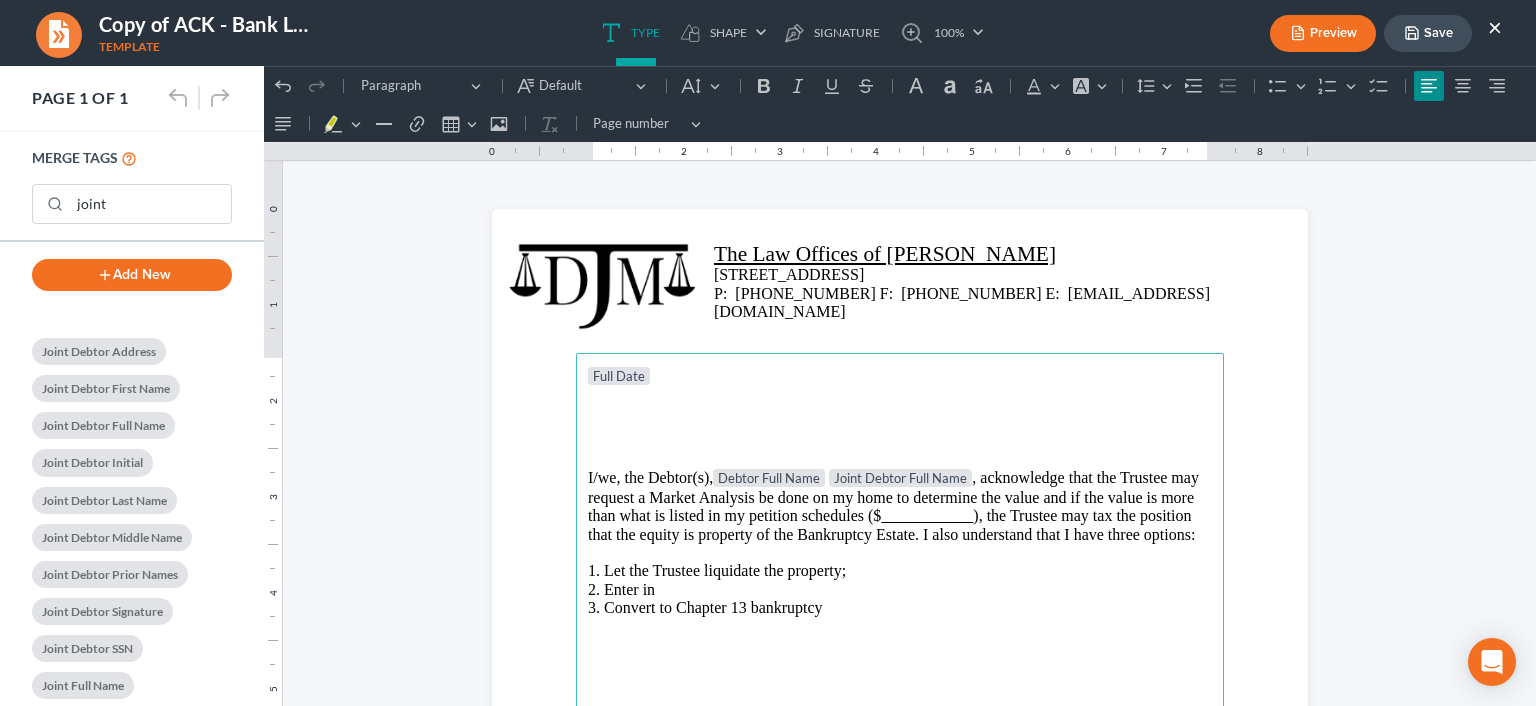 click on "2. Enter in" at bounding box center [900, 590] 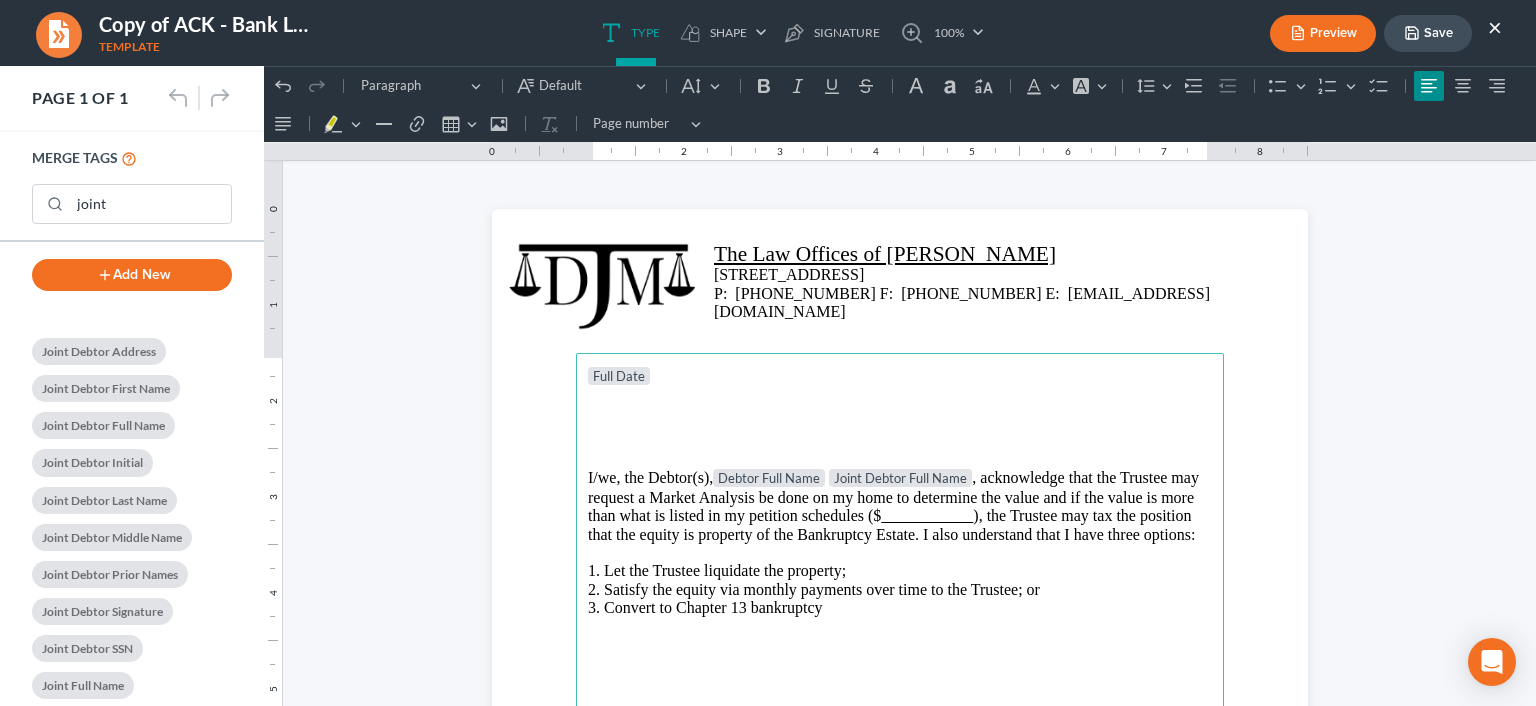 click at bounding box center (900, 645) 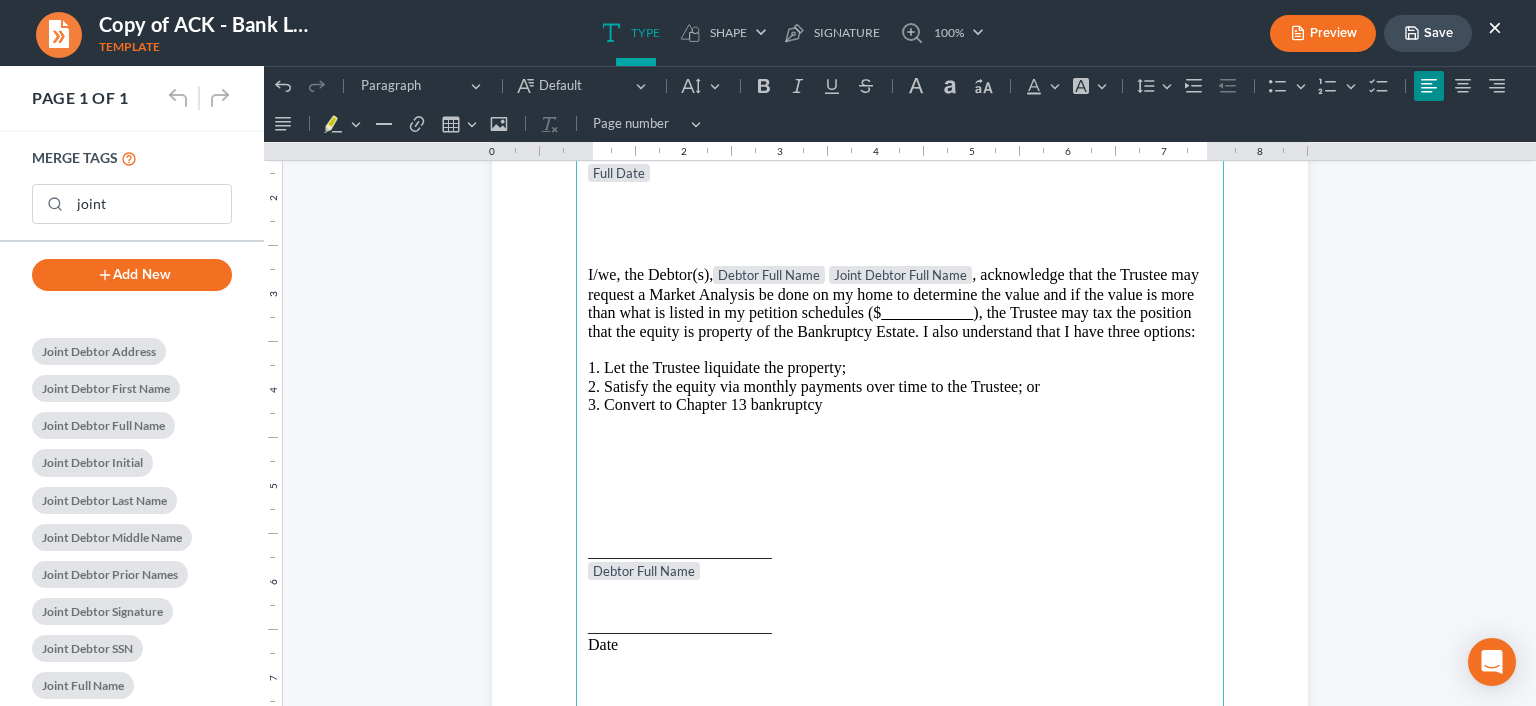 scroll, scrollTop: 204, scrollLeft: 0, axis: vertical 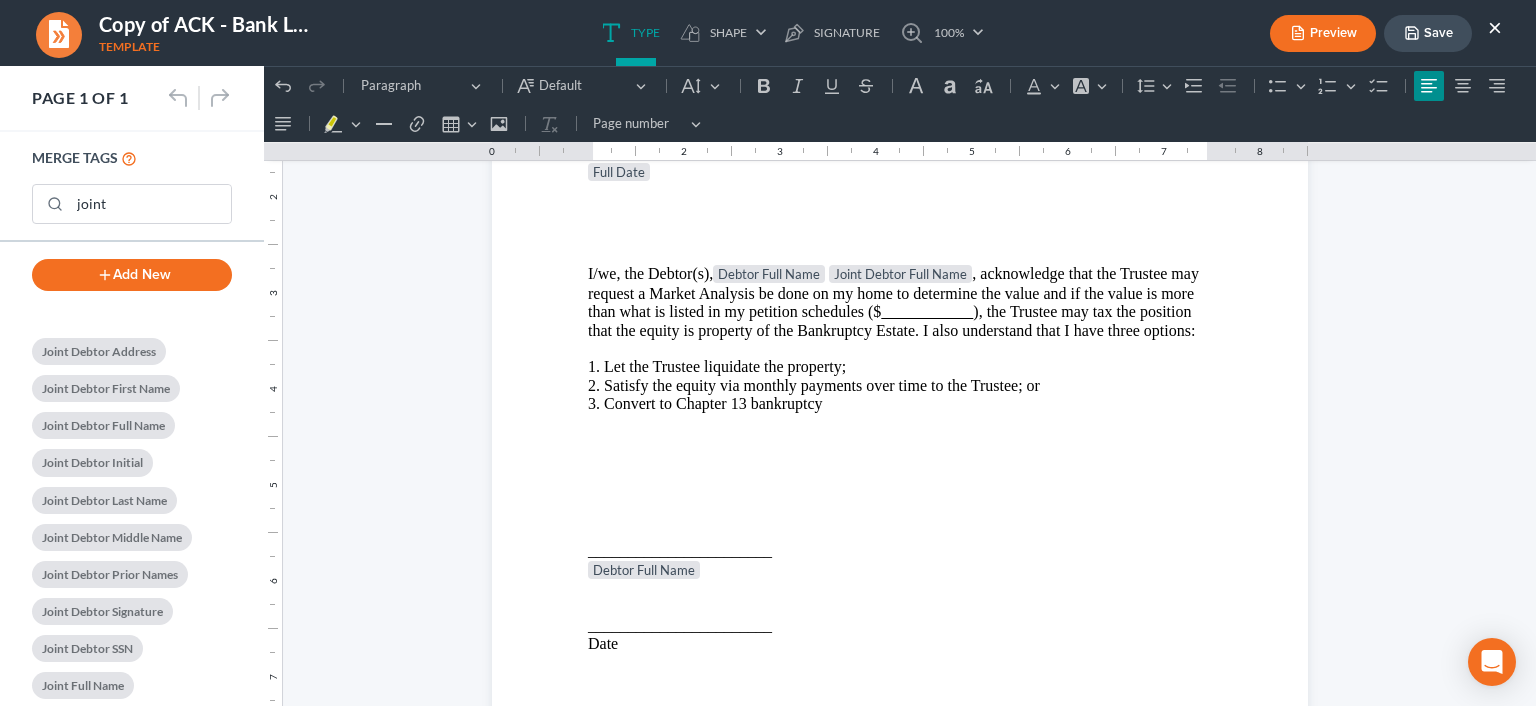 click on "I/we, the Debtor(s),  Debtor Full Name   Joint Debtor Full Name , acknowledge that the Trustee may request a Market Analysis be done on my home to determine the value and if the value is more than what is listed in my petition schedules ($                         ), the Trustee may tax the position that the equity is property of the Bankruptcy Estate. I also understand that I have three options:" at bounding box center [900, 302] 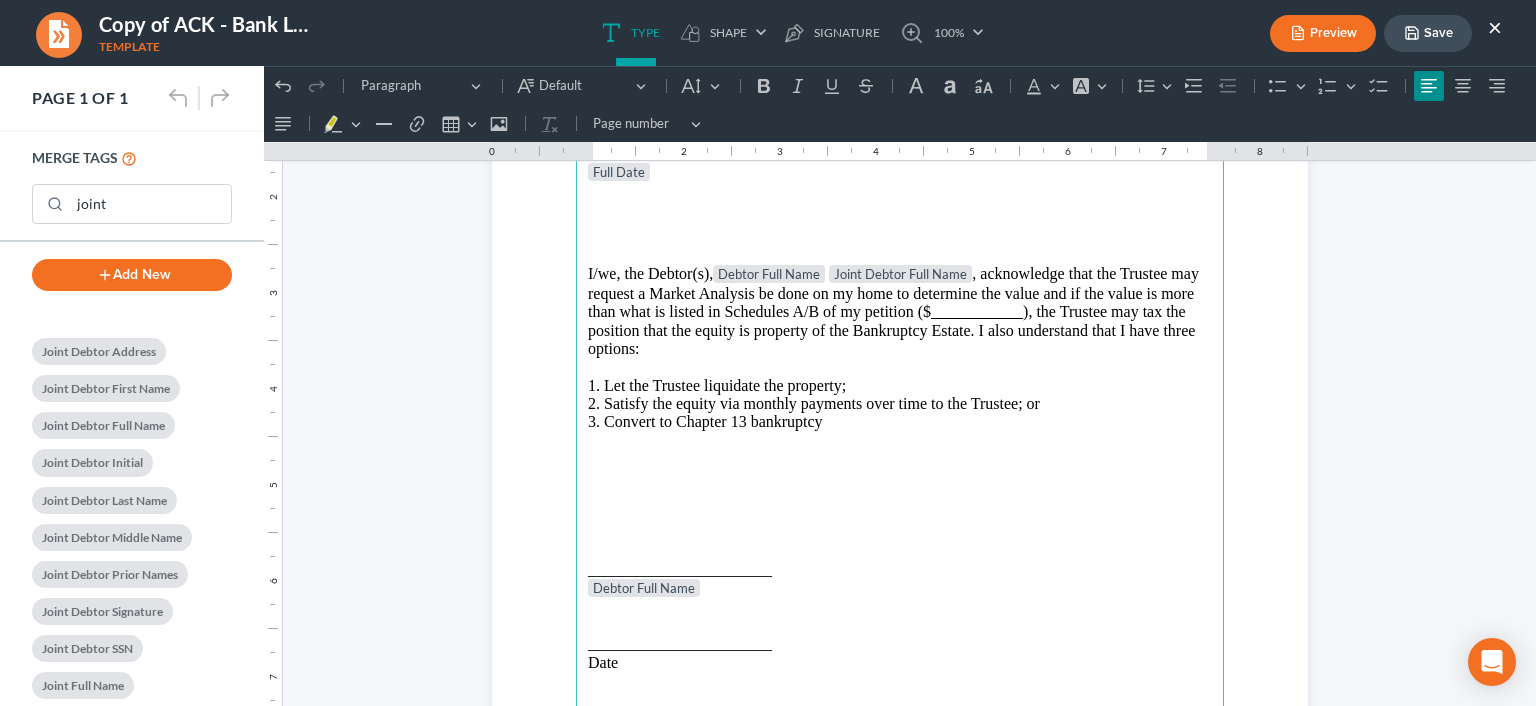 click on "I/we, the Debtor(s),  Debtor Full Name   Joint Debtor Full Name , acknowledge that the Trustee may request a Market Analysis be done on my home to determine the value and if the value is more than what is listed in Schedules A/B of my petition ($                         ), the Trustee may tax the position that the equity is property of the Bankruptcy Estate. I also understand that I have three options:" at bounding box center (900, 311) 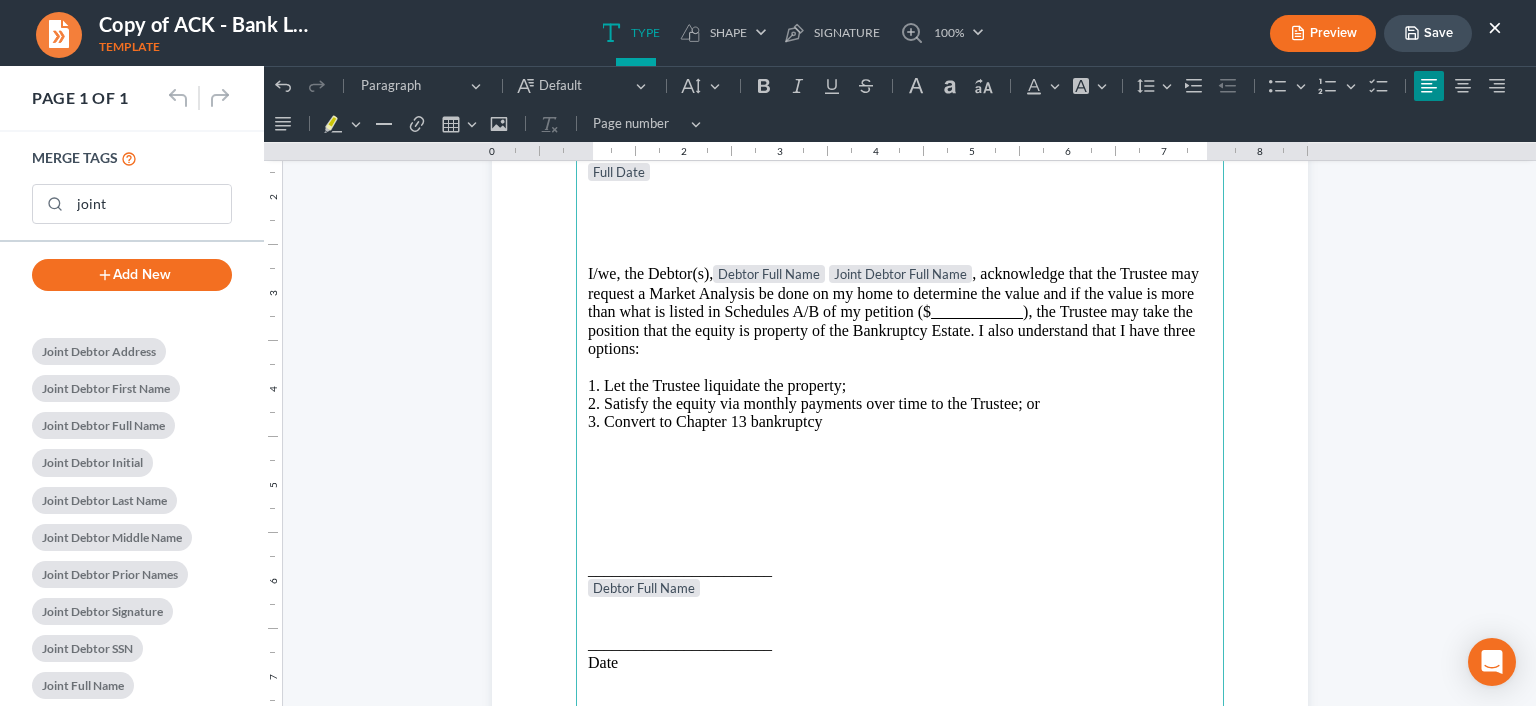 click at bounding box center [900, 441] 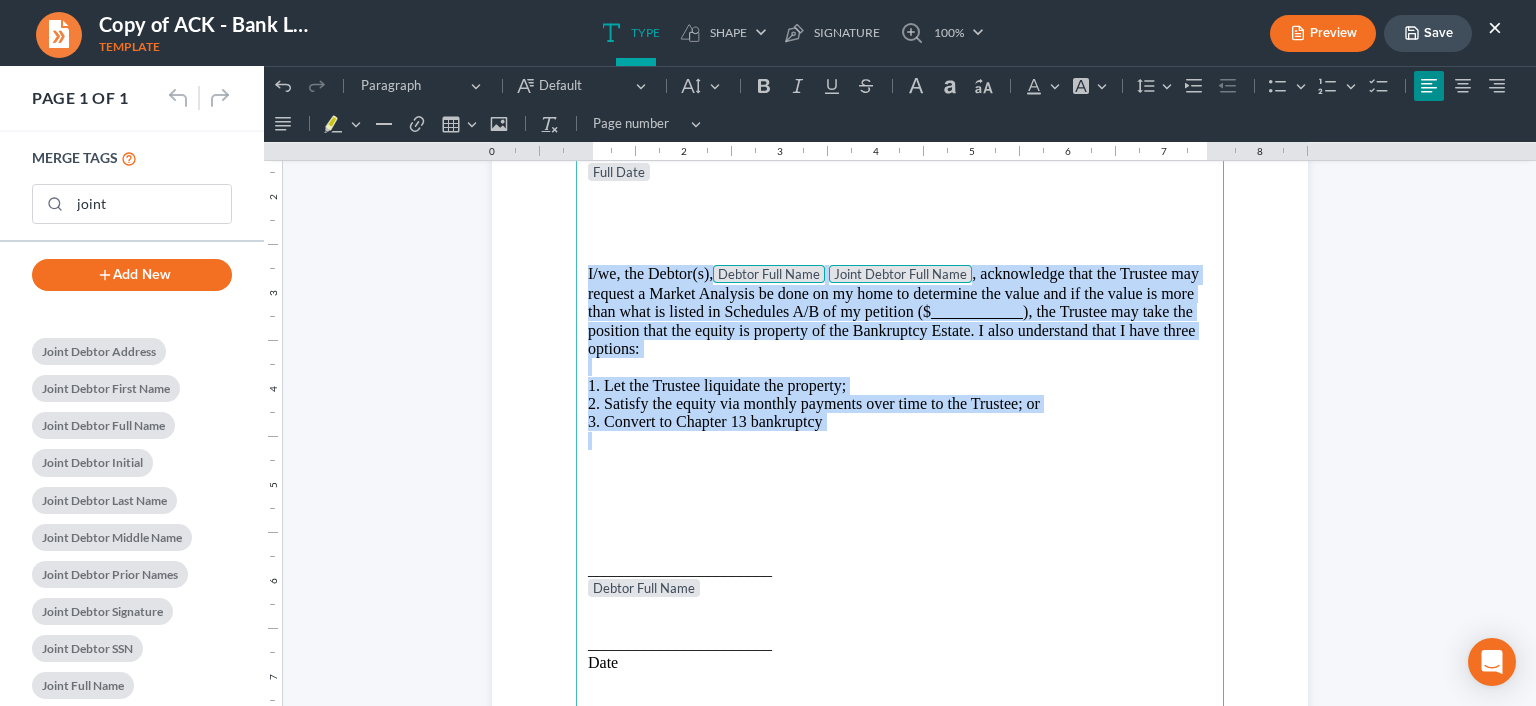 drag, startPoint x: 915, startPoint y: 431, endPoint x: 580, endPoint y: 276, distance: 369.12057 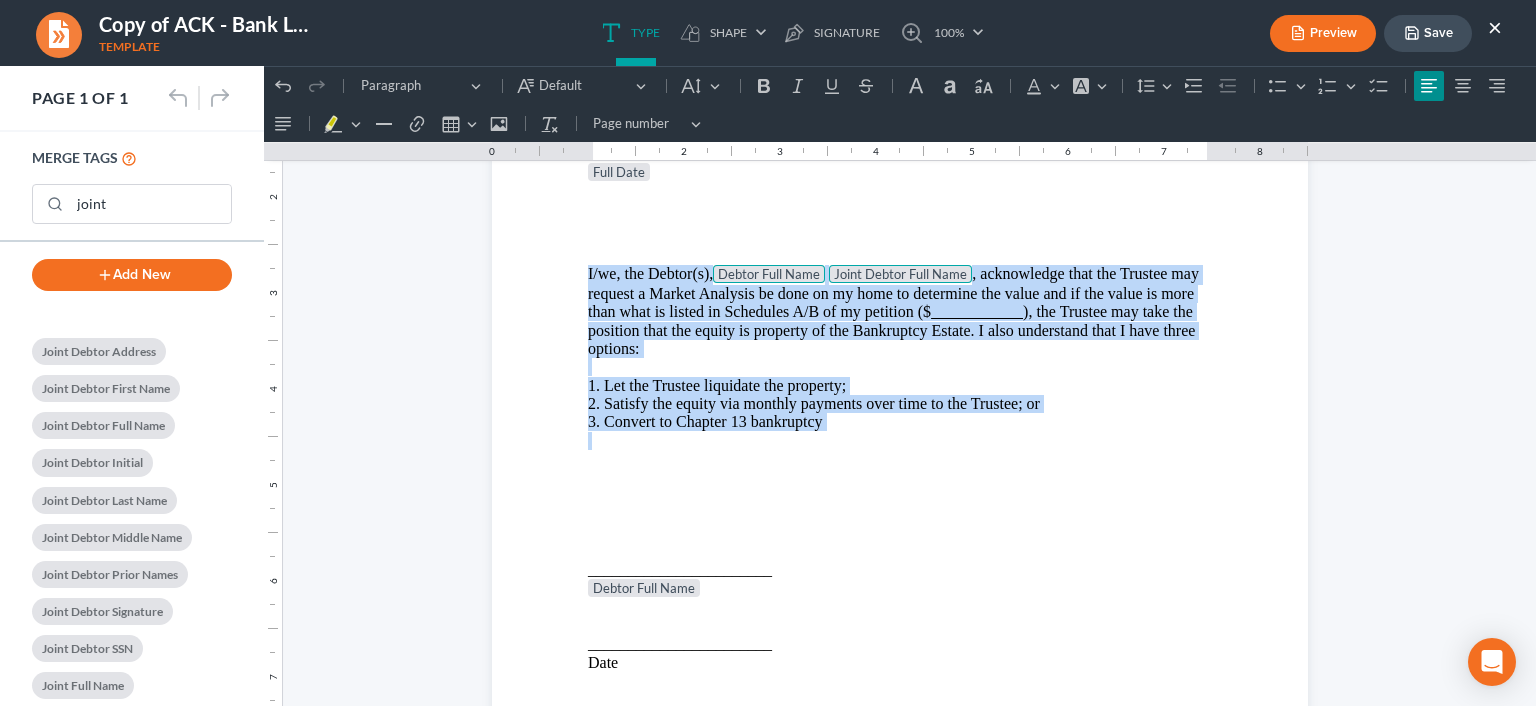drag, startPoint x: 593, startPoint y: 481, endPoint x: 650, endPoint y: 486, distance: 57.21888 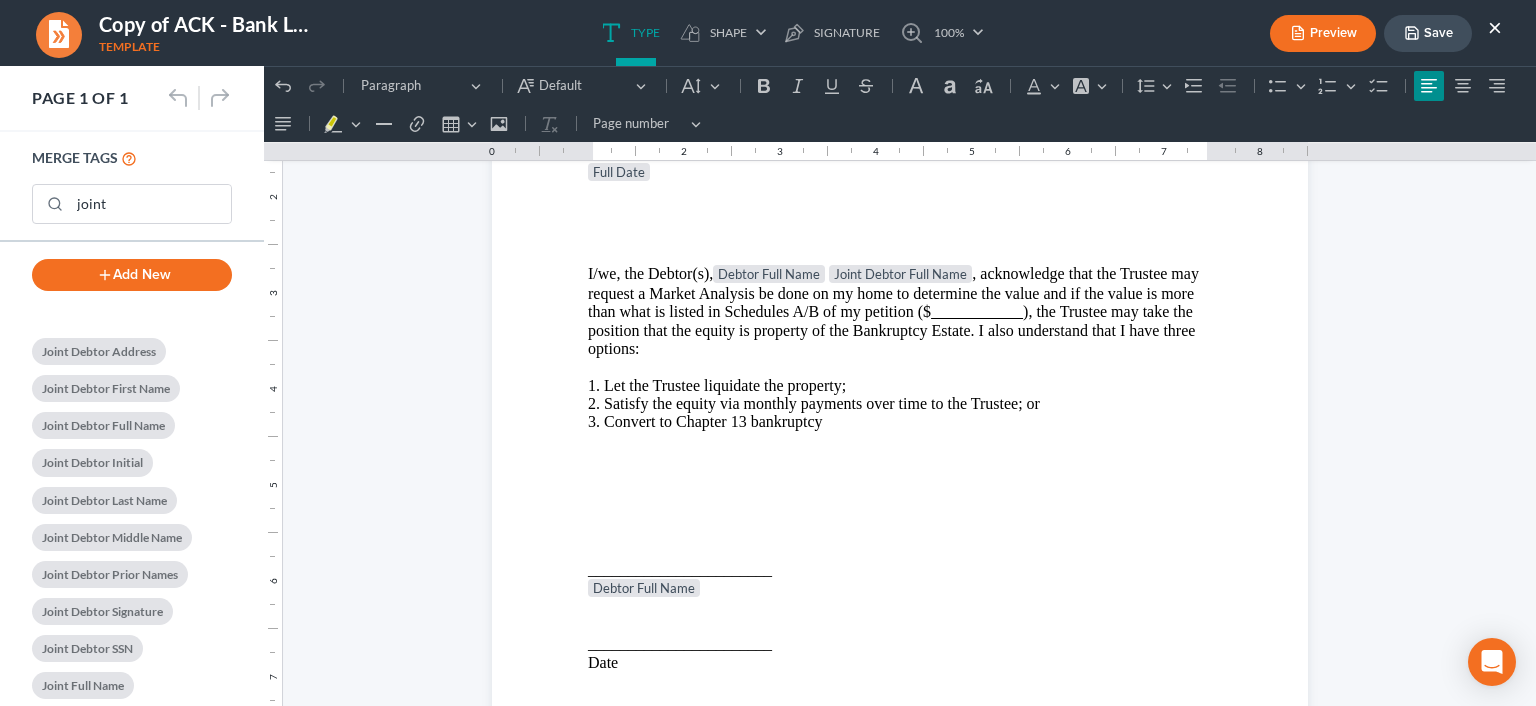 click at bounding box center (900, 478) 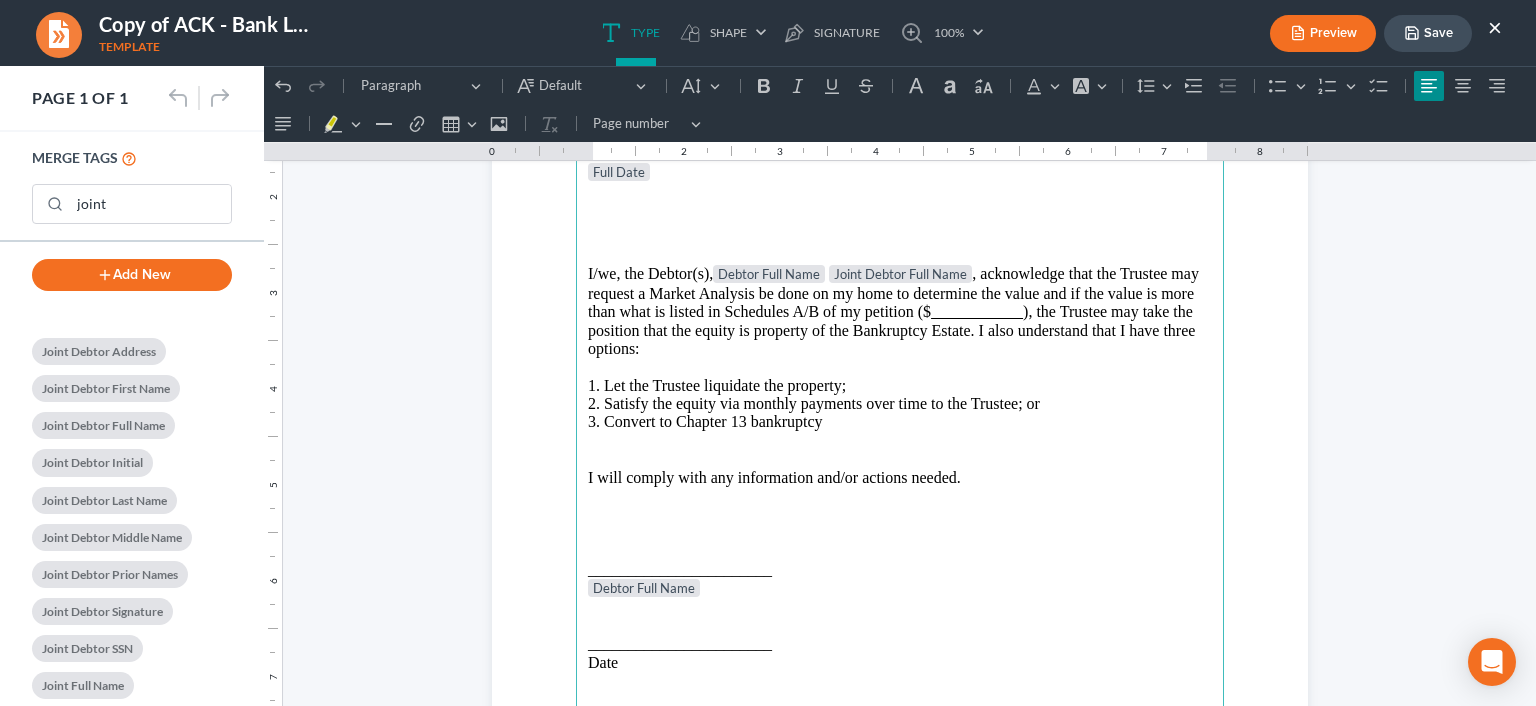 click on "I will comply with any information and/or actions needed." at bounding box center [900, 478] 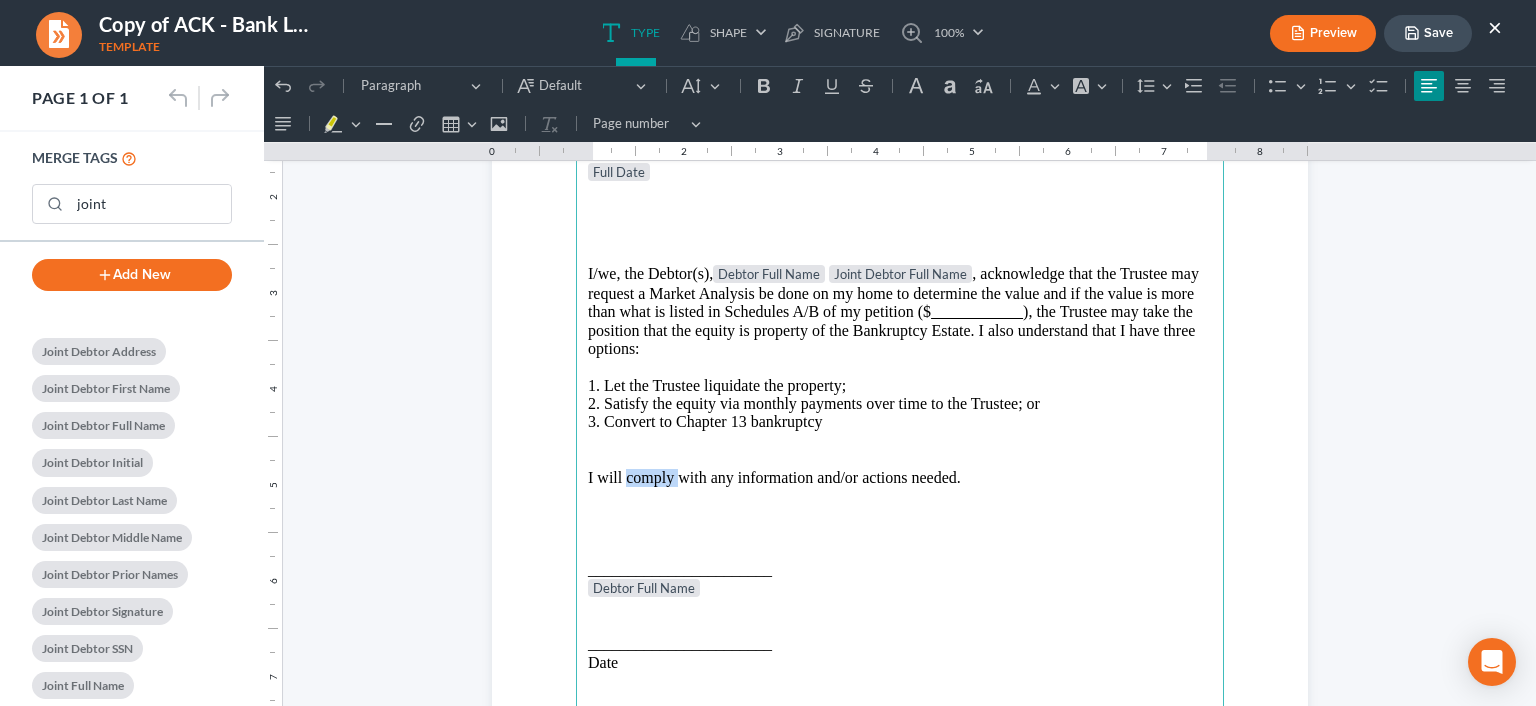 click on "I will comply with any information and/or actions needed." at bounding box center [900, 478] 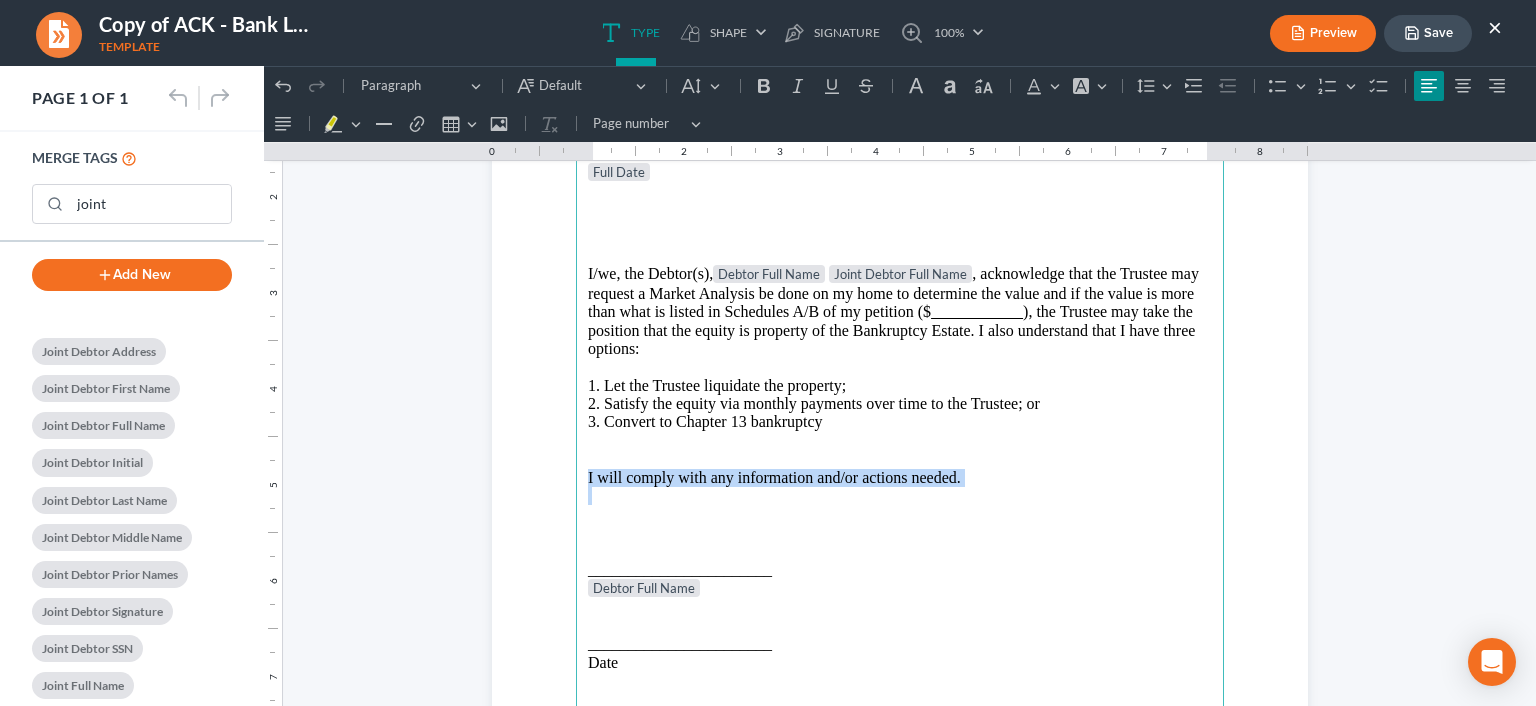 click on "I will comply with any information and/or actions needed." at bounding box center (900, 478) 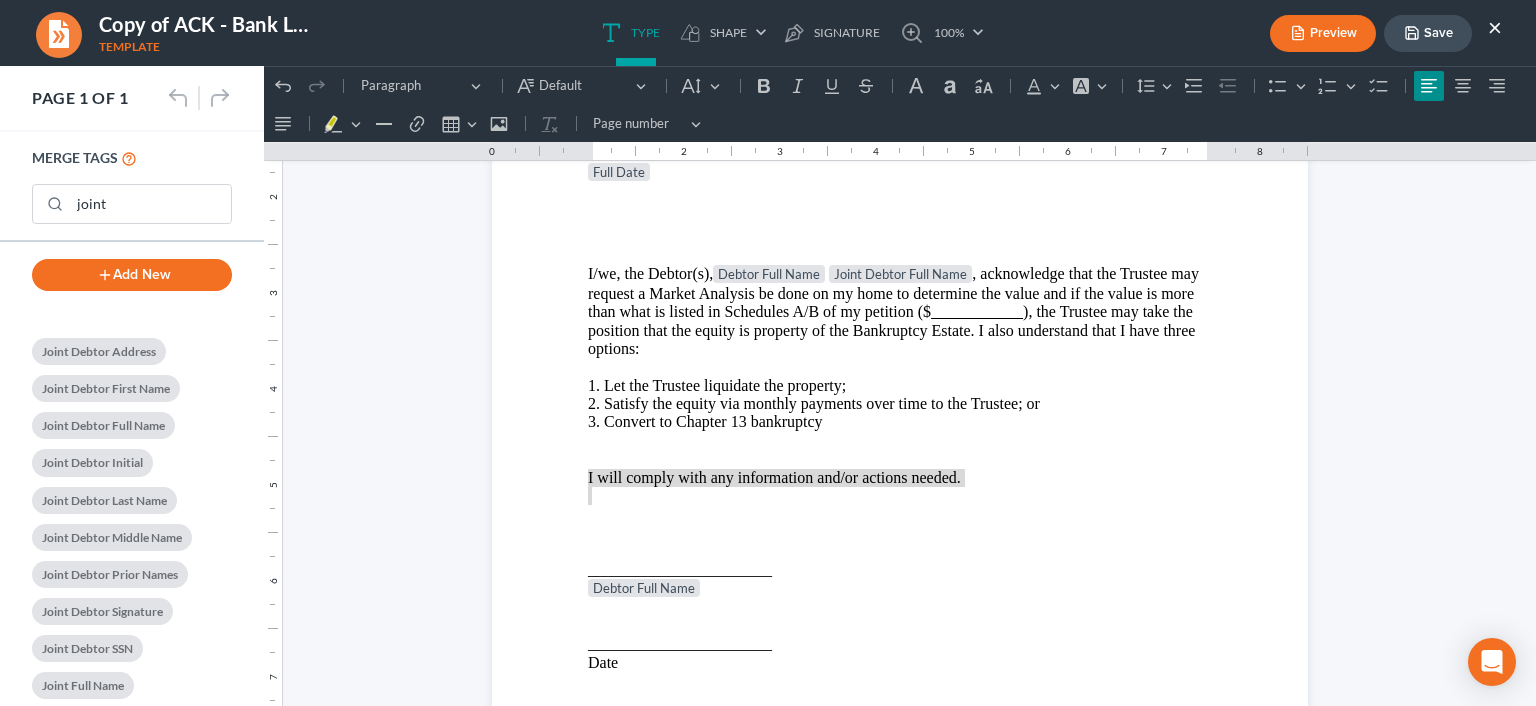 click on "Save" at bounding box center (1428, 33) 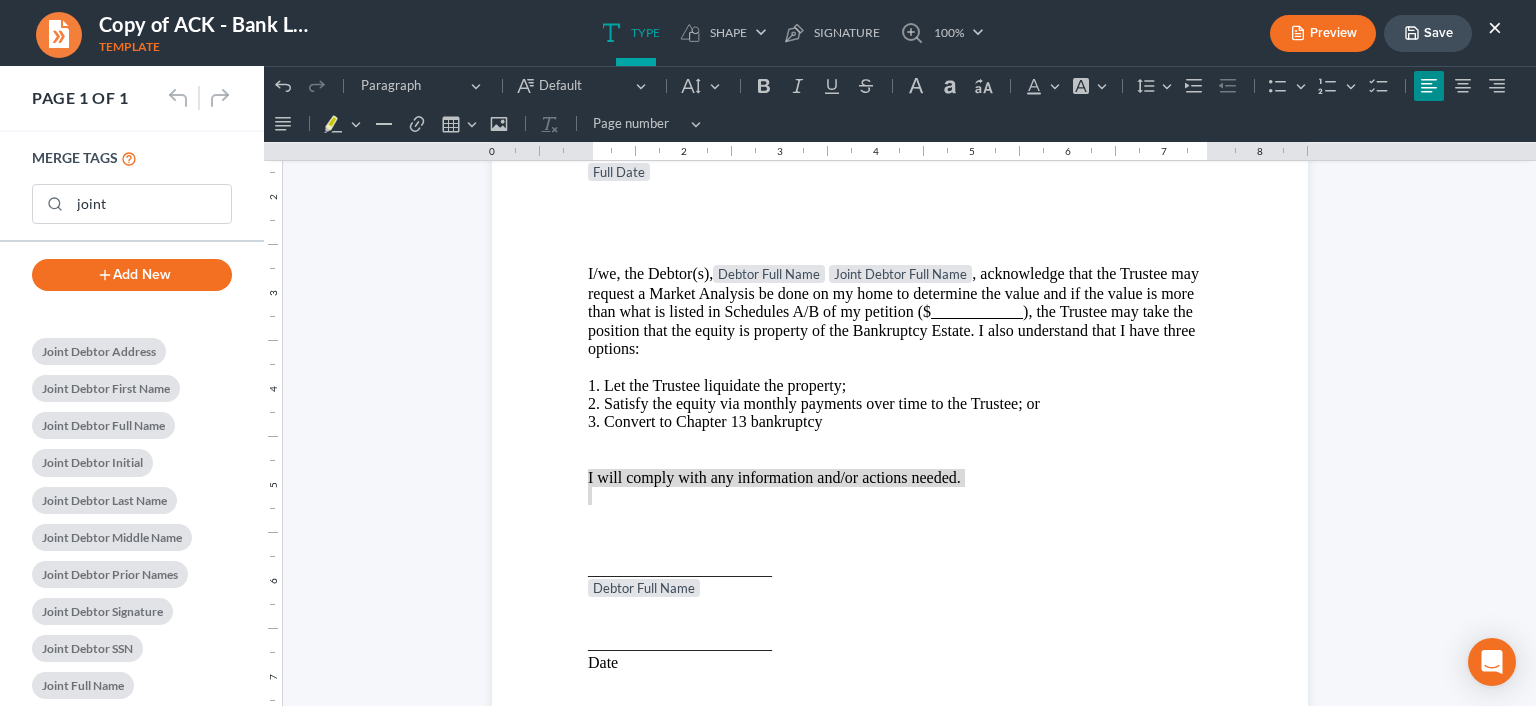 click on "×" at bounding box center [1495, 27] 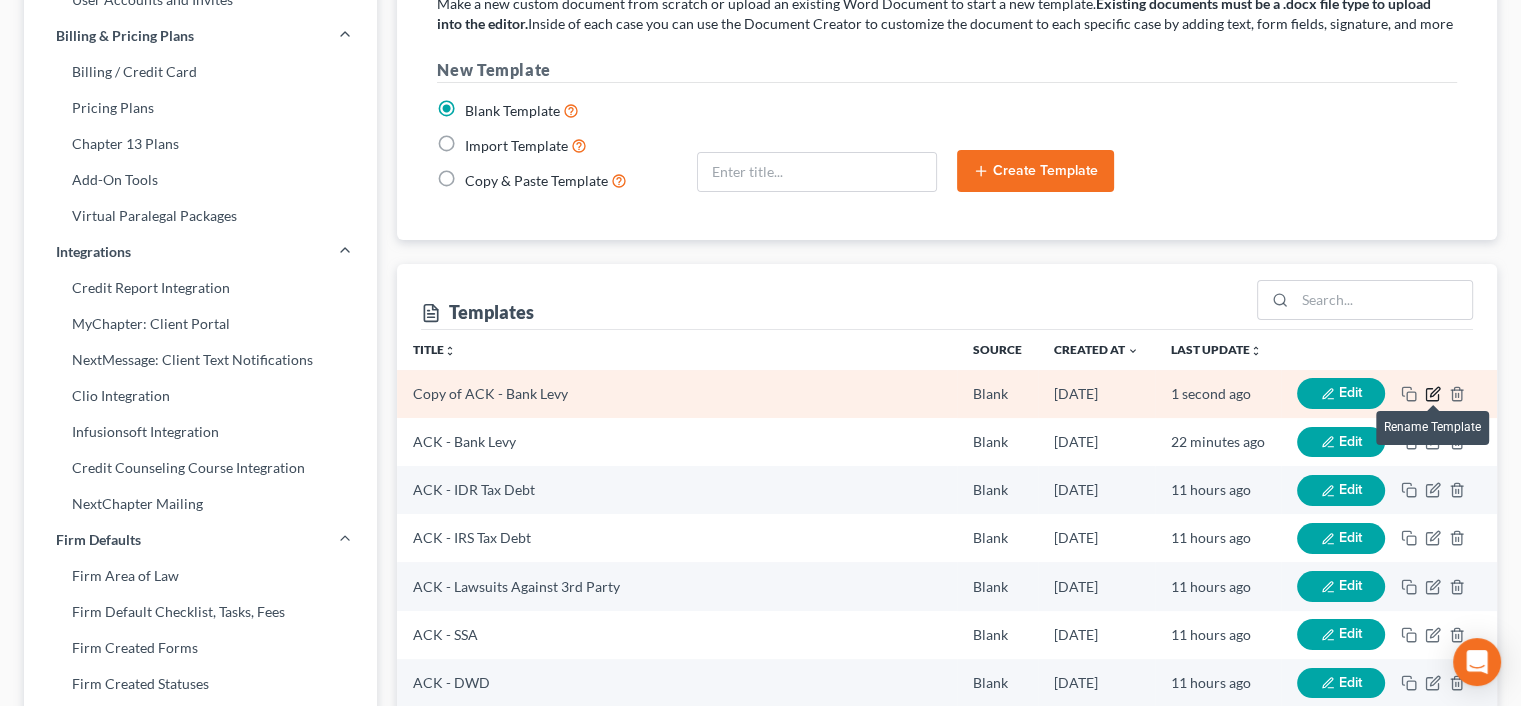 click 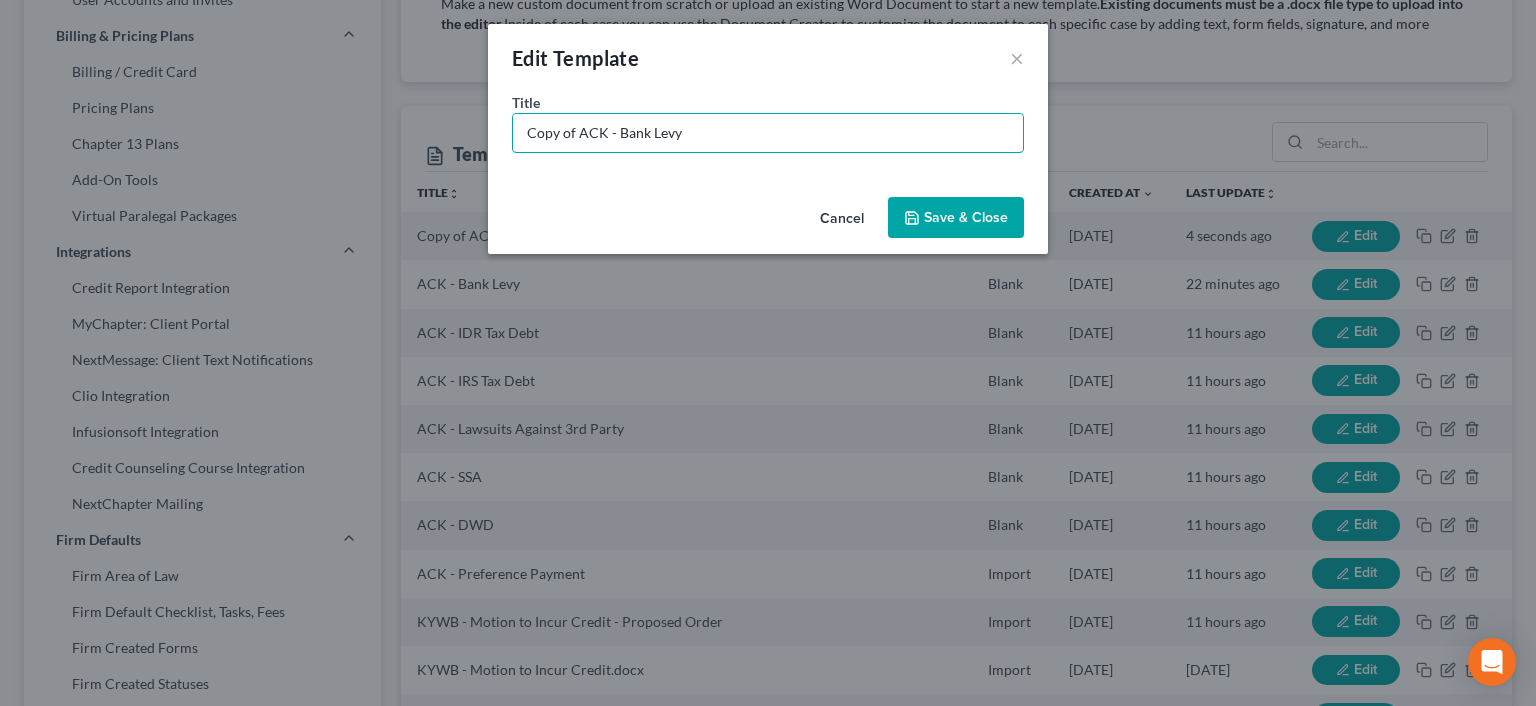 drag, startPoint x: 580, startPoint y: 129, endPoint x: 451, endPoint y: 128, distance: 129.00388 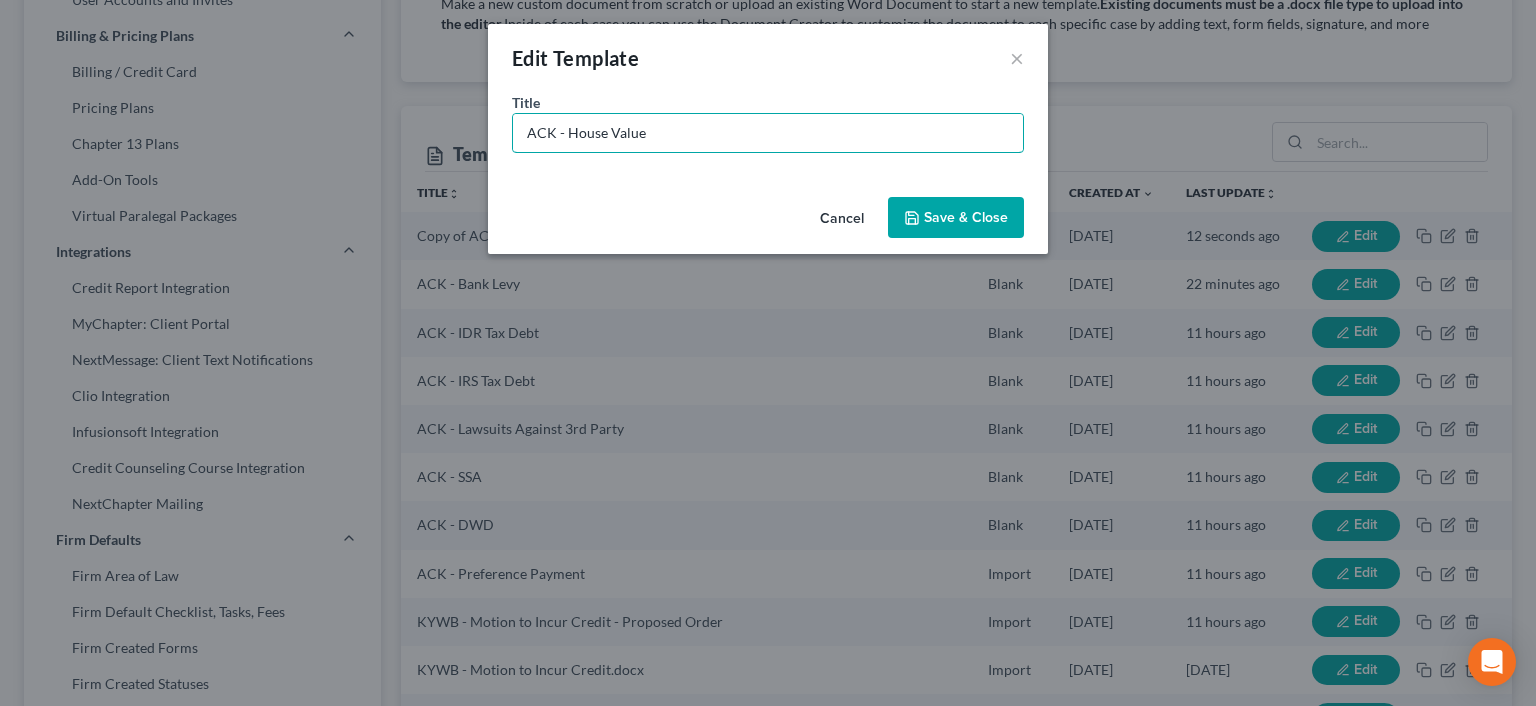 type on "ACK - House Value" 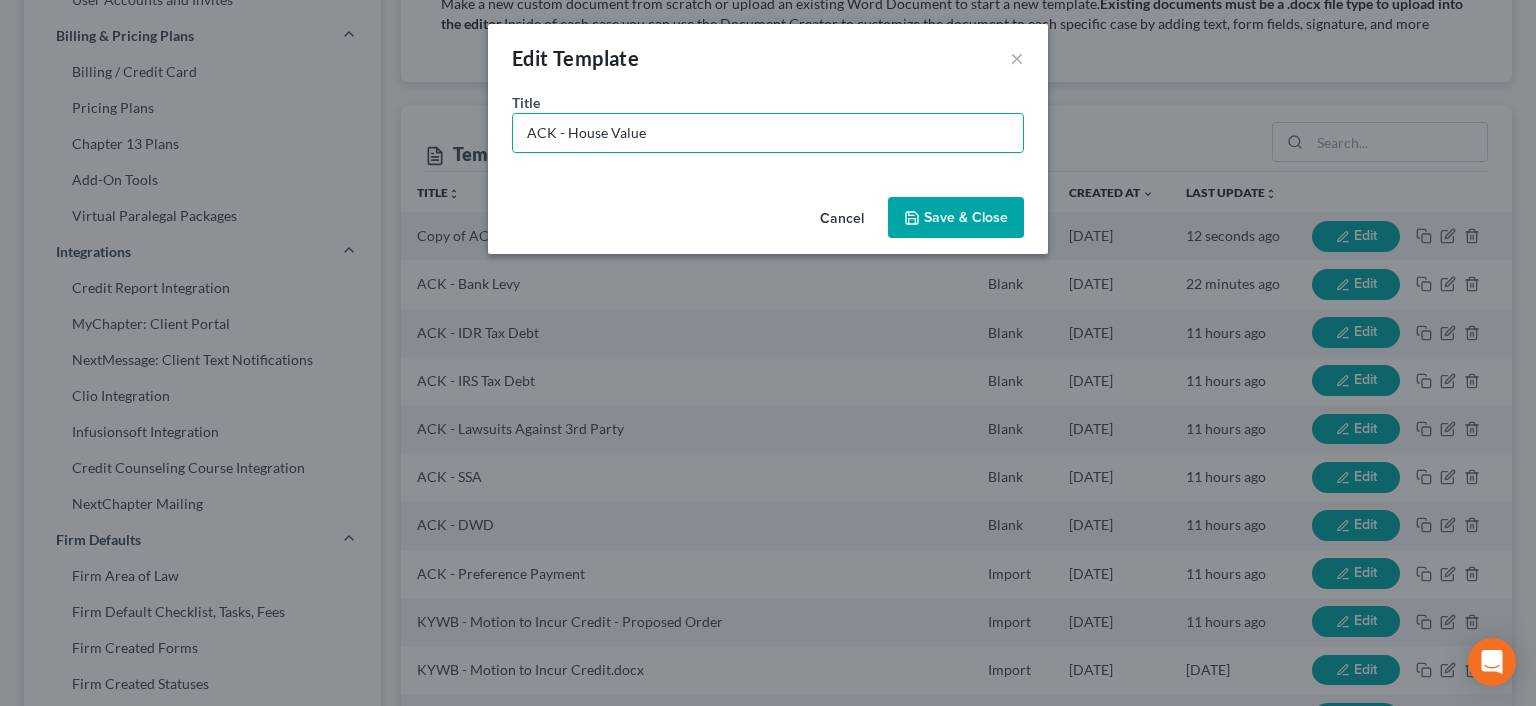 click on "Save & Close" at bounding box center (956, 218) 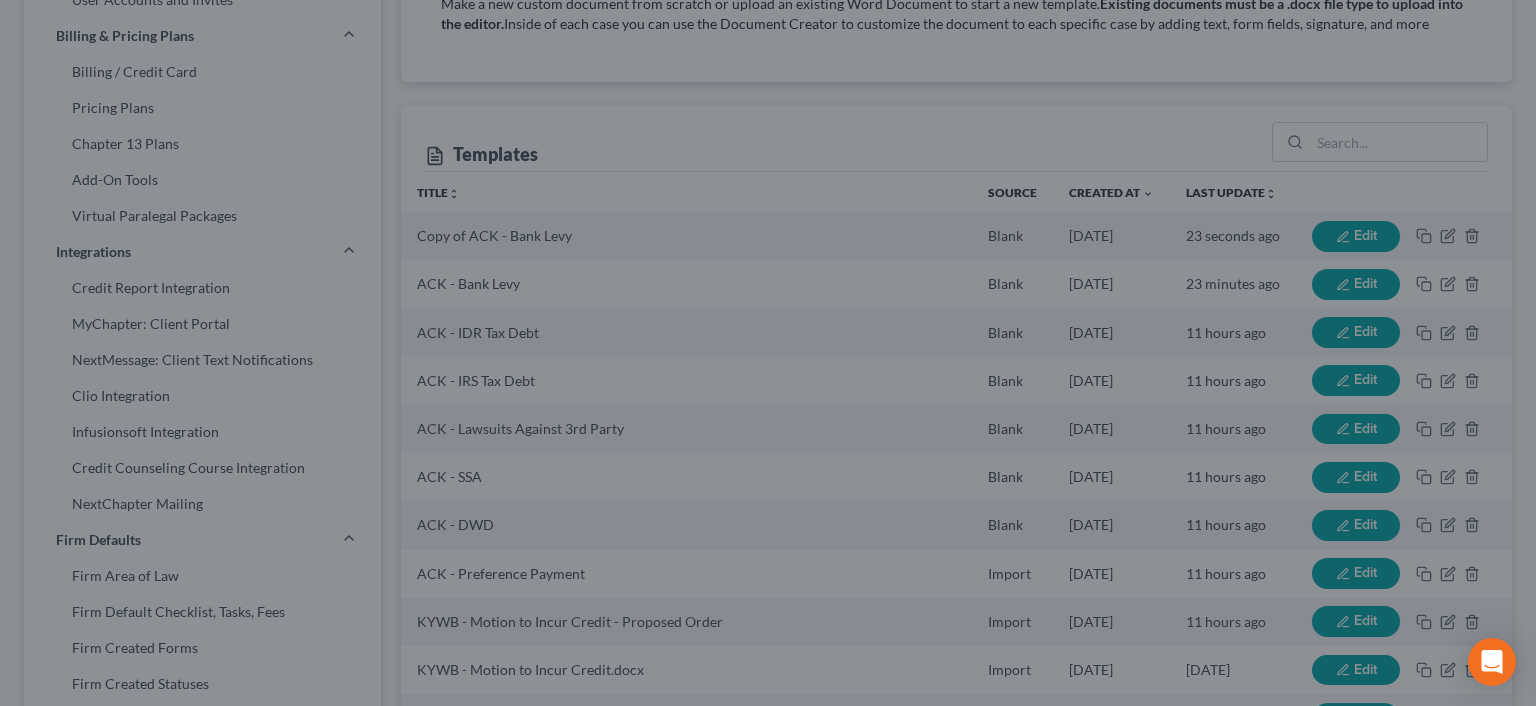 type 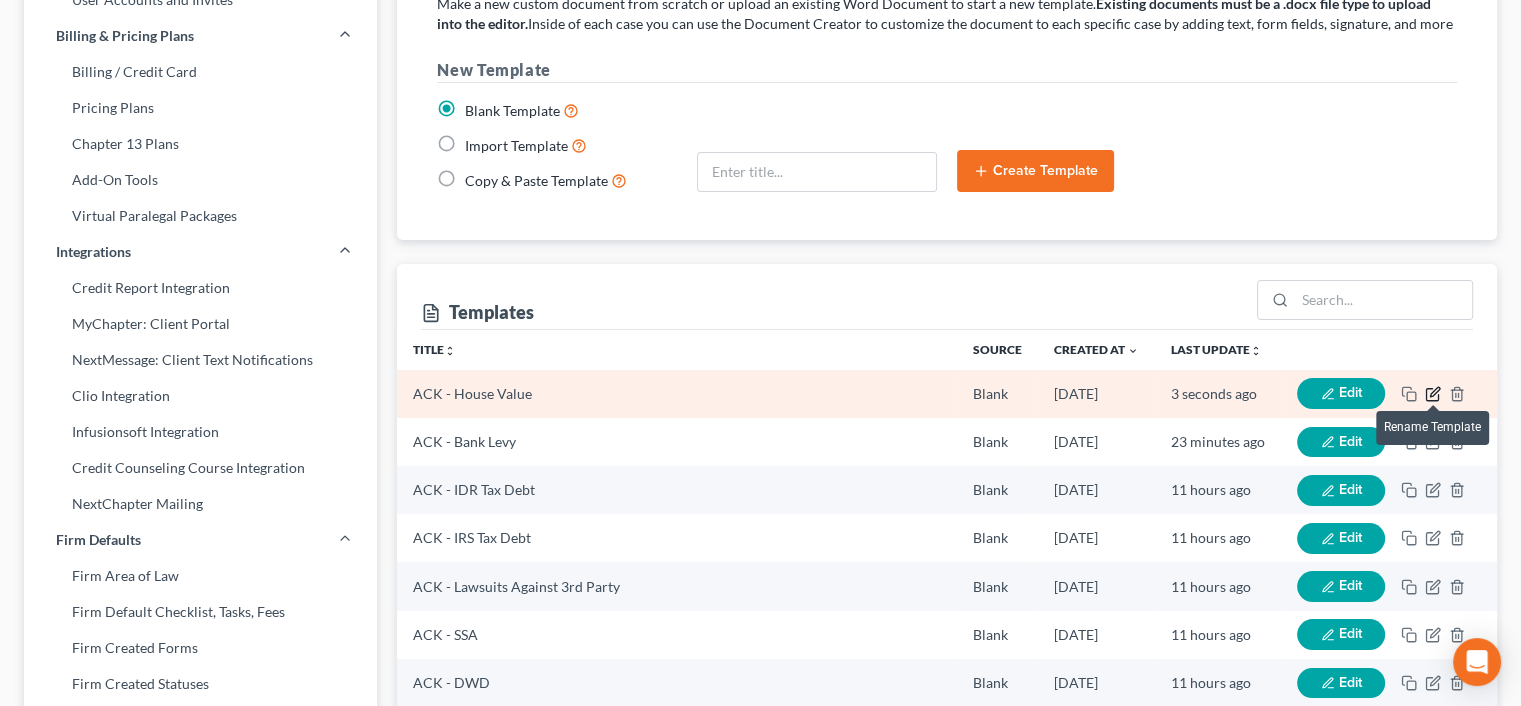 click 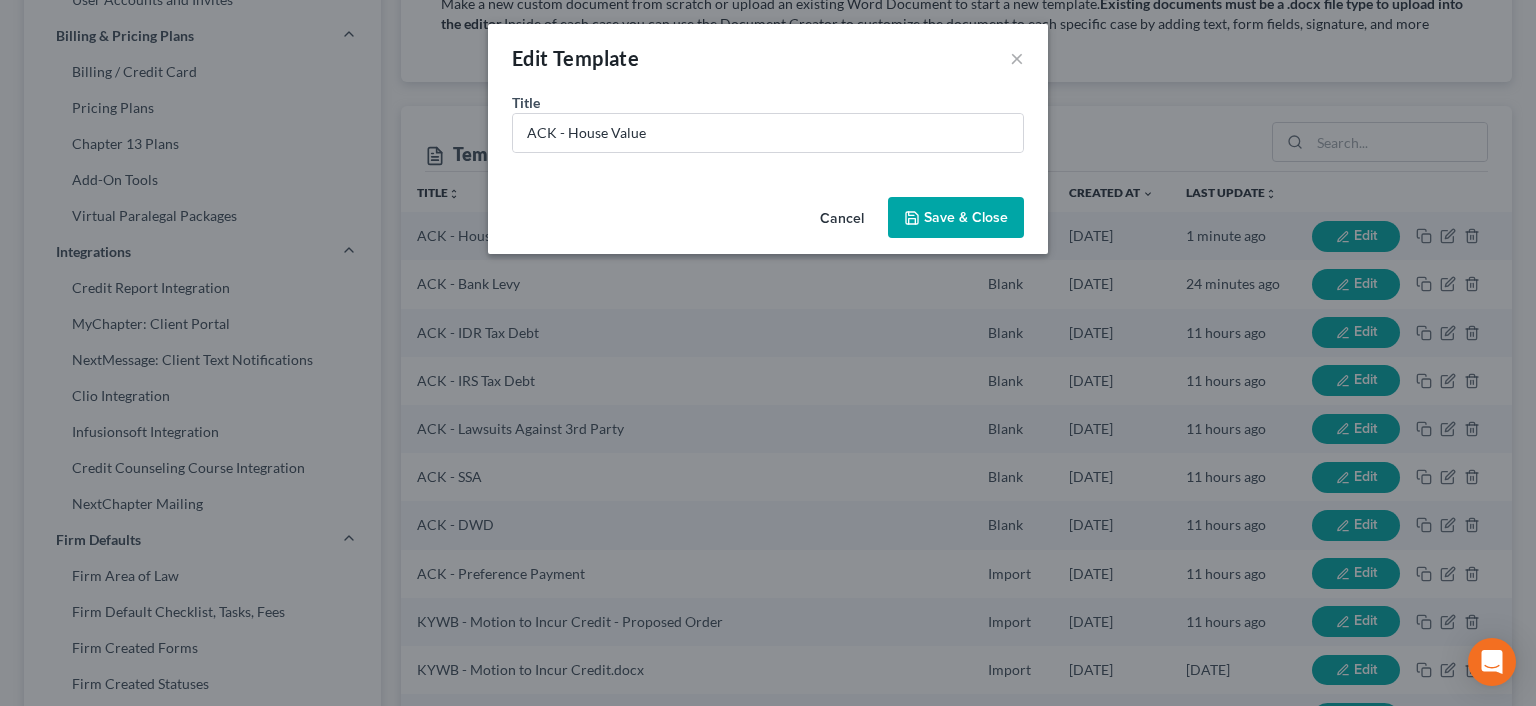 click on "Cancel" at bounding box center (842, 219) 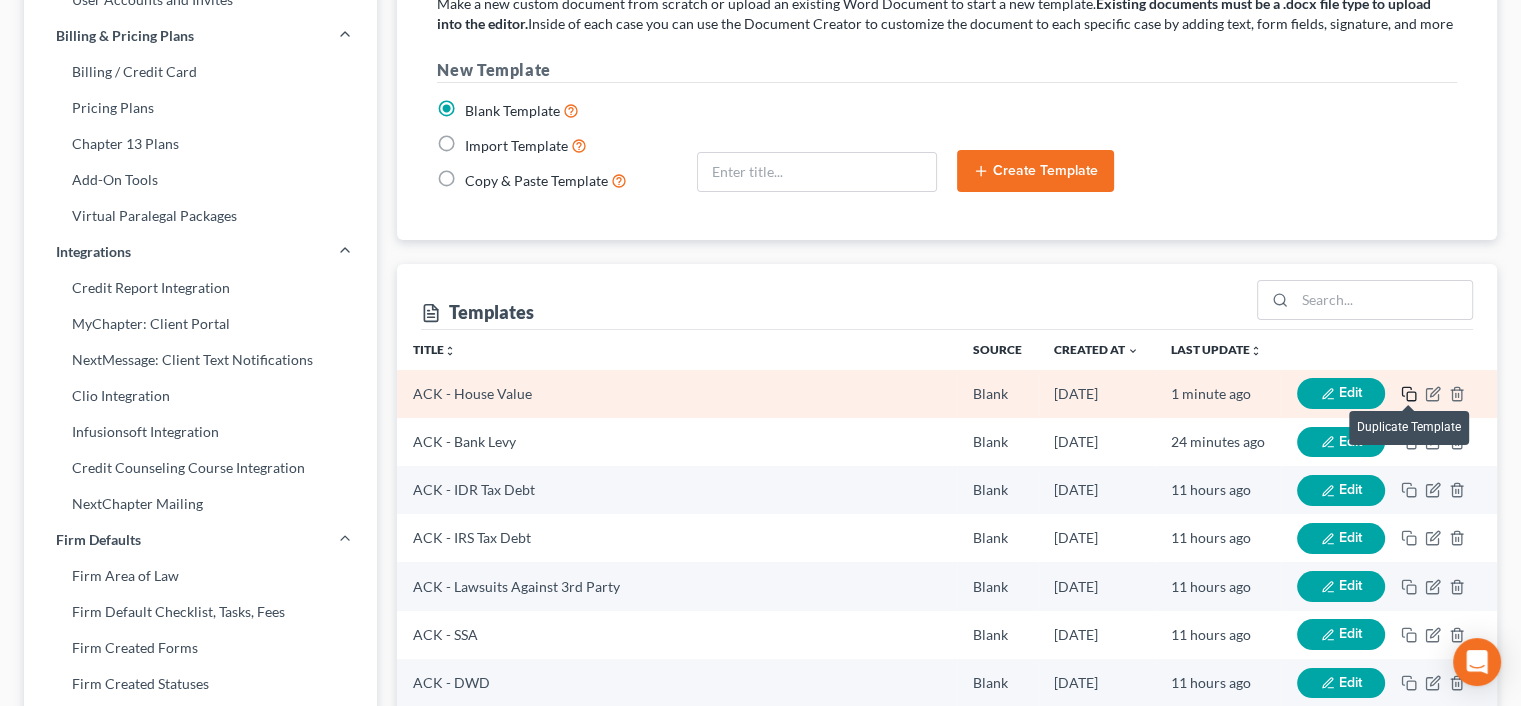 click 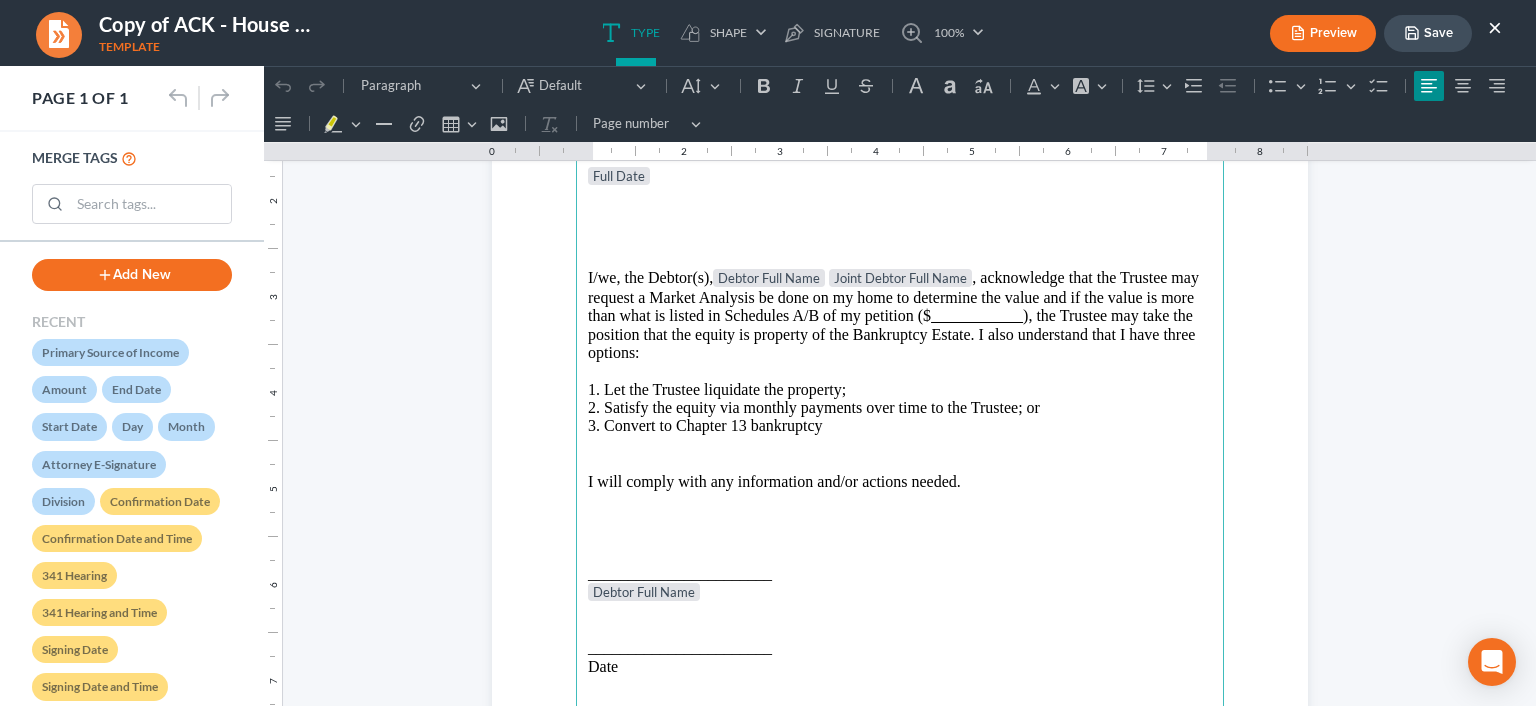 scroll, scrollTop: 237, scrollLeft: 0, axis: vertical 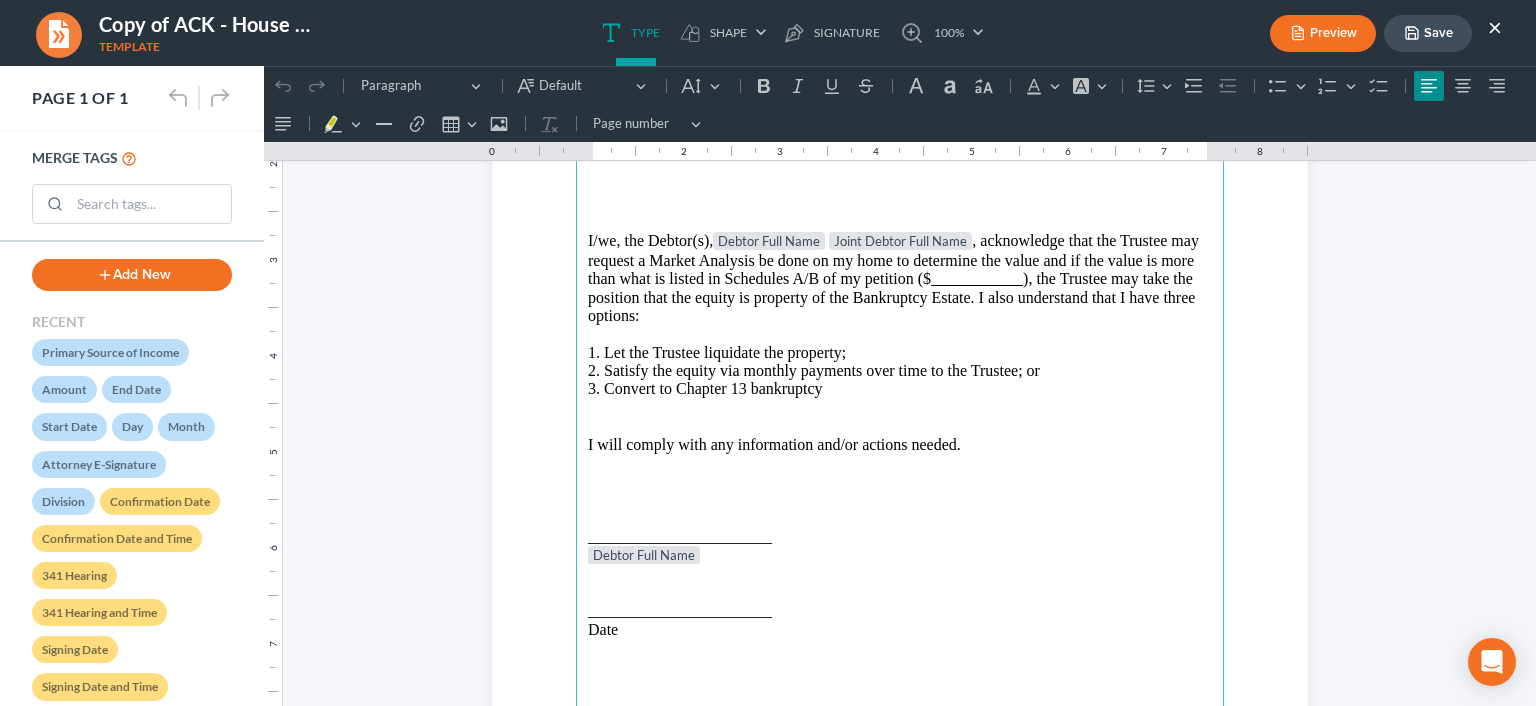 click on "×" at bounding box center [1495, 27] 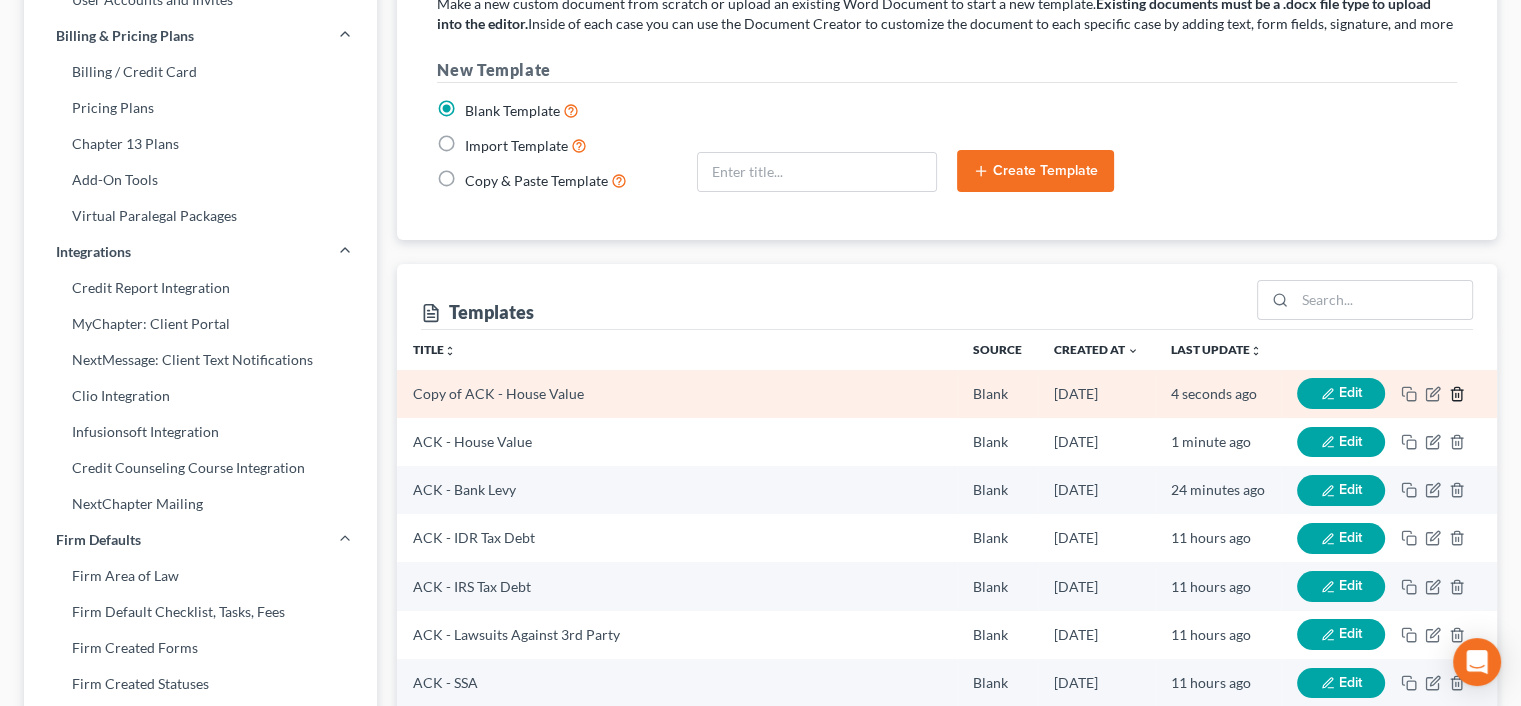 click 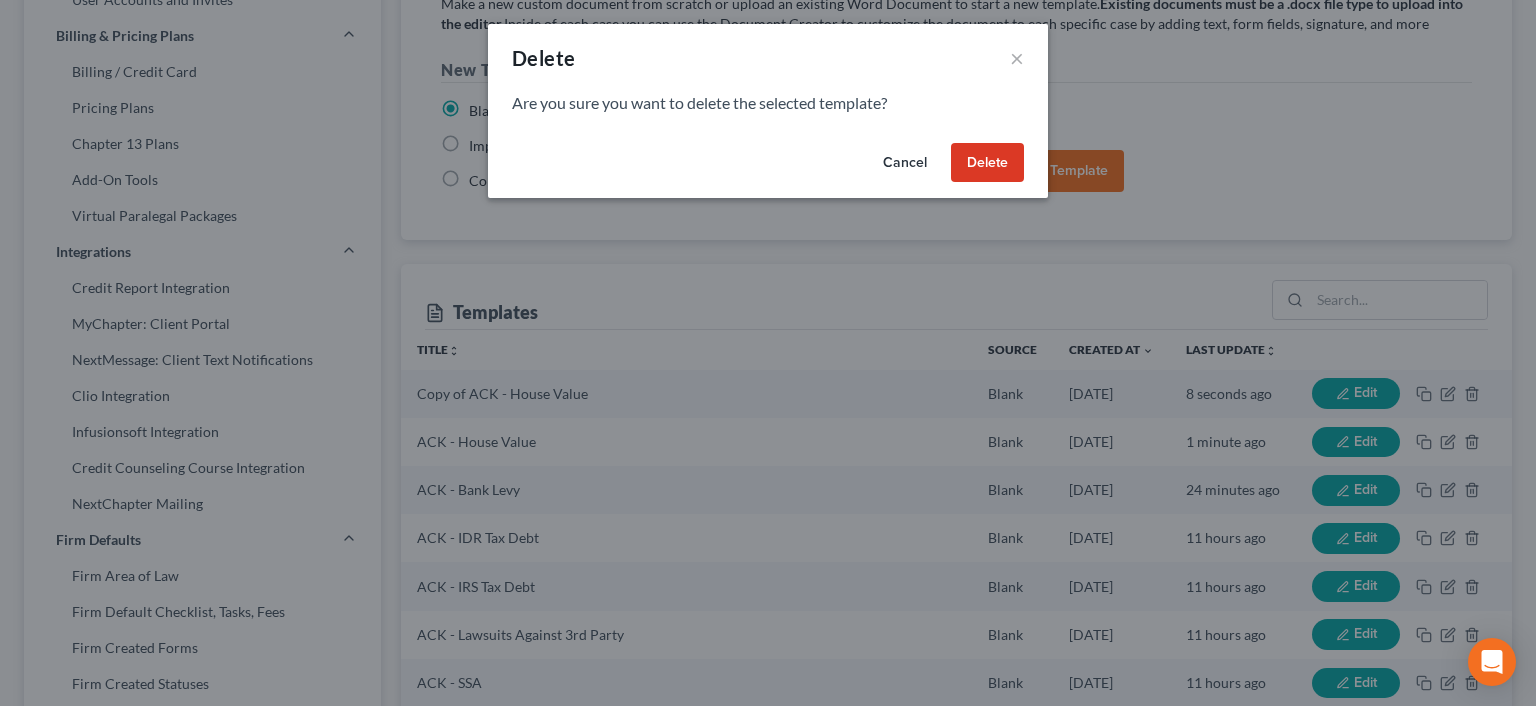 click on "Delete" at bounding box center (987, 163) 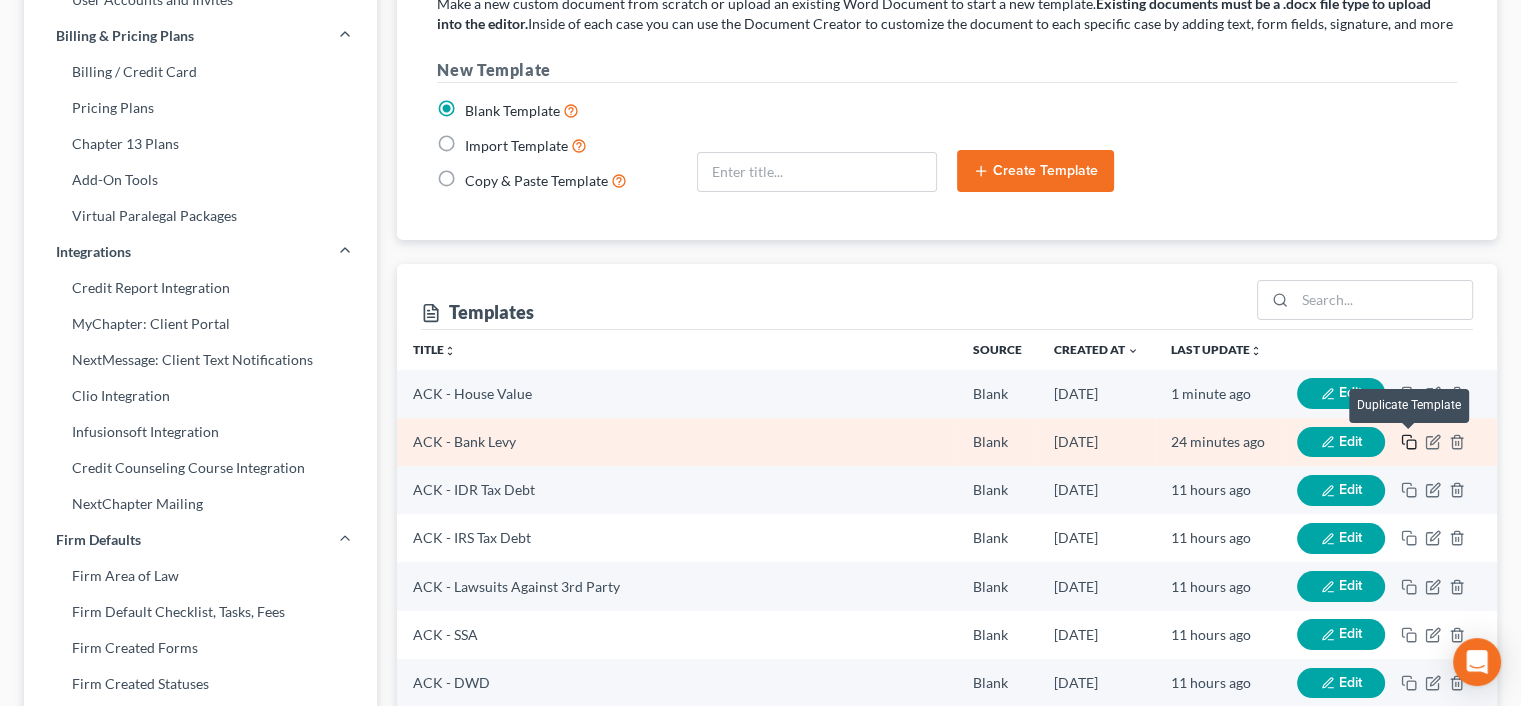 click 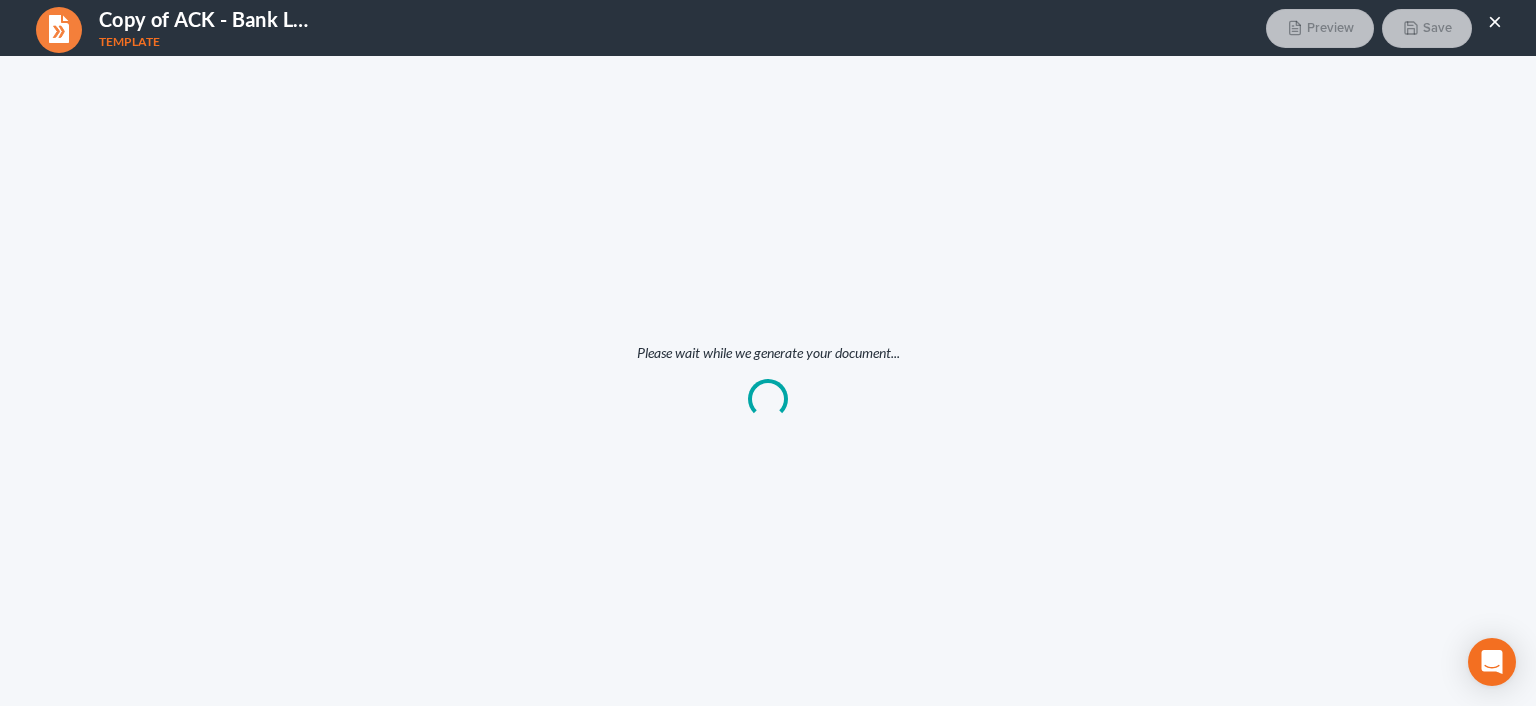 scroll, scrollTop: 0, scrollLeft: 0, axis: both 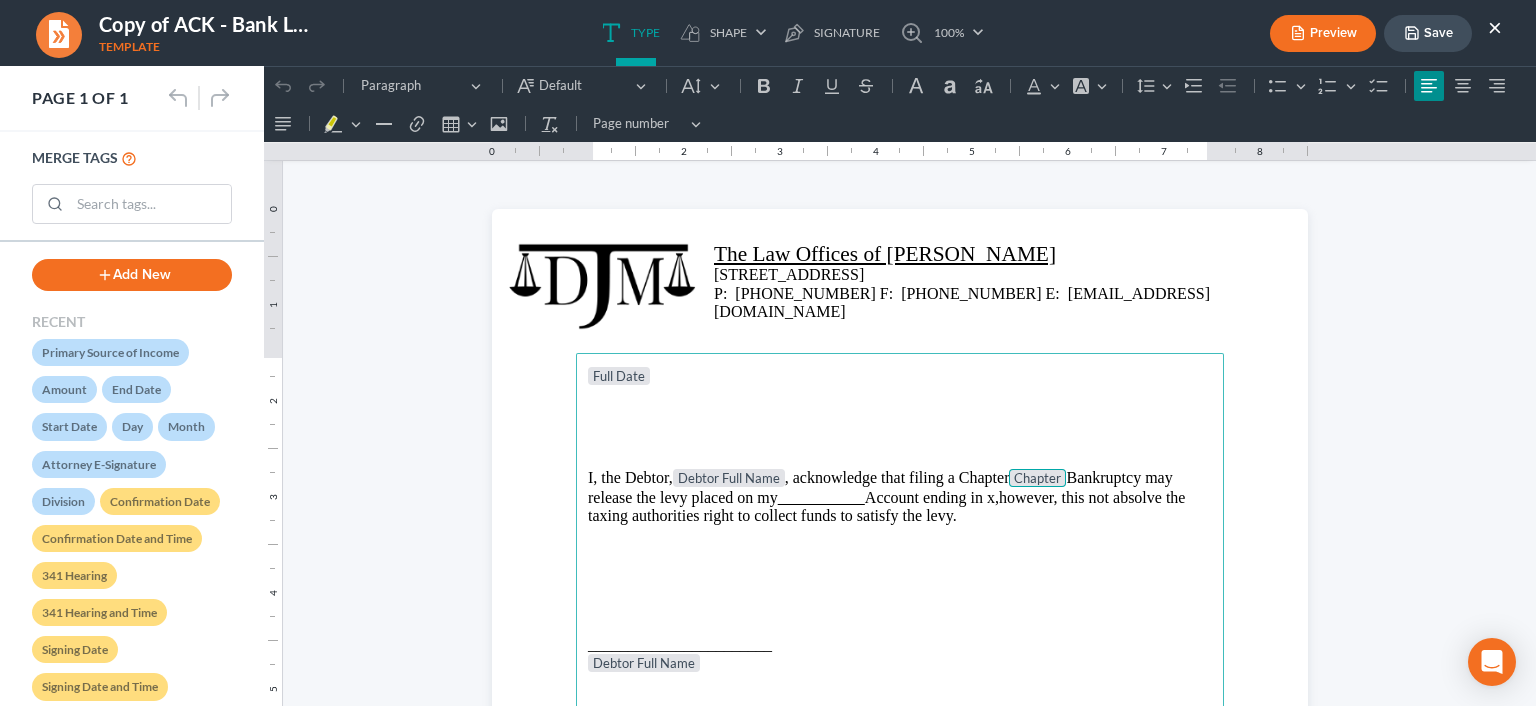 drag, startPoint x: 1068, startPoint y: 521, endPoint x: 1072, endPoint y: 510, distance: 11.7046995 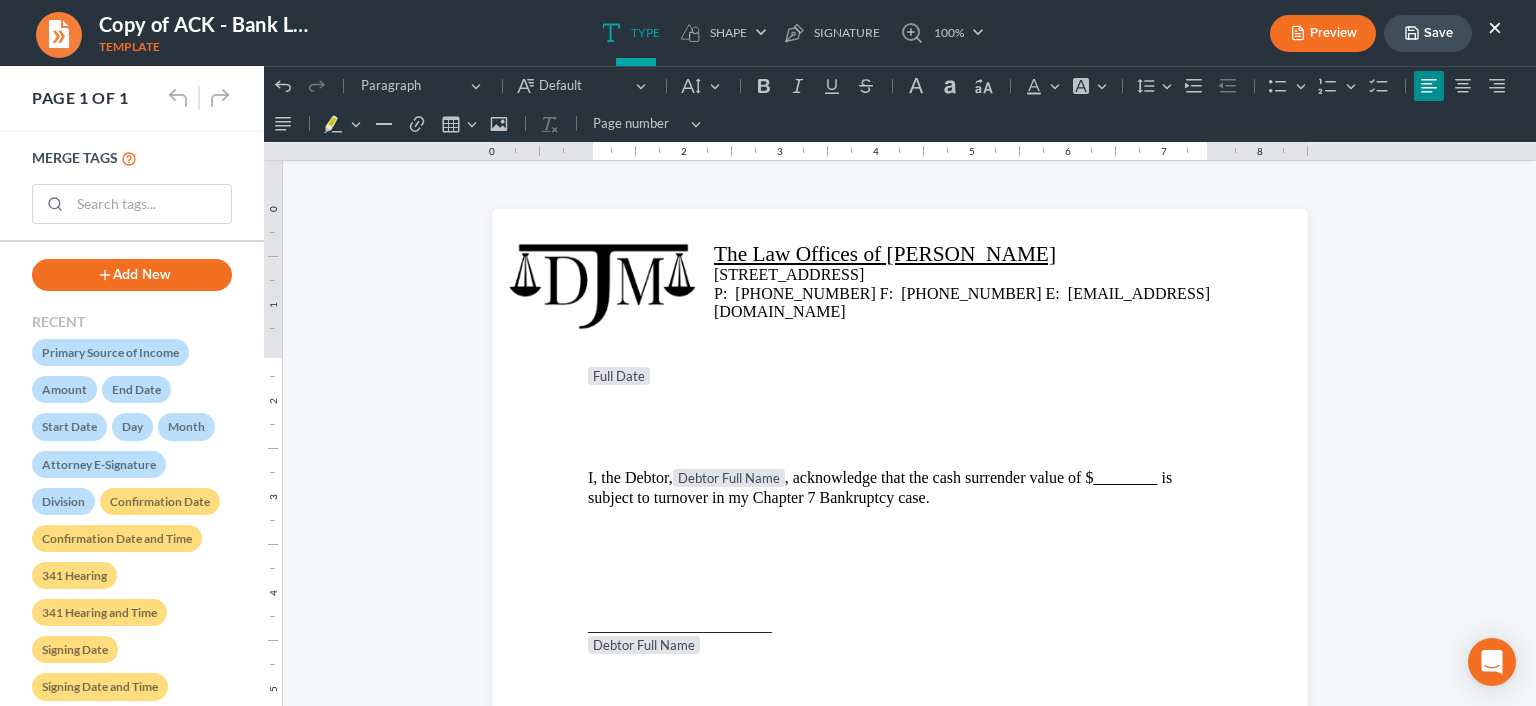 click on "I, the Debtor,  Debtor Full Name , acknowledge that the cash surrender value of $                  ⁠⁠⁠⁠⁠⁠⁠ is subject to turnover in my Chapter 7 Bankruptcy case." at bounding box center [900, 488] 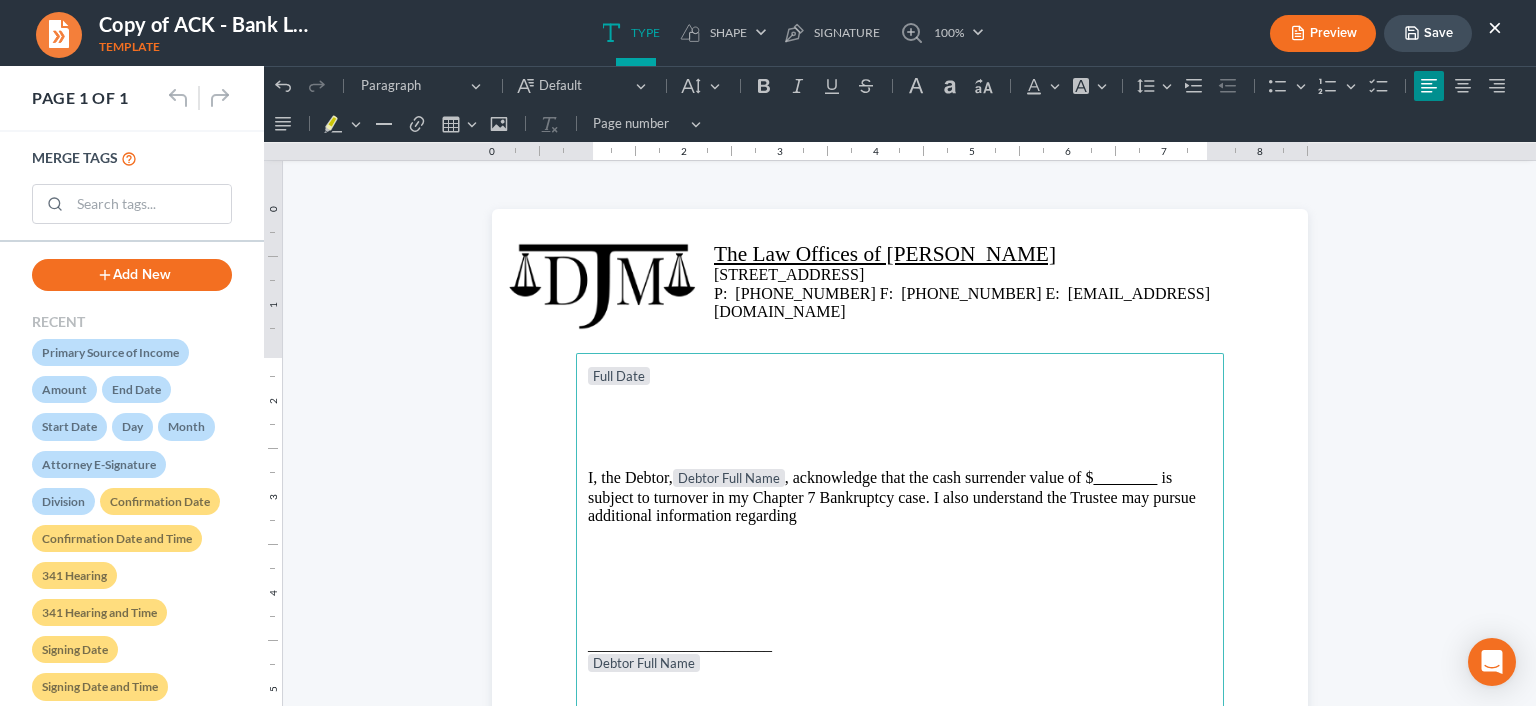 click on "I, the Debtor,  Debtor Full Name , acknowledge that the cash surrender value of $                  ⁠⁠⁠⁠⁠⁠⁠ is subject to turnover in my Chapter 7 Bankruptcy case. I also understand the Trustee may pursue additional information regarding" at bounding box center (900, 497) 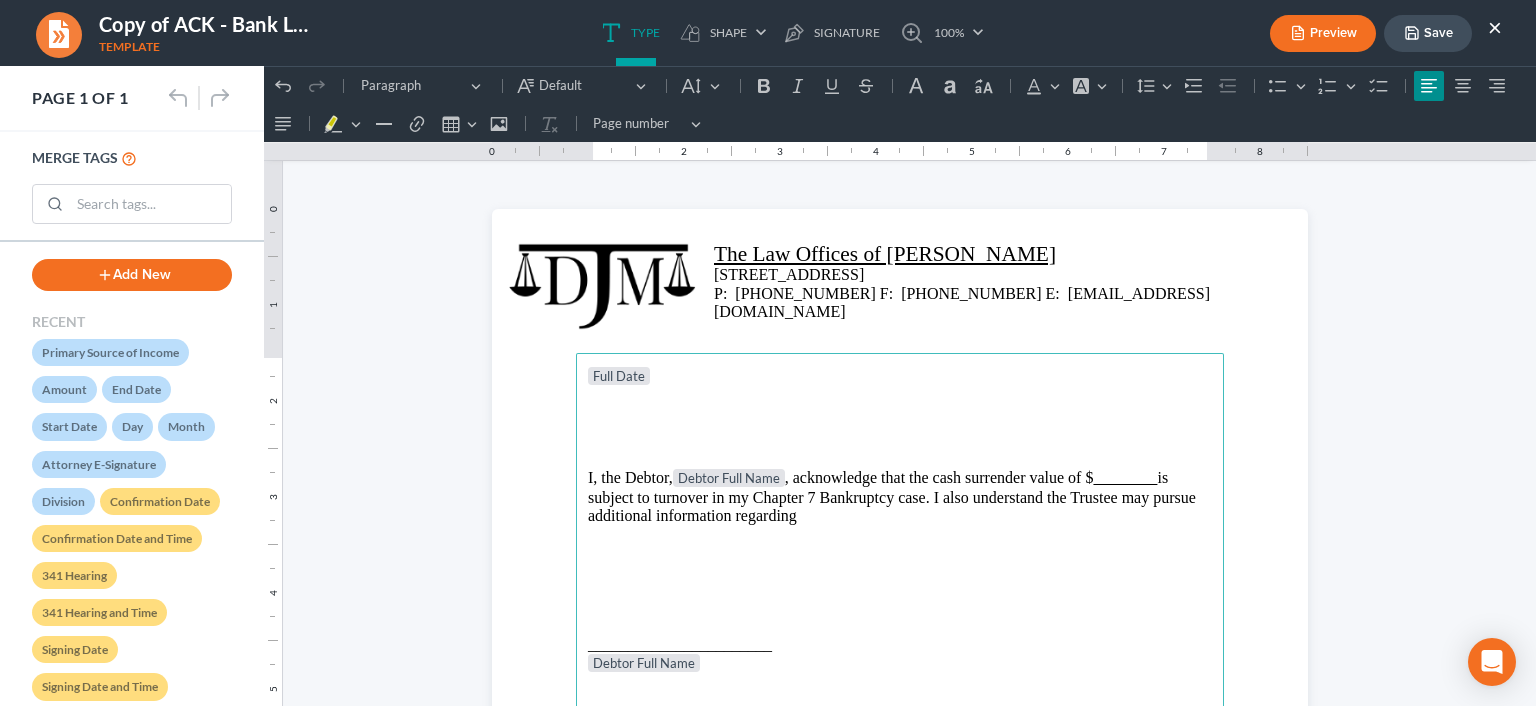 click on "I, the Debtor,  Debtor Full Name , acknowledge that the cash surrender value of $                   is subject to turnover in my Chapter 7 Bankruptcy case. I also understand the Trustee may pursue additional information regarding" at bounding box center [900, 497] 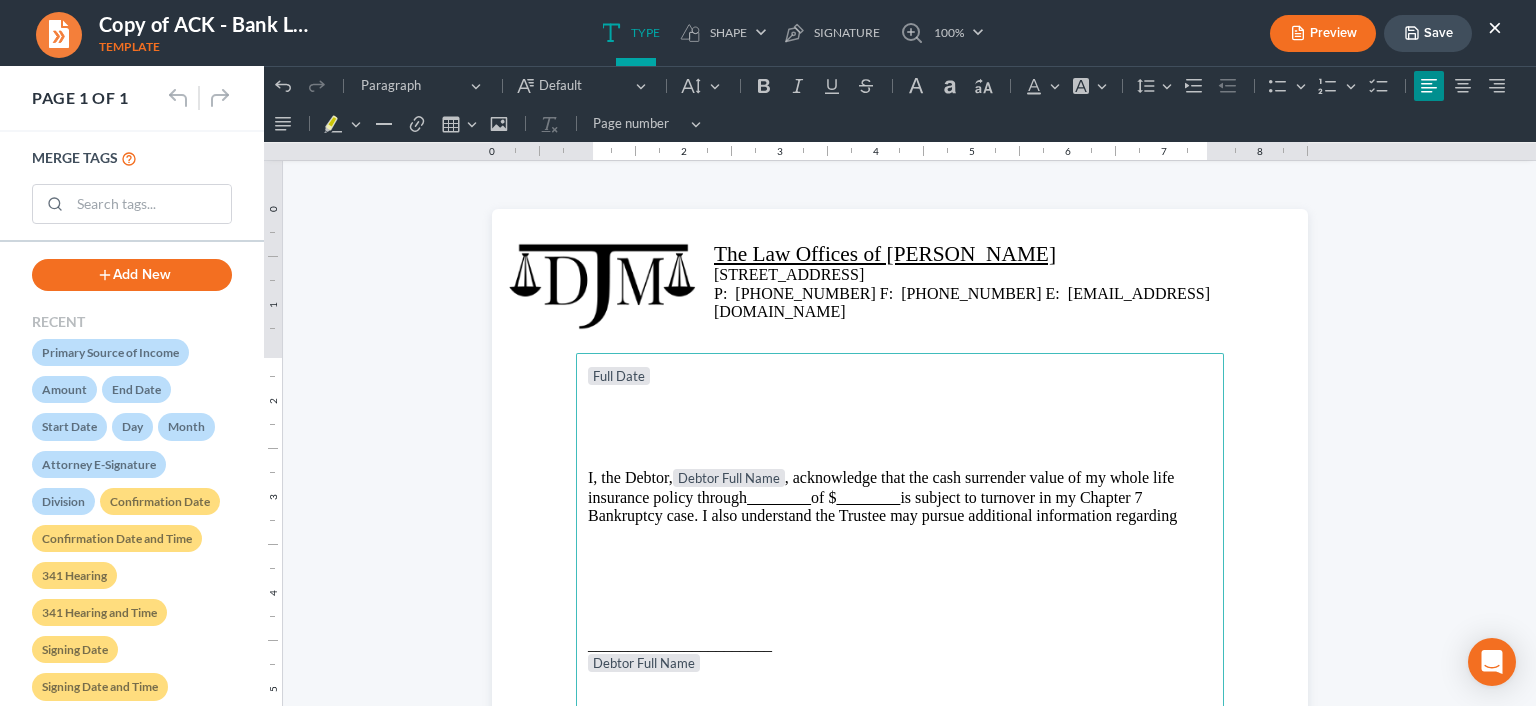 click on "I, the Debtor,  Debtor Full Name , acknowledge that the cash surrender value of my whole life insurance policy through                    of $                   is subject to turnover in my Chapter 7 Bankruptcy case. I also understand the Trustee may pursue additional information regarding" at bounding box center (900, 497) 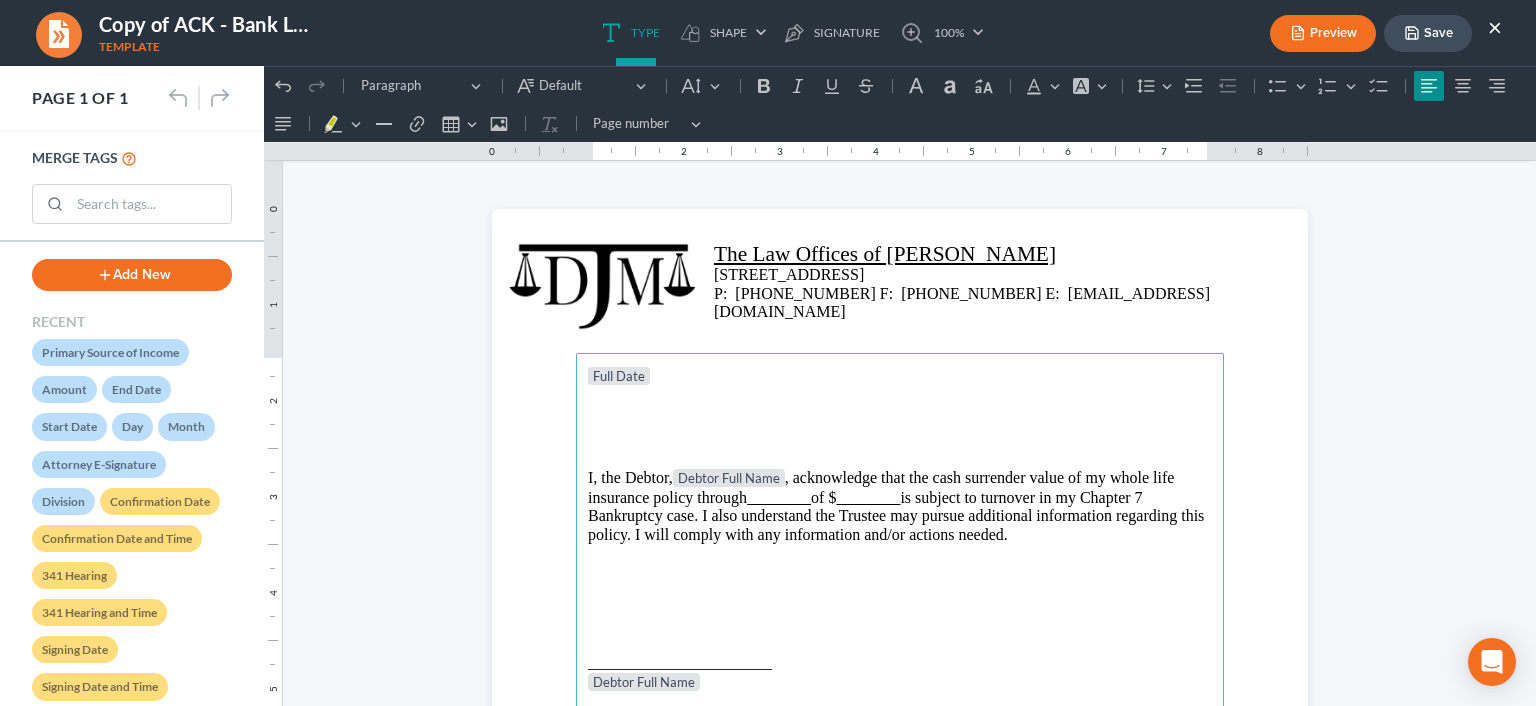 click on "Save" at bounding box center [1428, 33] 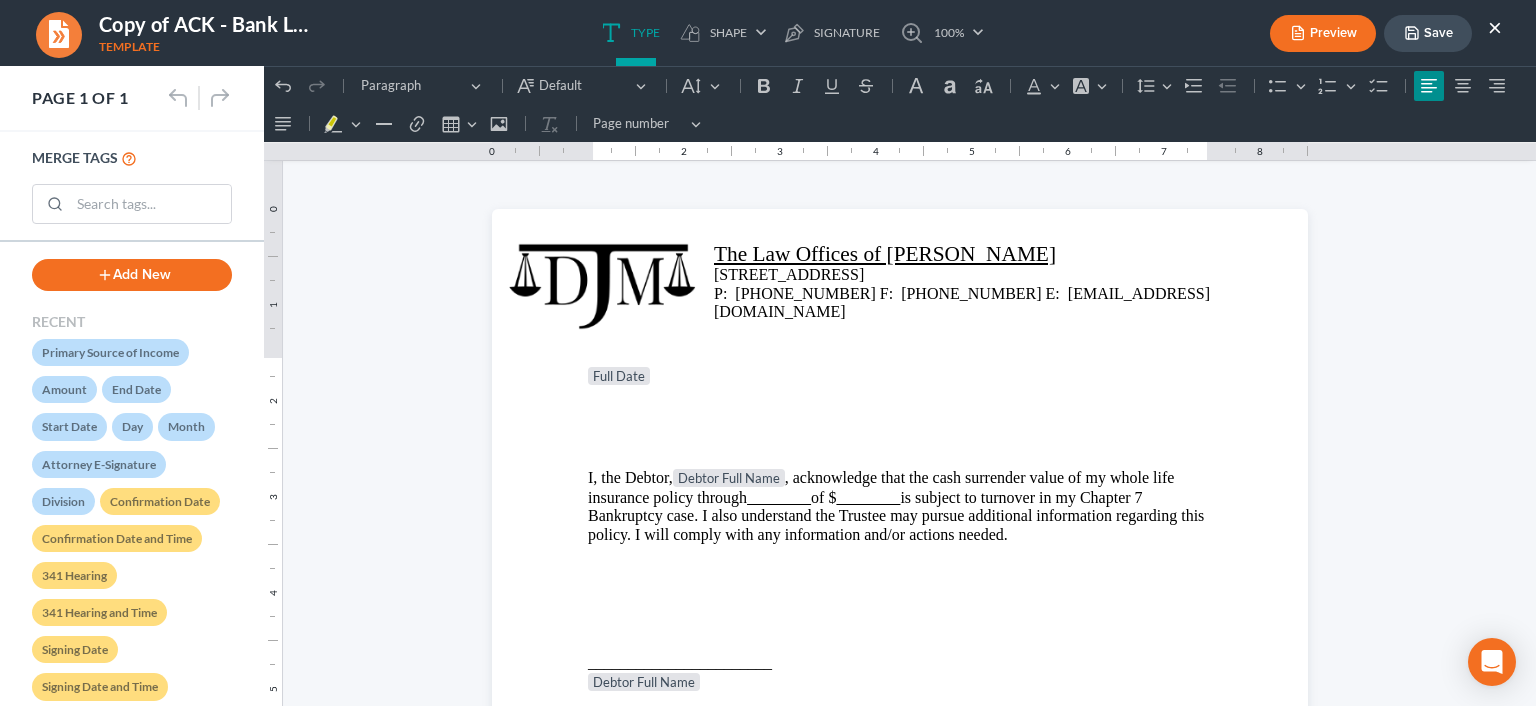 click on "×" at bounding box center [1495, 27] 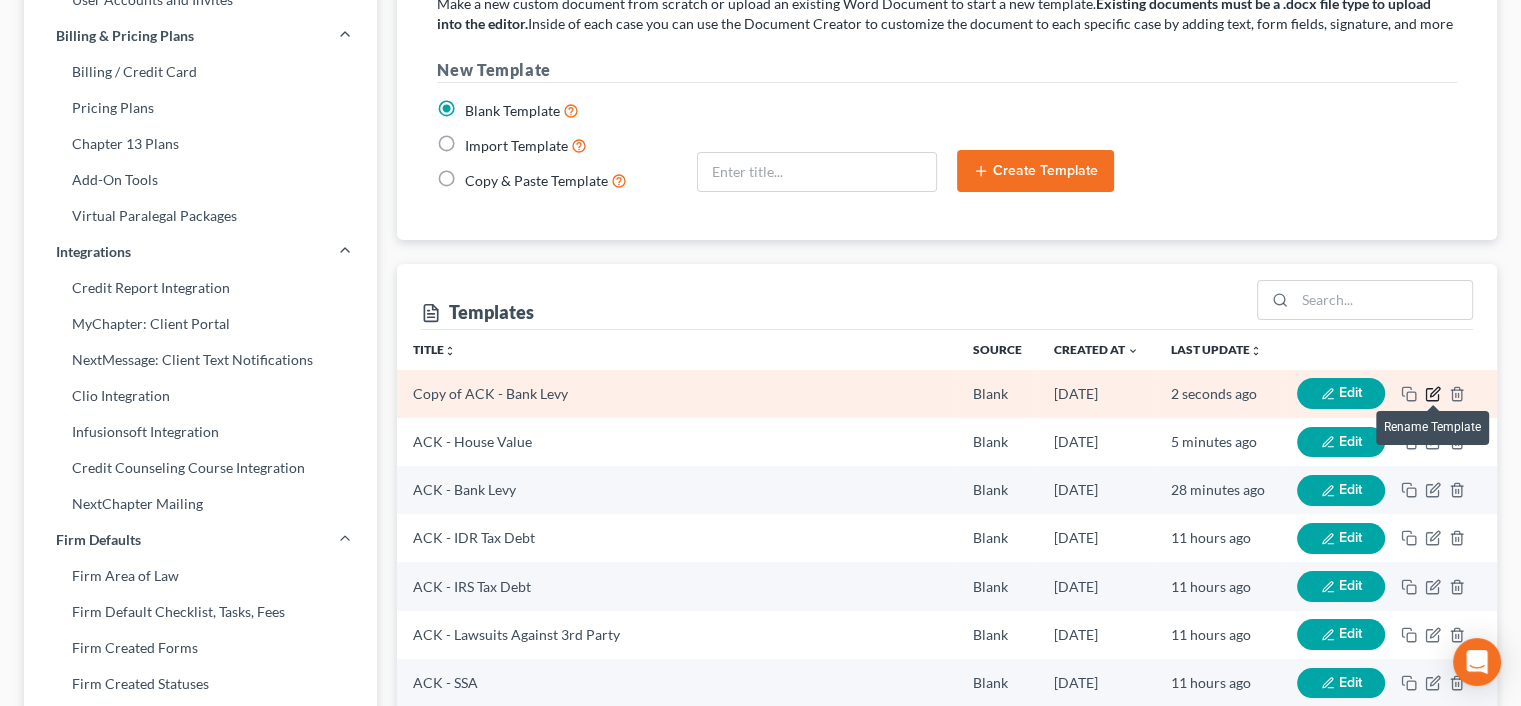 click 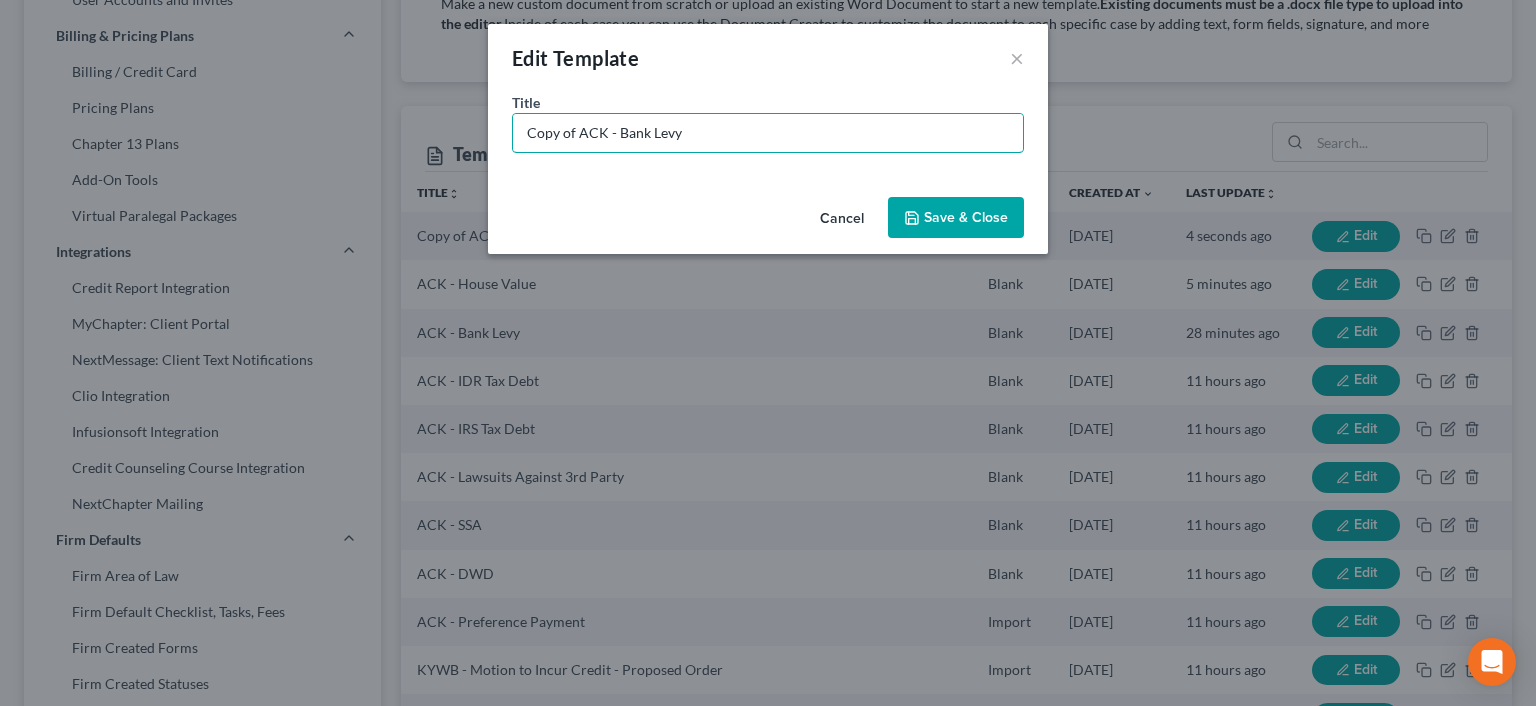 drag, startPoint x: 579, startPoint y: 133, endPoint x: 480, endPoint y: 117, distance: 100.28459 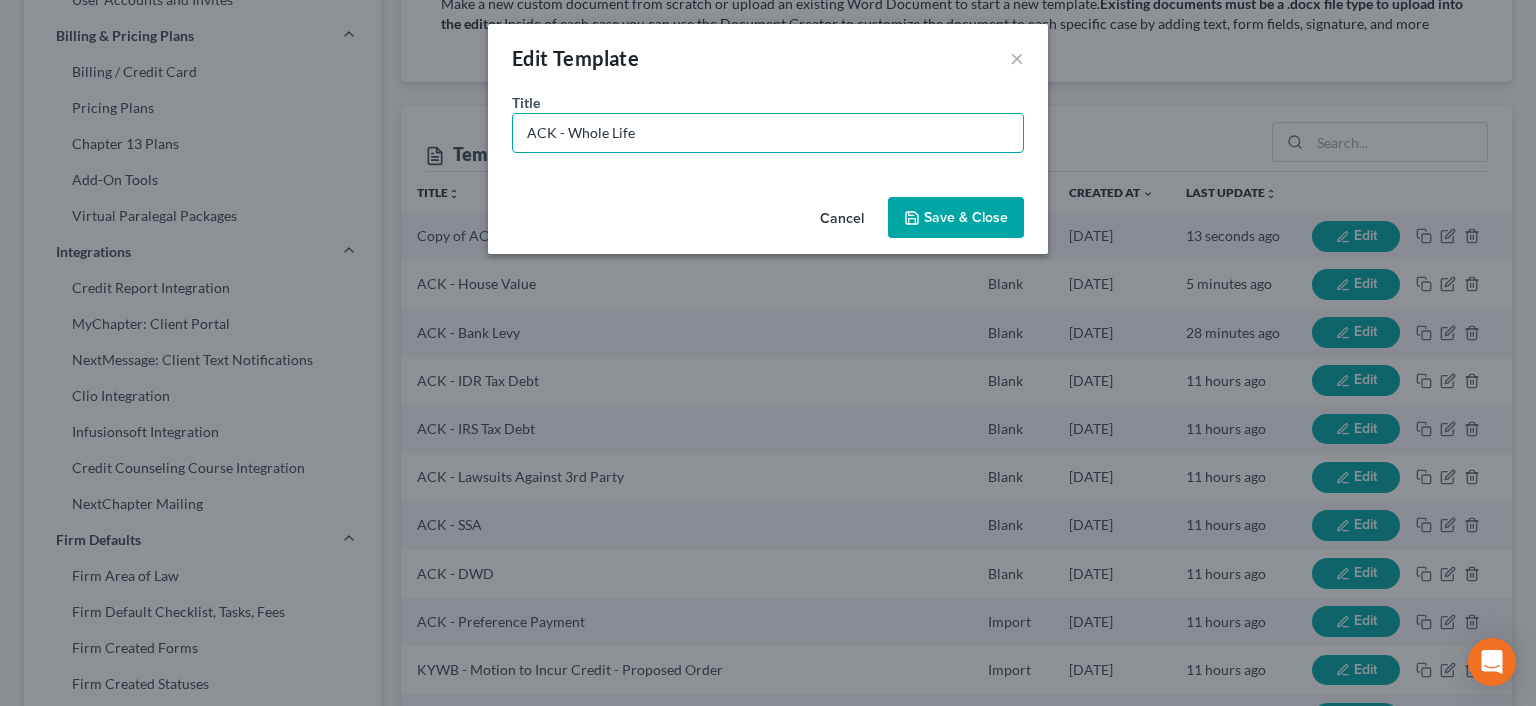 type on "ACK - Whole Life" 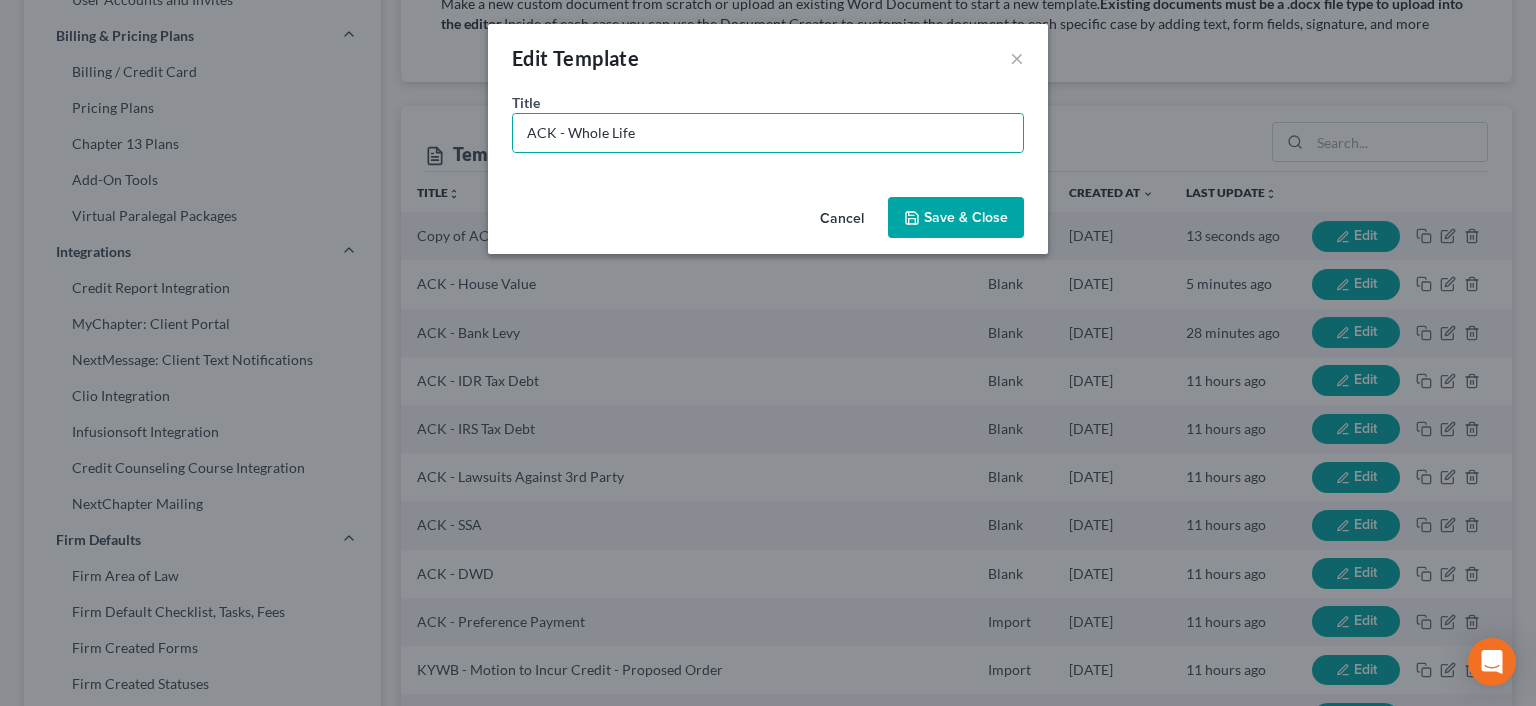 click on "Save & Close" at bounding box center (956, 218) 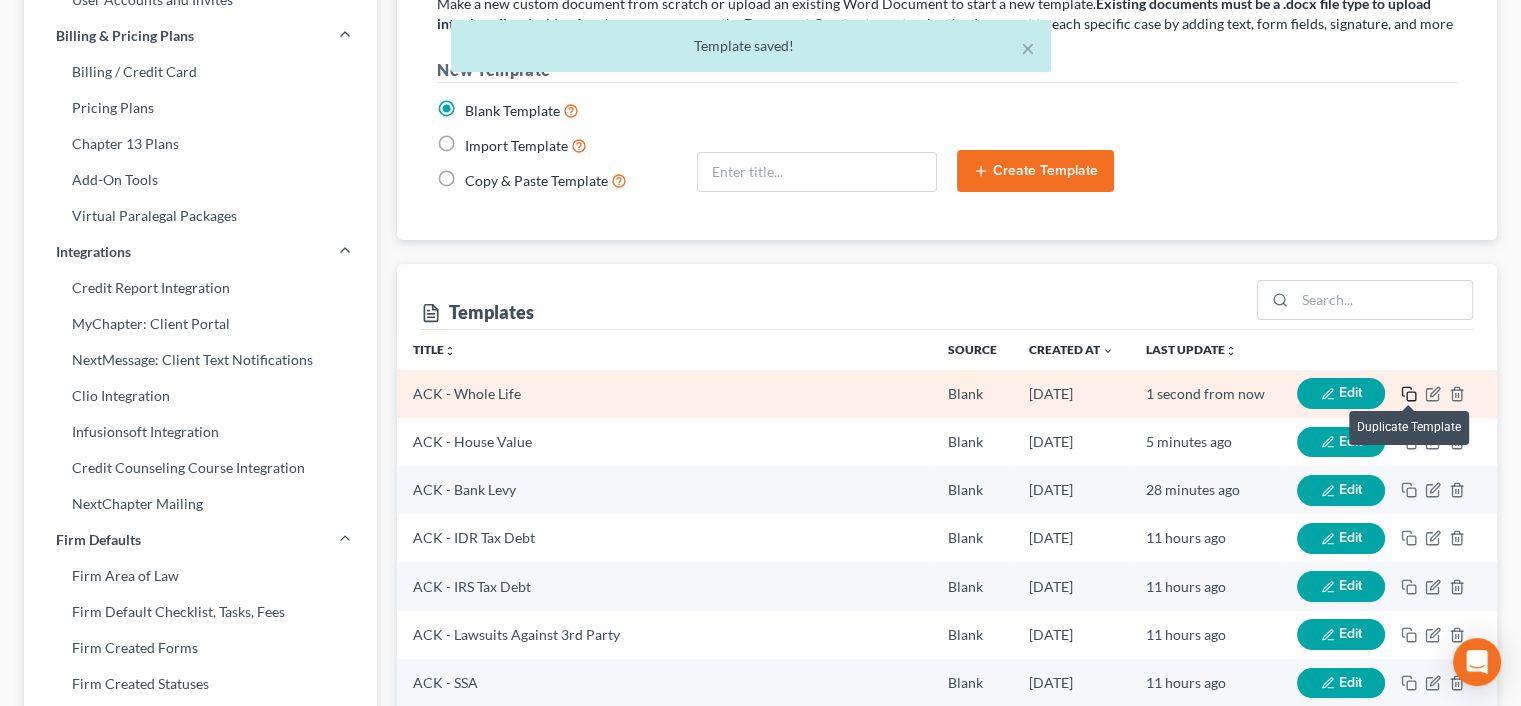 click 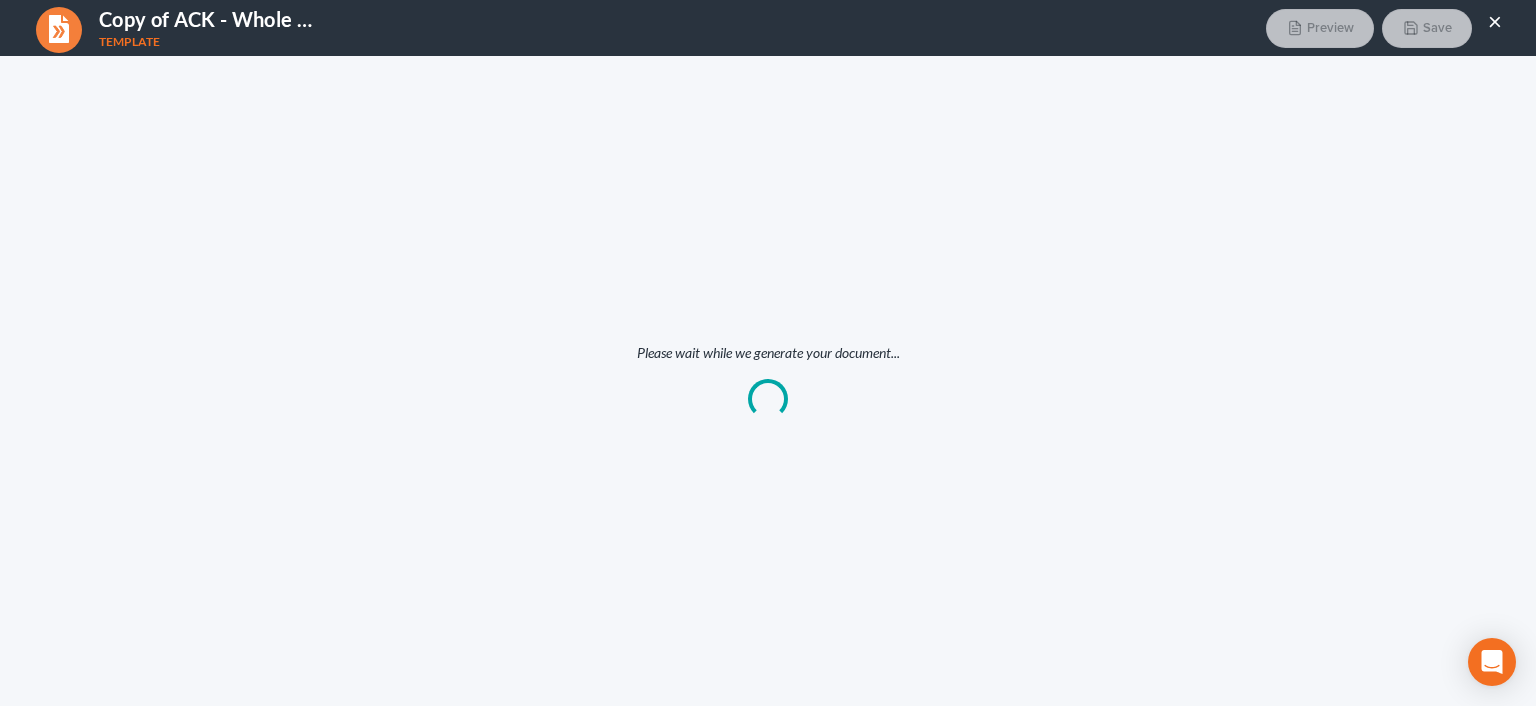 scroll, scrollTop: 0, scrollLeft: 0, axis: both 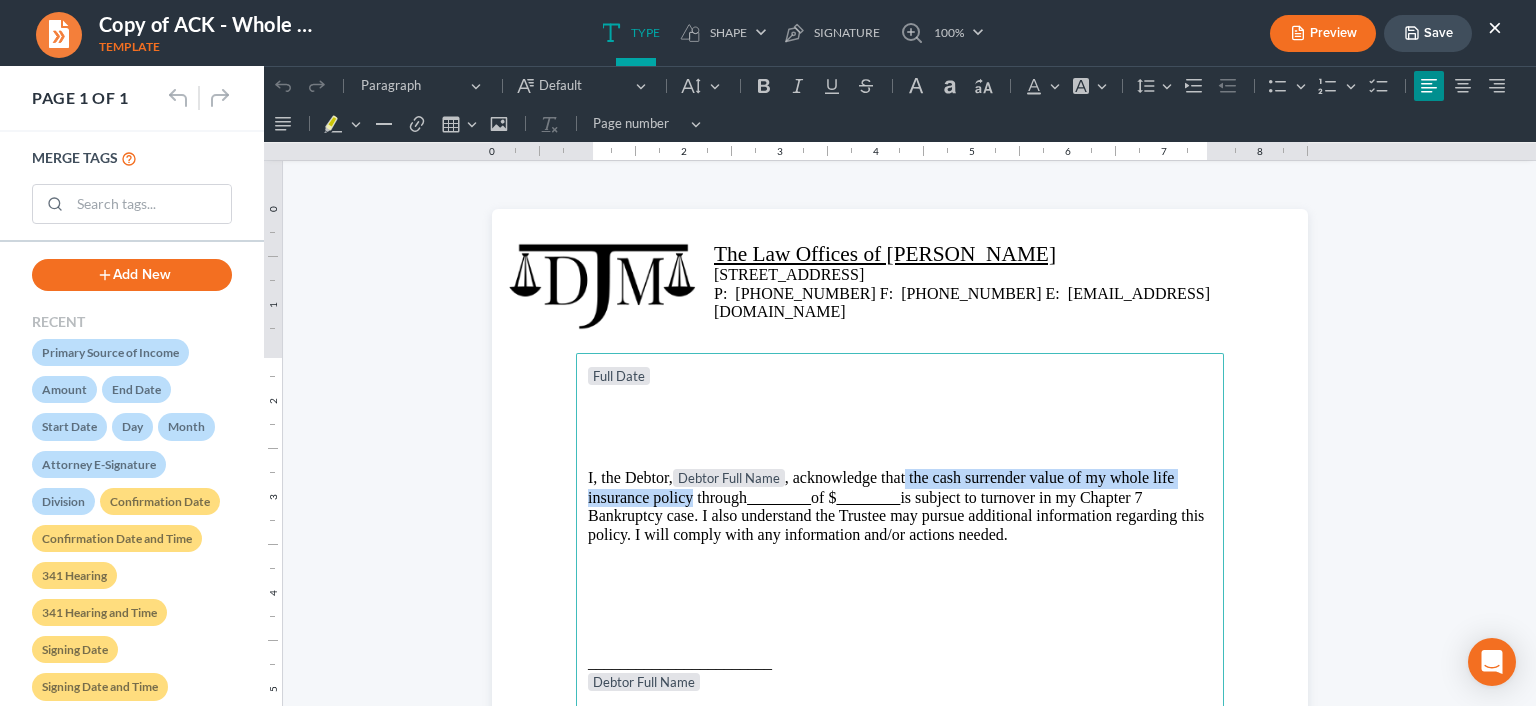 drag, startPoint x: 686, startPoint y: 502, endPoint x: 901, endPoint y: 480, distance: 216.12265 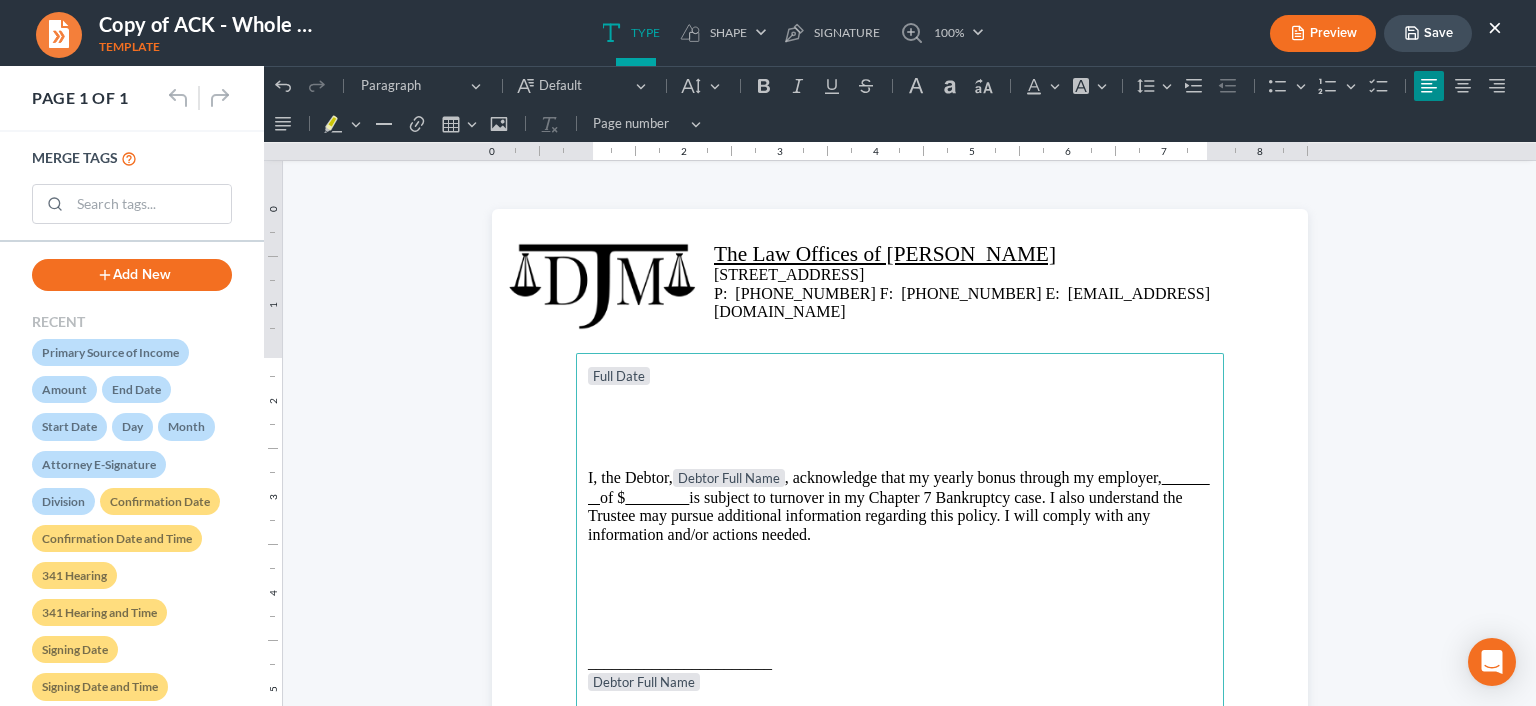 click at bounding box center (657, 497) 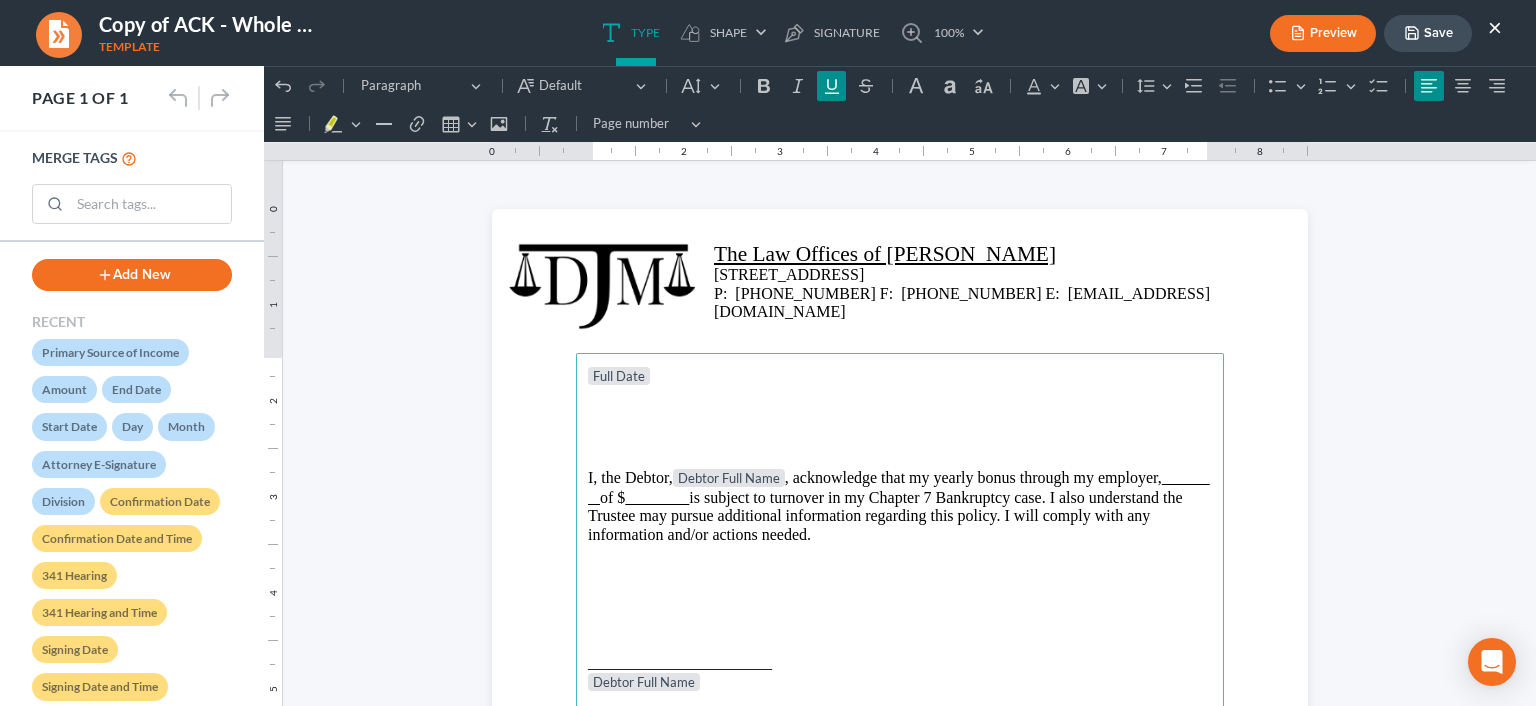 click on "I, the Debtor,  Debtor Full Name , acknowledge that my yearly bonus through my employer,                    of $                   is subject to turnover in my Chapter 7 Bankruptcy case. I also understand the Trustee may pursue additional information regarding this policy. I will comply with any information and/or actions needed." at bounding box center (900, 506) 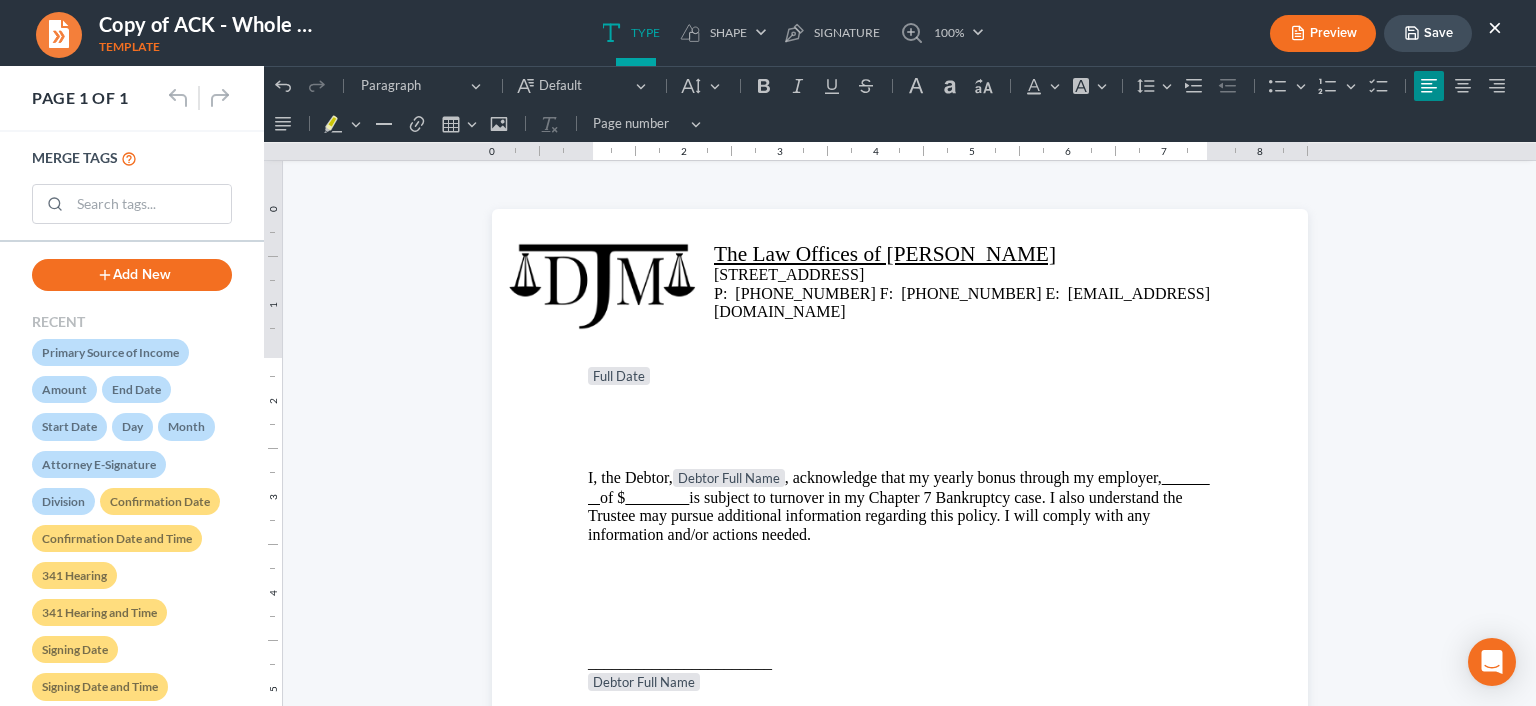 click on "Save" at bounding box center (1428, 33) 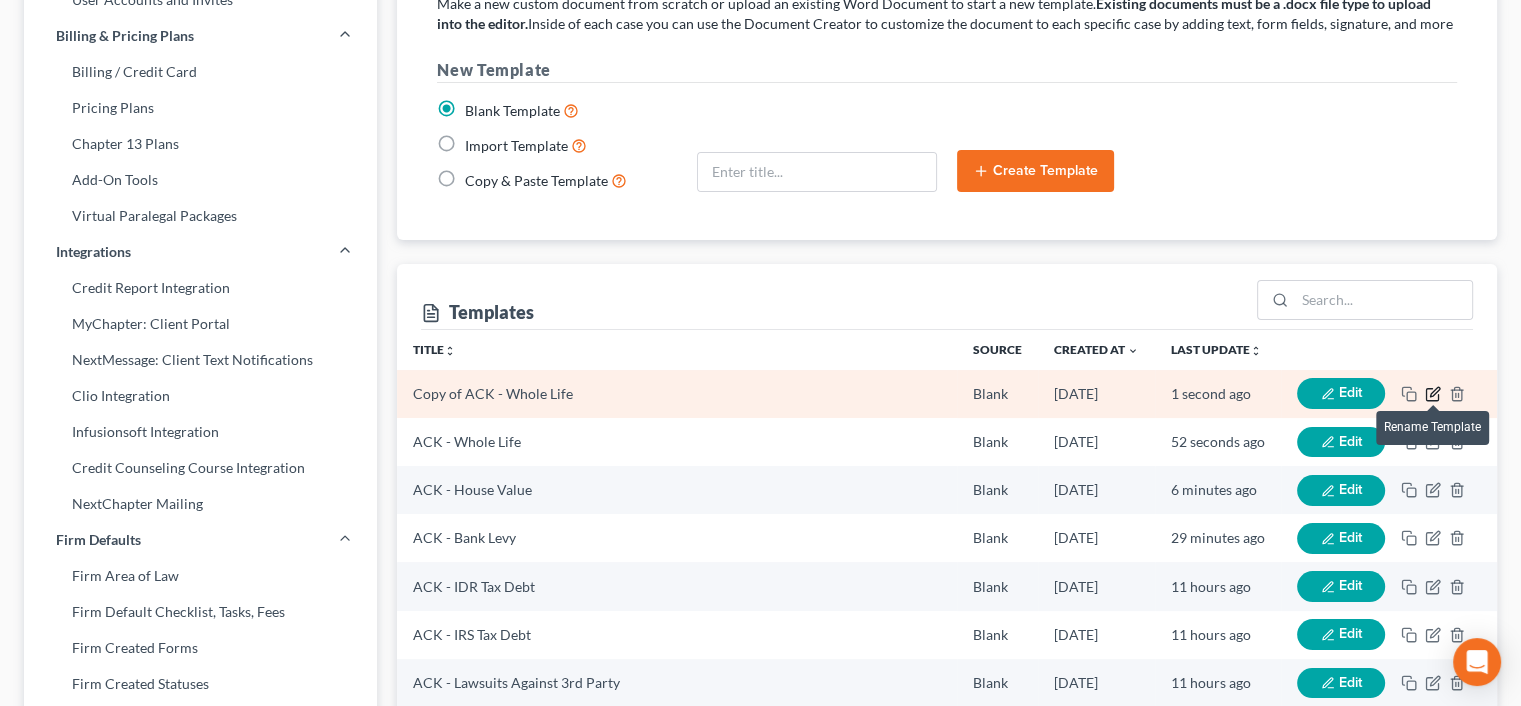 click 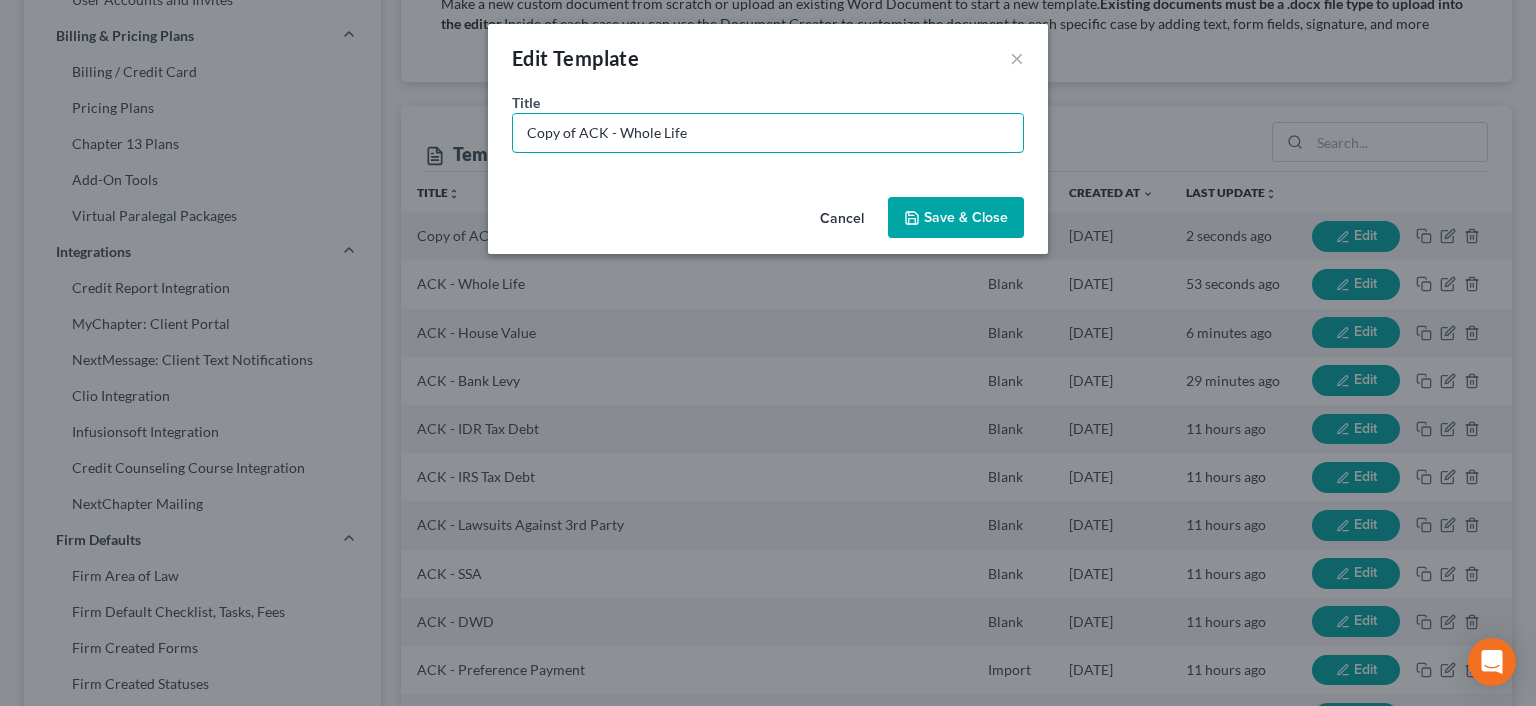 drag, startPoint x: 575, startPoint y: 135, endPoint x: 493, endPoint y: 129, distance: 82.219215 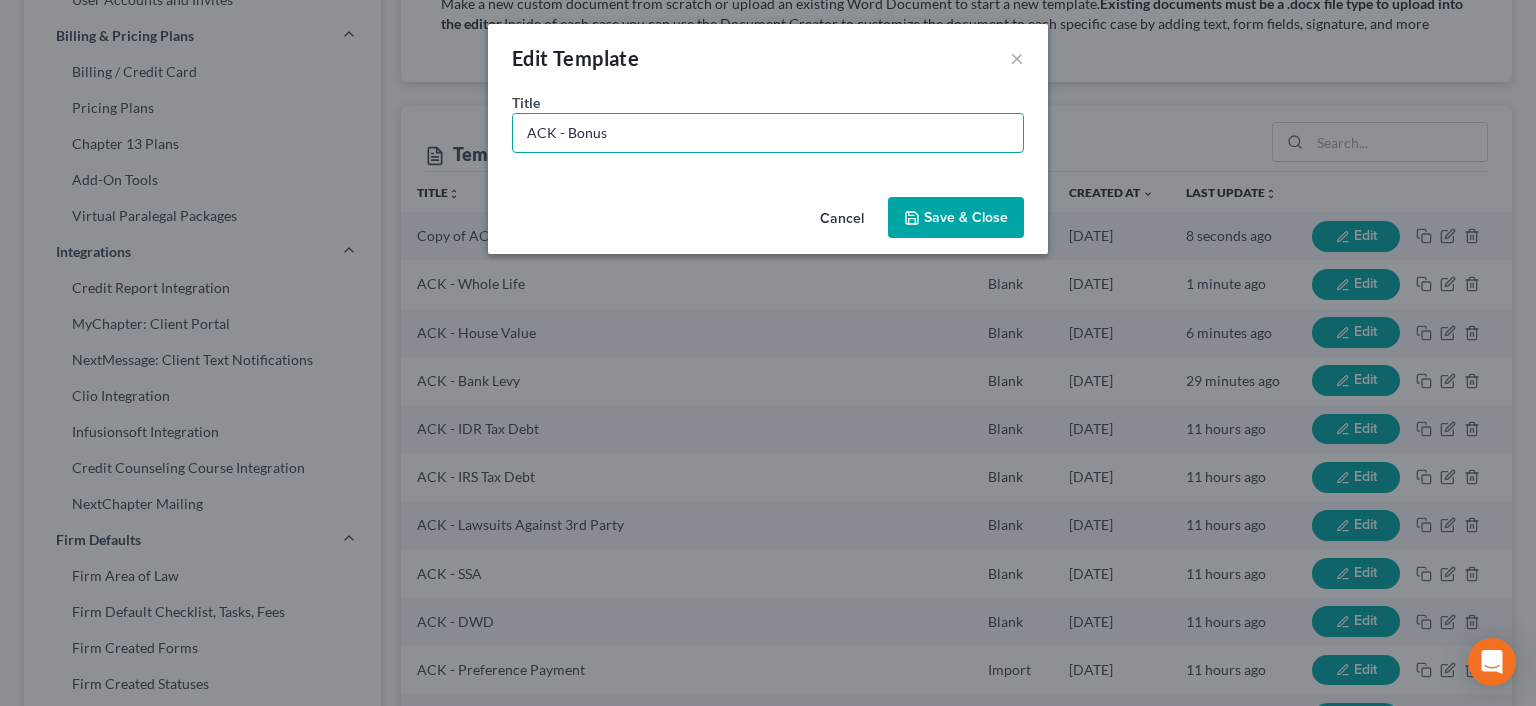 type on "ACK - Bonus" 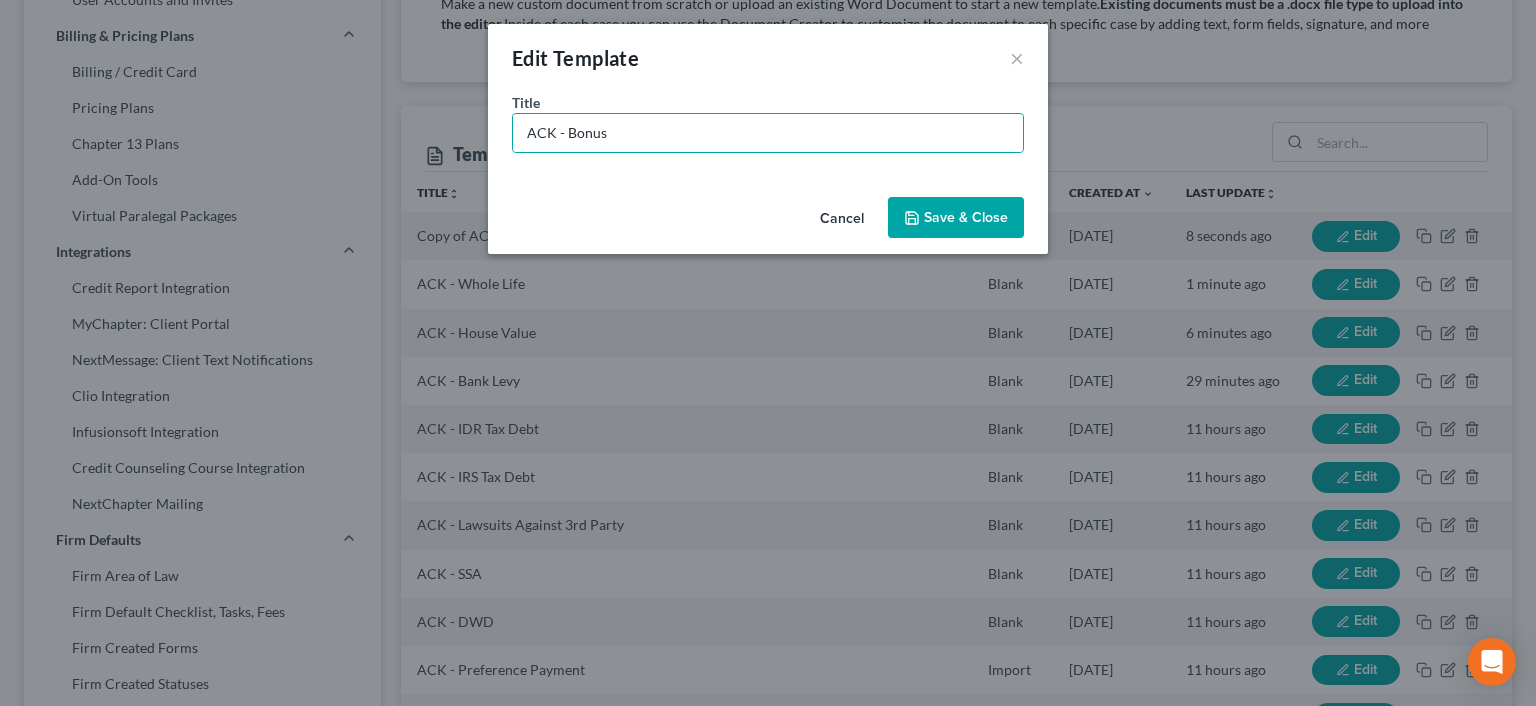 click on "Save & Close" at bounding box center (956, 218) 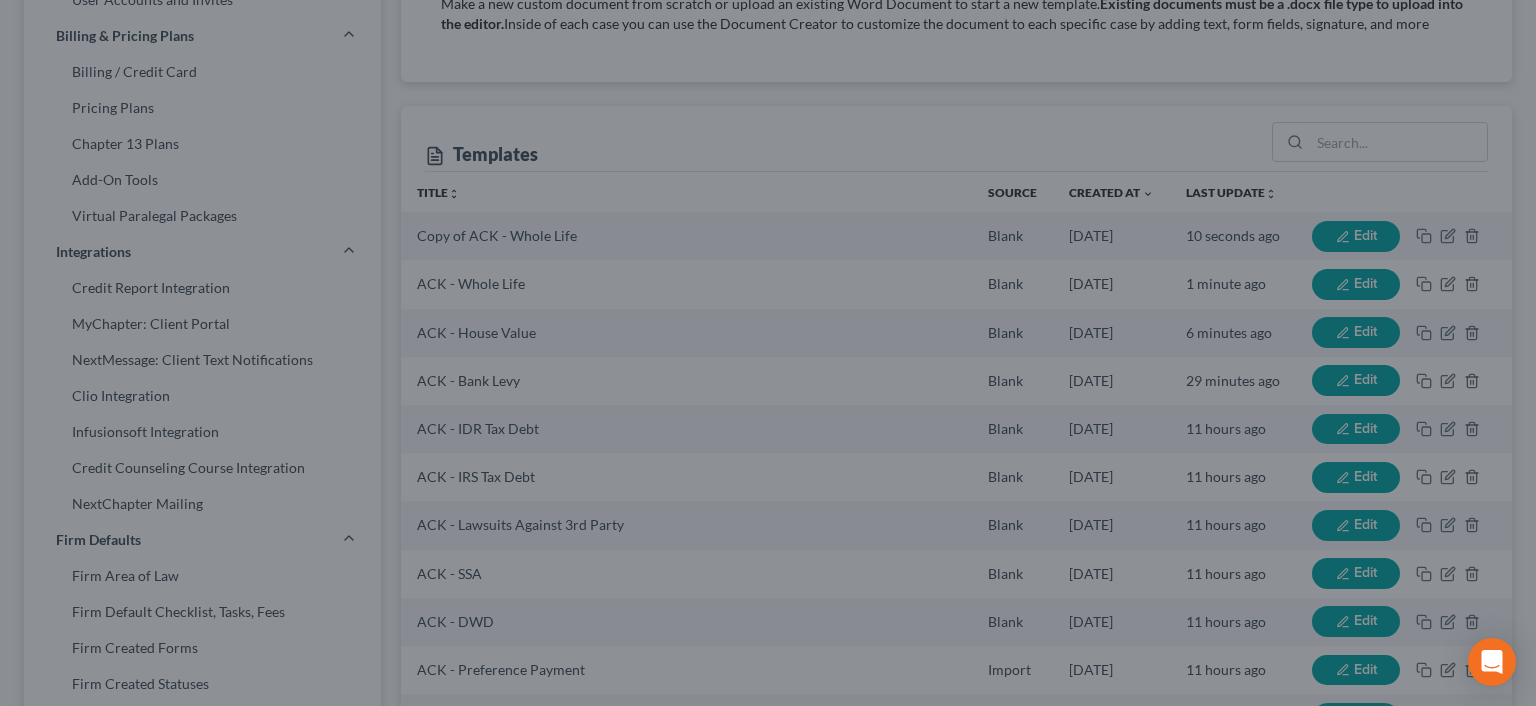 type 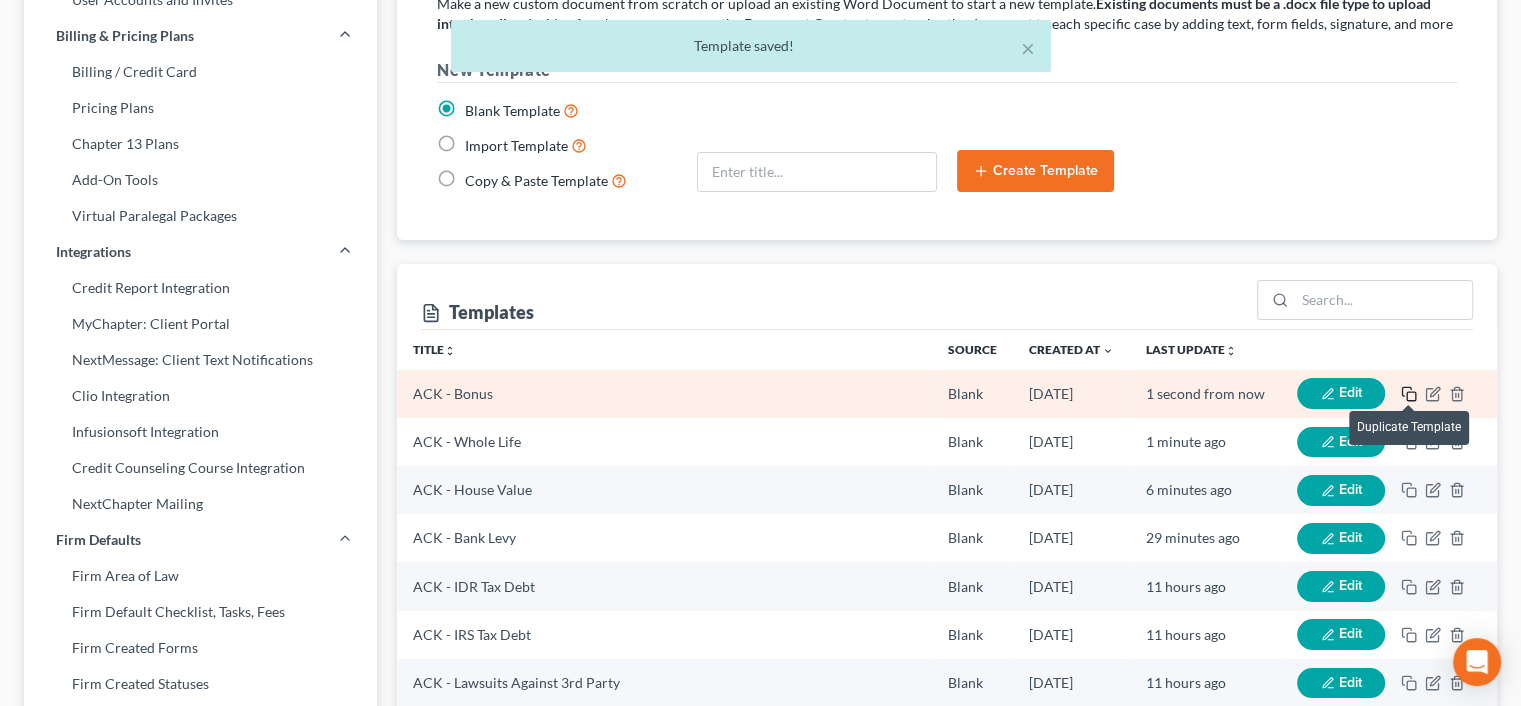 click 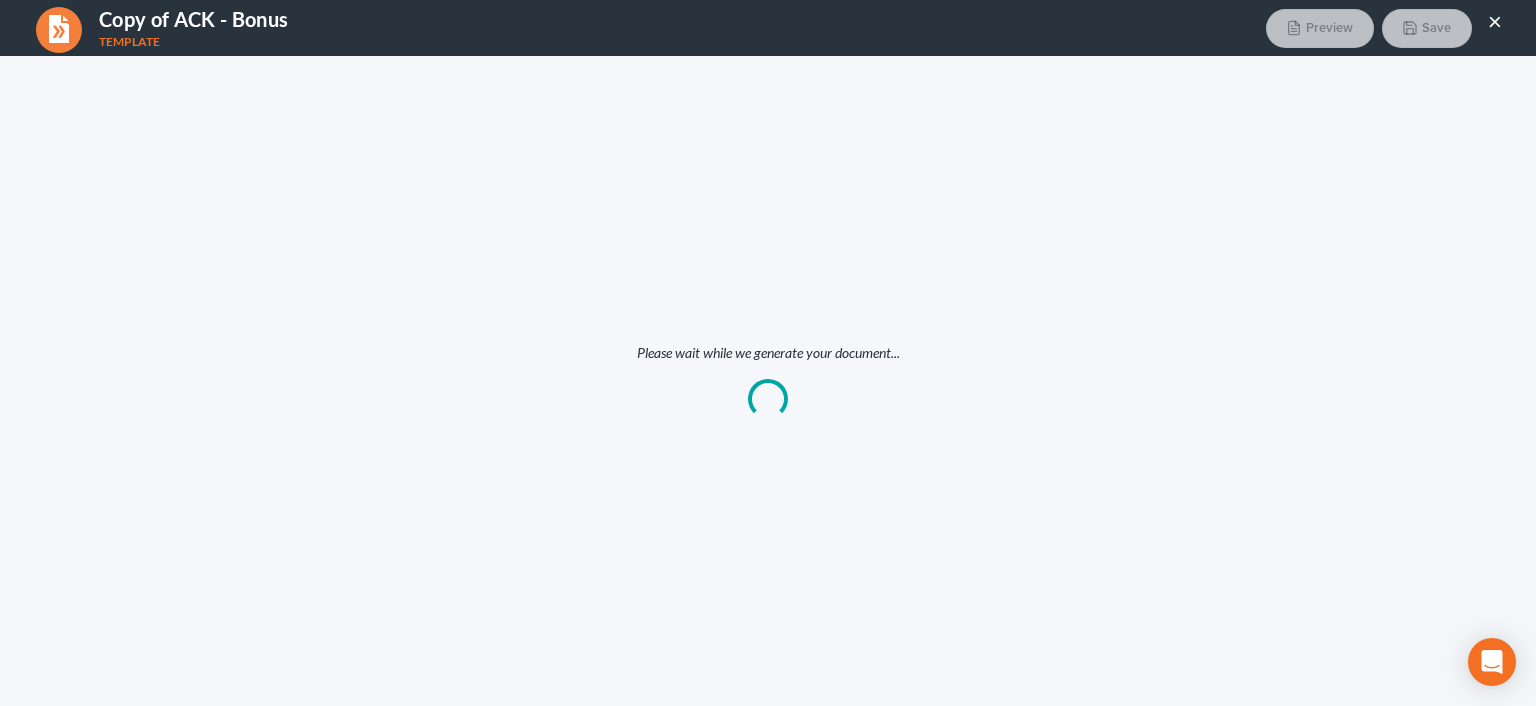 scroll, scrollTop: 0, scrollLeft: 0, axis: both 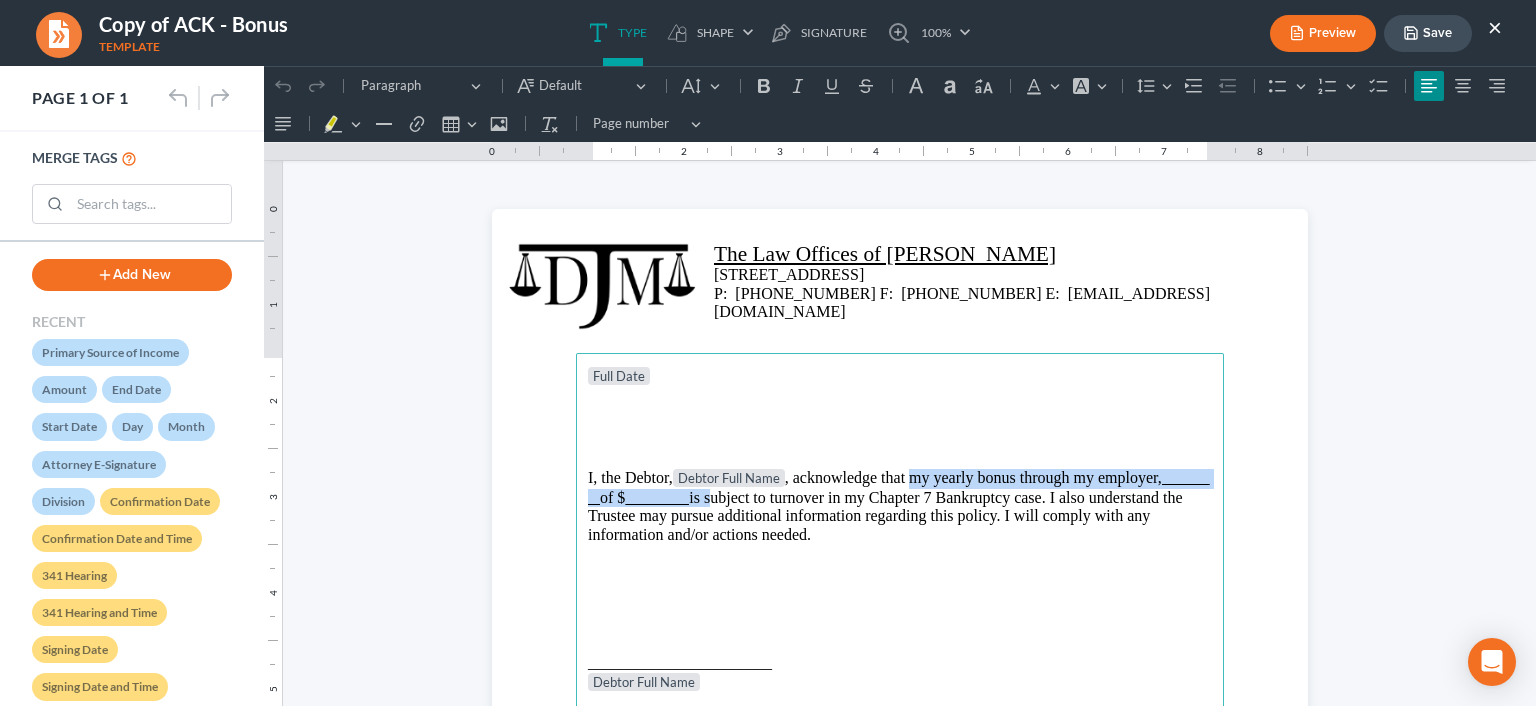 drag, startPoint x: 715, startPoint y: 501, endPoint x: 907, endPoint y: 484, distance: 192.75113 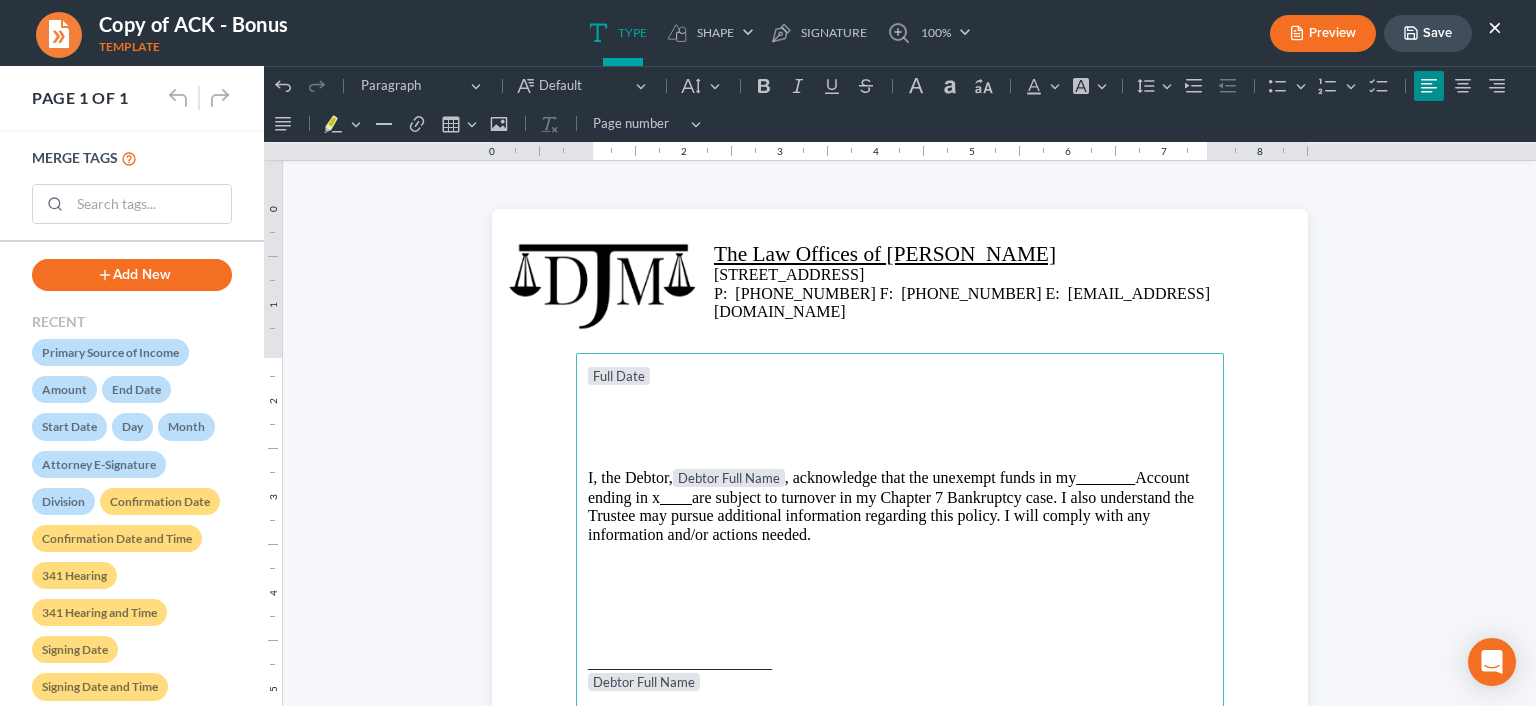 click on "I, the Debtor,  Debtor Full Name , acknowledge that the unexempt funds in my                   Account ending in x           are subject to turnover in my Chapter 7 Bankruptcy case. I also understand the Trustee may pursue additional information regarding this policy. I will comply with any information and/or actions needed." at bounding box center [900, 506] 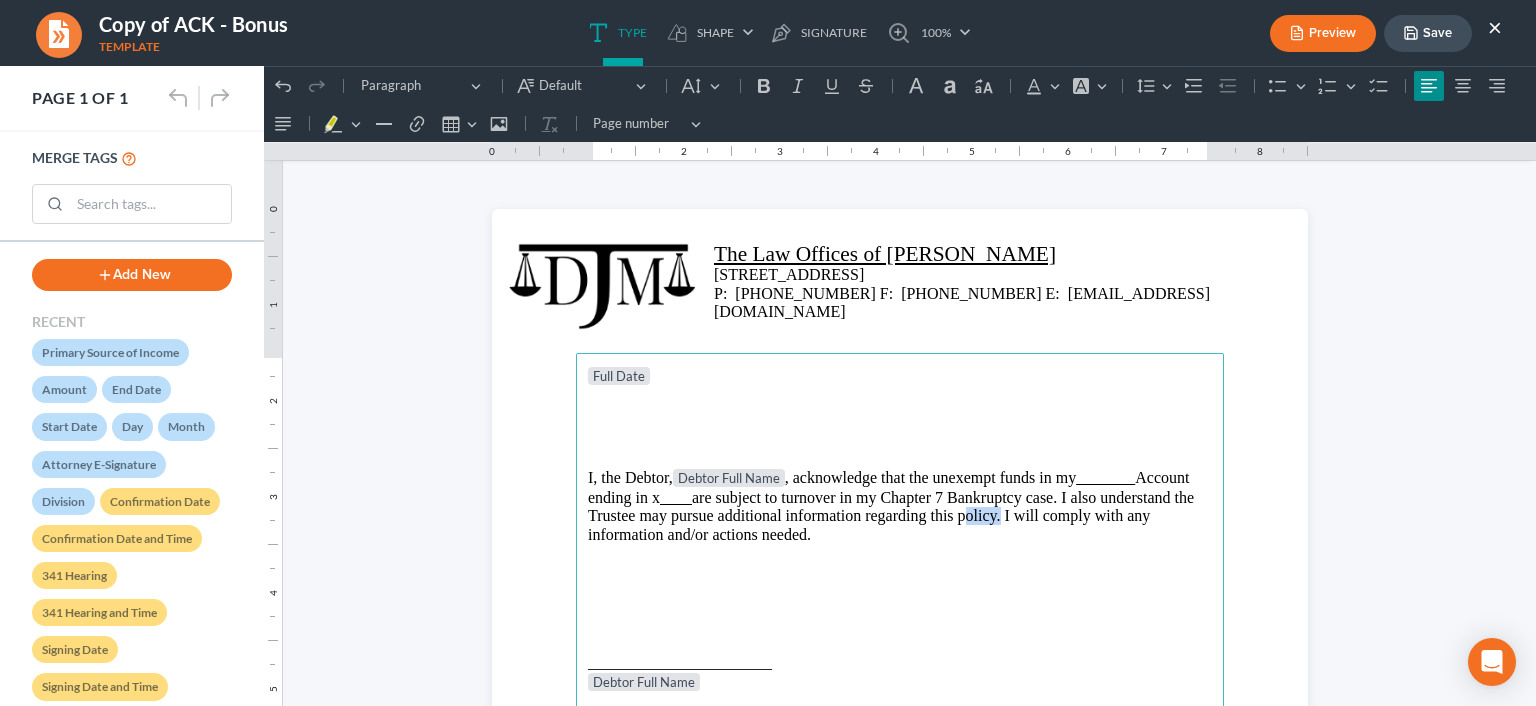 click on "I, the Debtor,  Debtor Full Name , acknowledge that the unexempt funds in my                   Account ending in x           are subject to turnover in my Chapter 7 Bankruptcy case. I also understand the Trustee may pursue additional information regarding this policy. I will comply with any information and/or actions needed." at bounding box center (900, 506) 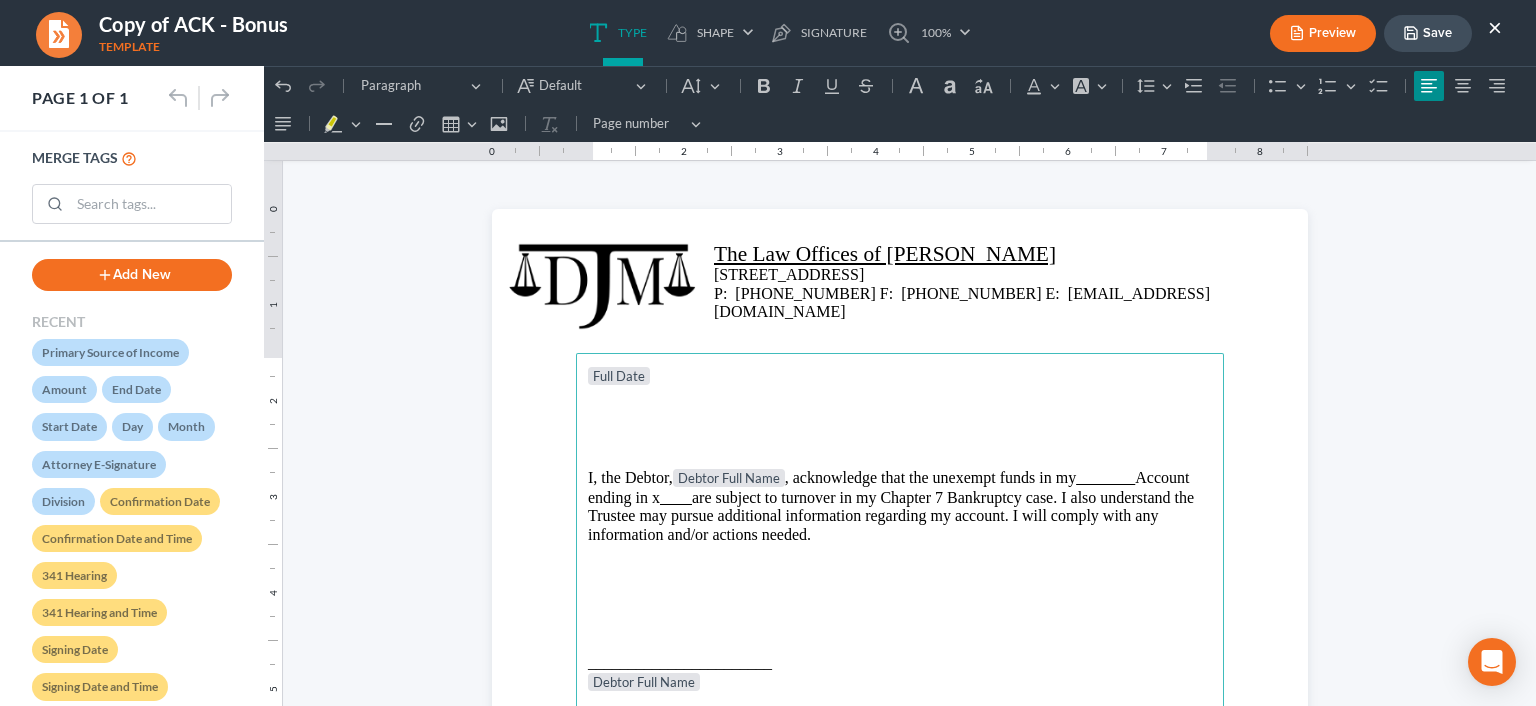 click on "I, the Debtor,  Debtor Full Name , acknowledge that the unexempt funds in my                   Account ending in x           are subject to turnover in my Chapter 7 Bankruptcy case. I also understand the Trustee may pursue additional information regarding my account. I will comply with any information and/or actions needed." at bounding box center (900, 506) 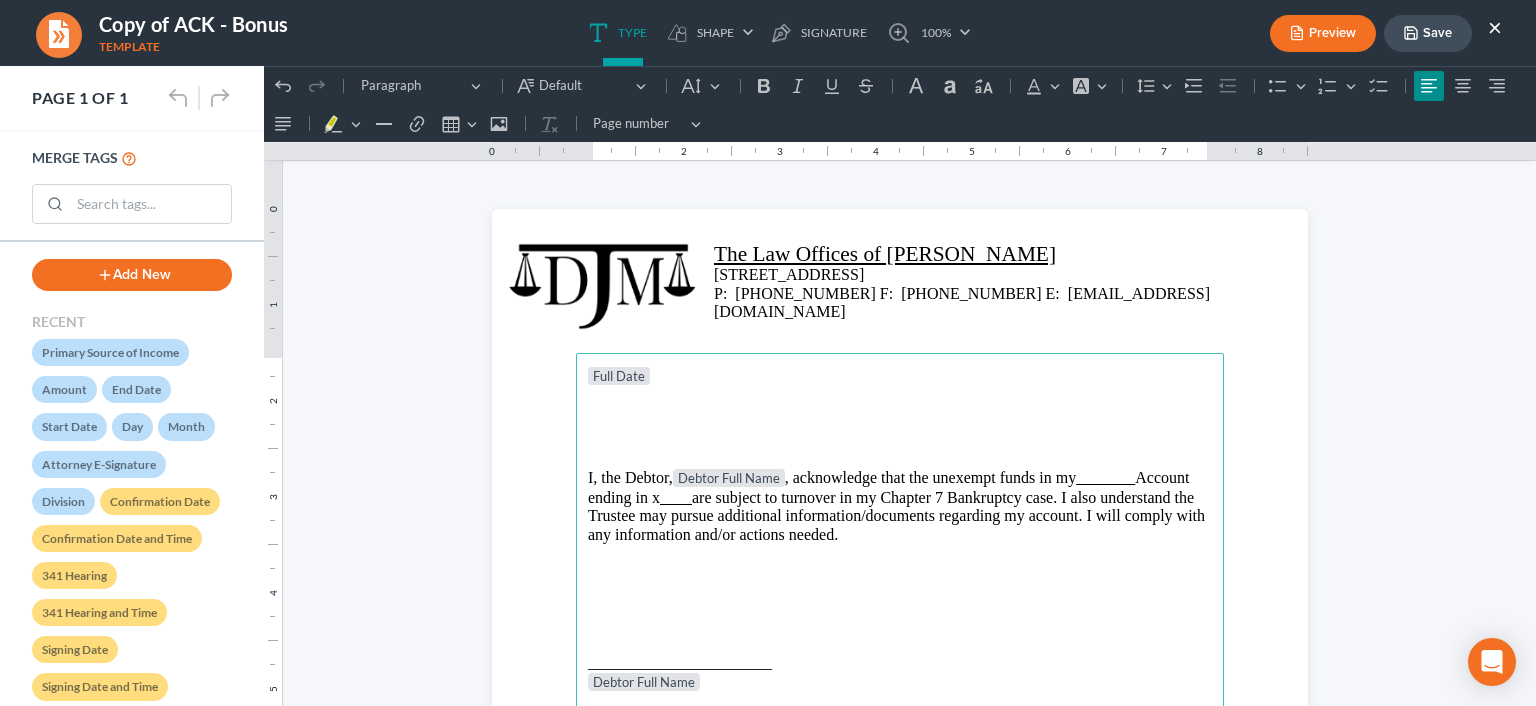 click on "I, the Debtor,  Debtor Full Name , acknowledge that the unexempt funds in my                   Account ending in x           are subject to turnover in my Chapter 7 Bankruptcy case. I also understand the Trustee may pursue additional information/documents regarding my account. I will comply with any information and/or actions needed." at bounding box center [900, 506] 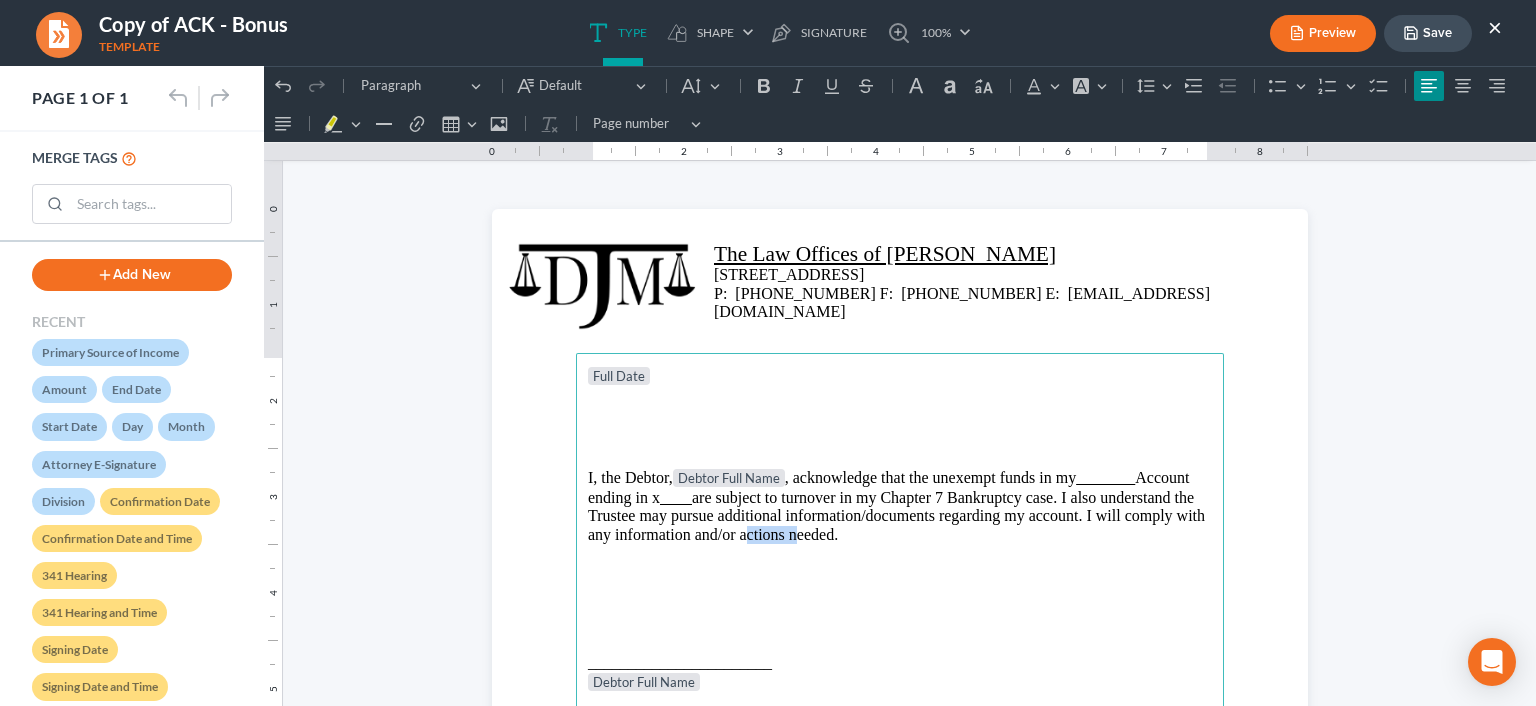 click on "I, the Debtor,  Debtor Full Name , acknowledge that the unexempt funds in my                   Account ending in x           are subject to turnover in my Chapter 7 Bankruptcy case. I also understand the Trustee may pursue additional information/documents regarding my account. I will comply with any information and/or actions needed." at bounding box center (900, 506) 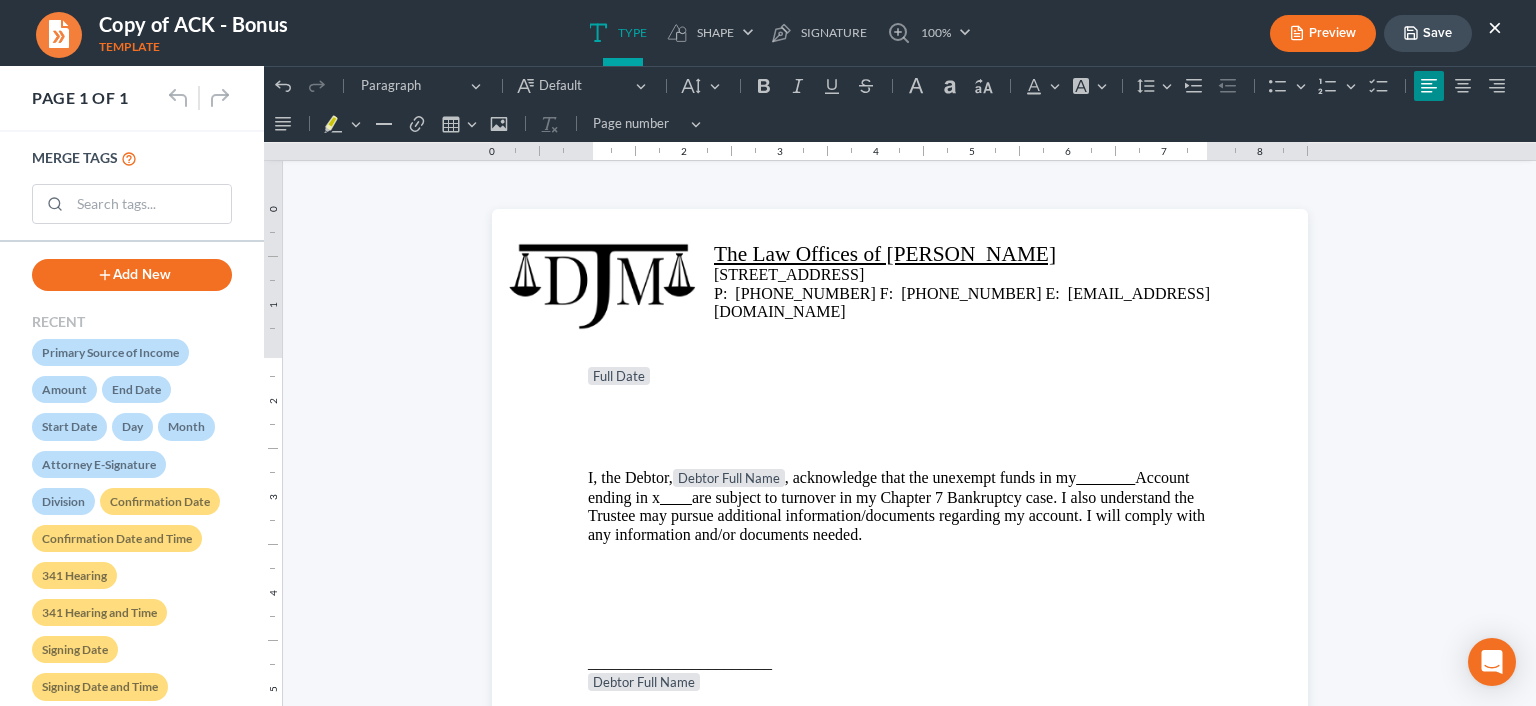 click on "Save" at bounding box center (1428, 33) 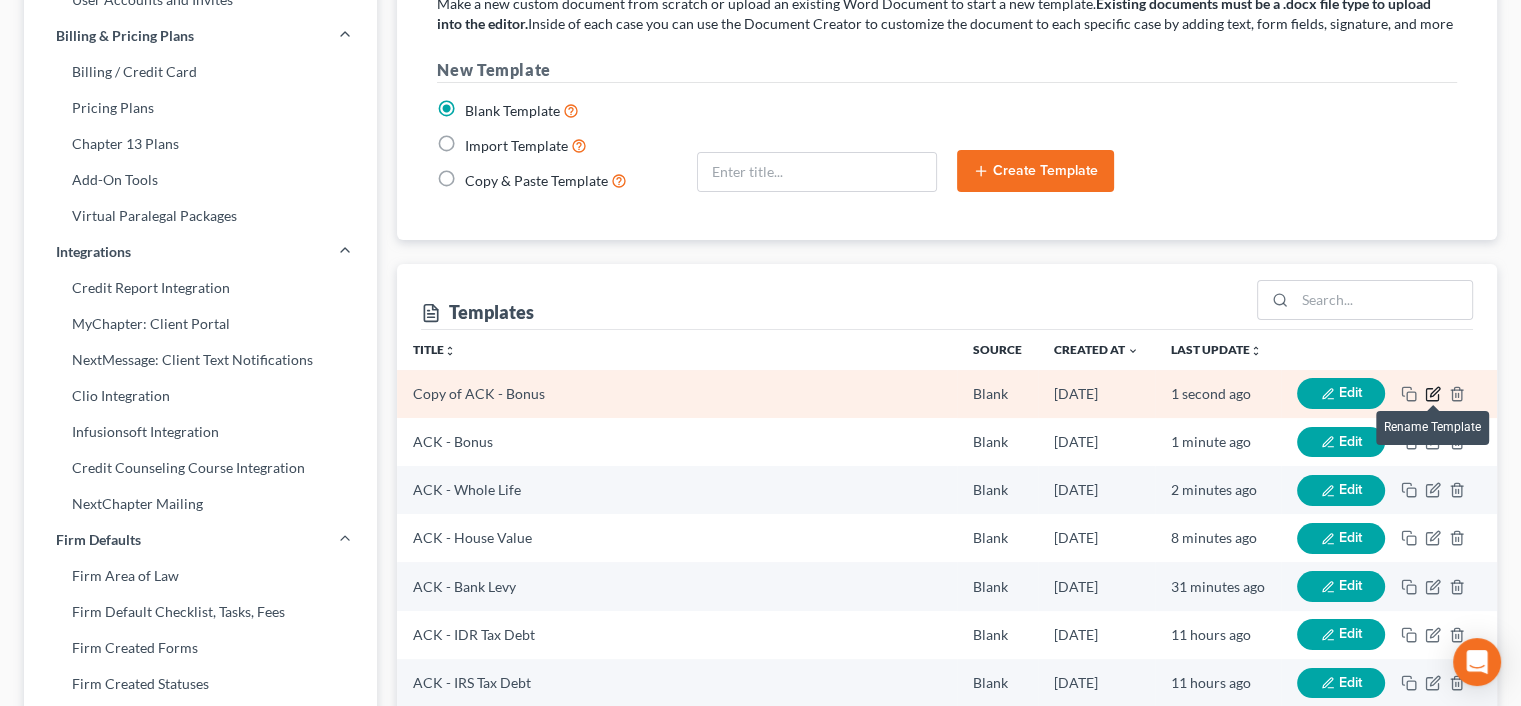 click 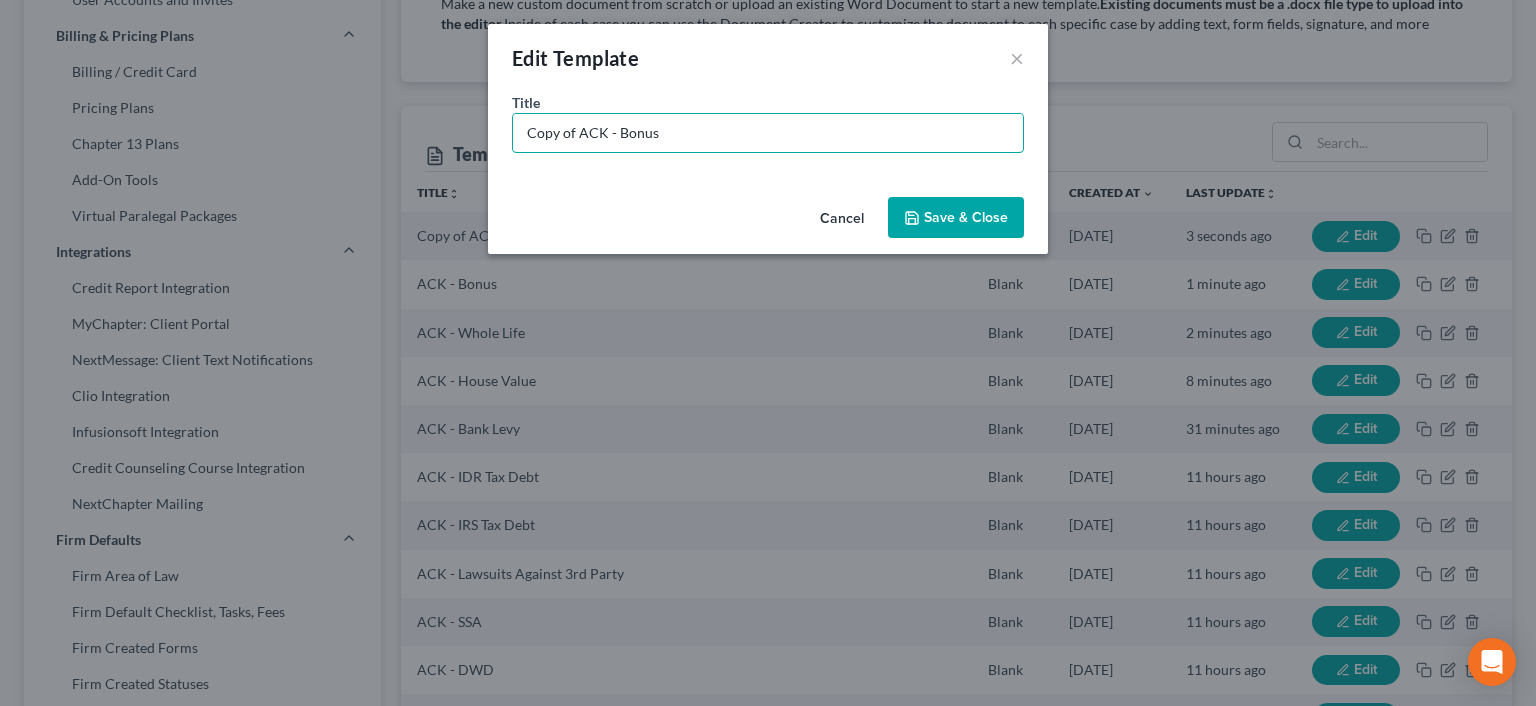 drag, startPoint x: 580, startPoint y: 135, endPoint x: 492, endPoint y: 135, distance: 88 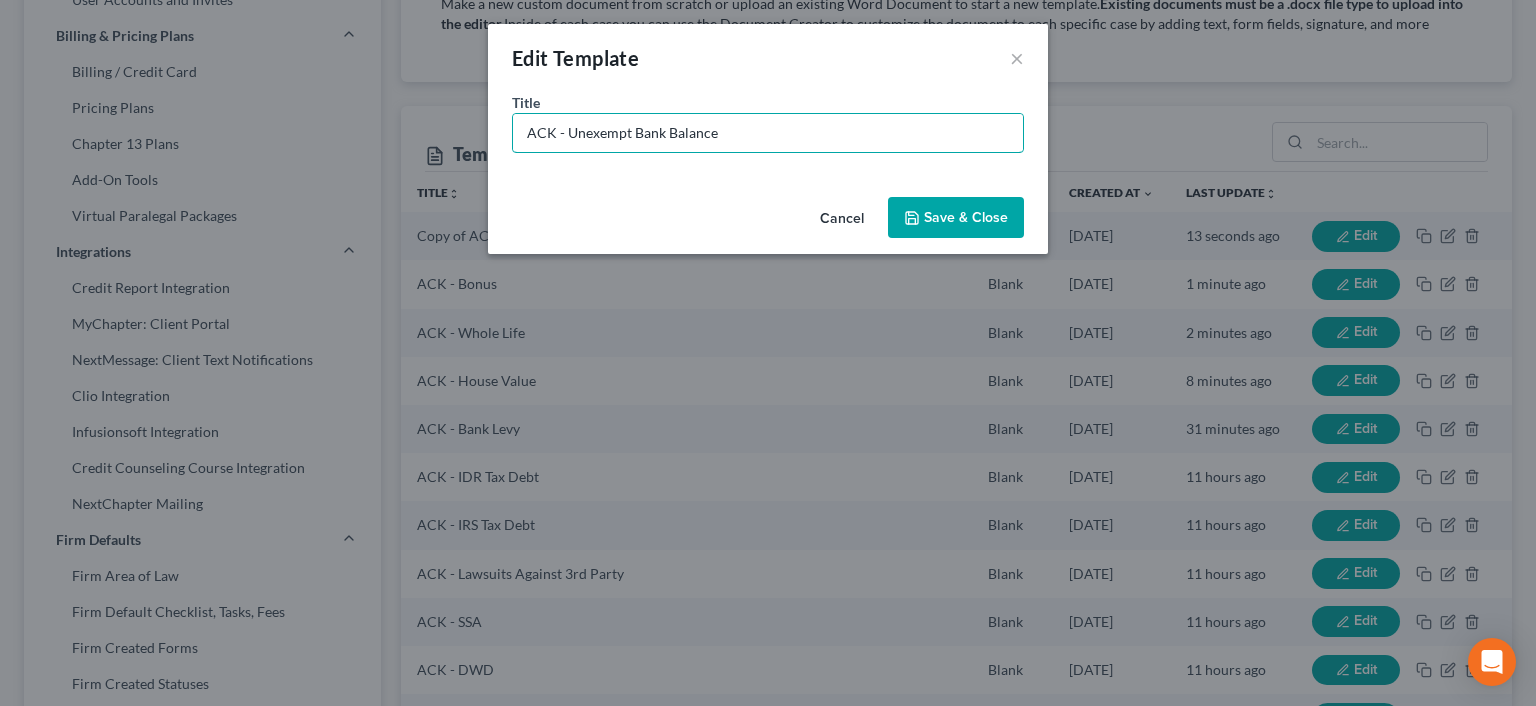 type on "ACK - Unexempt Bank Balance" 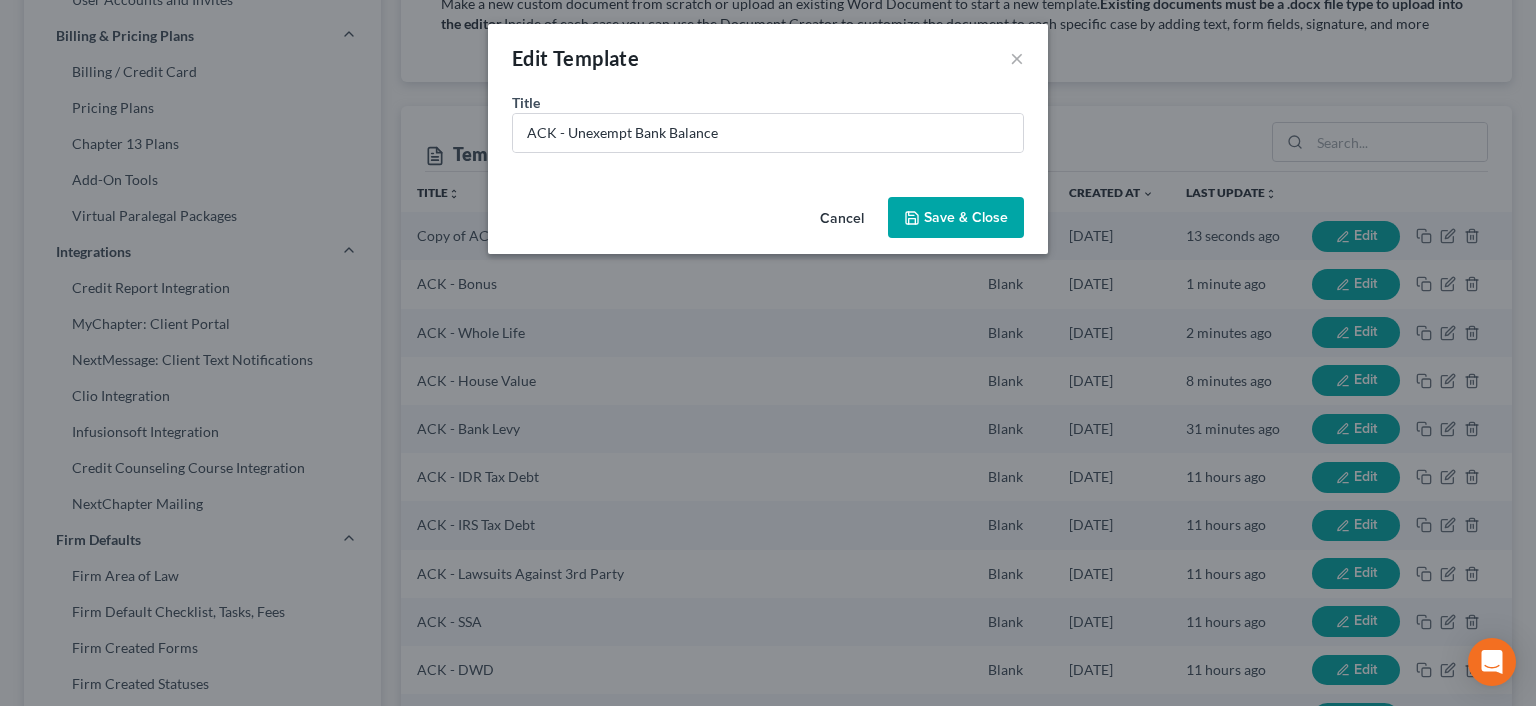 click on "Save & Close" at bounding box center [956, 218] 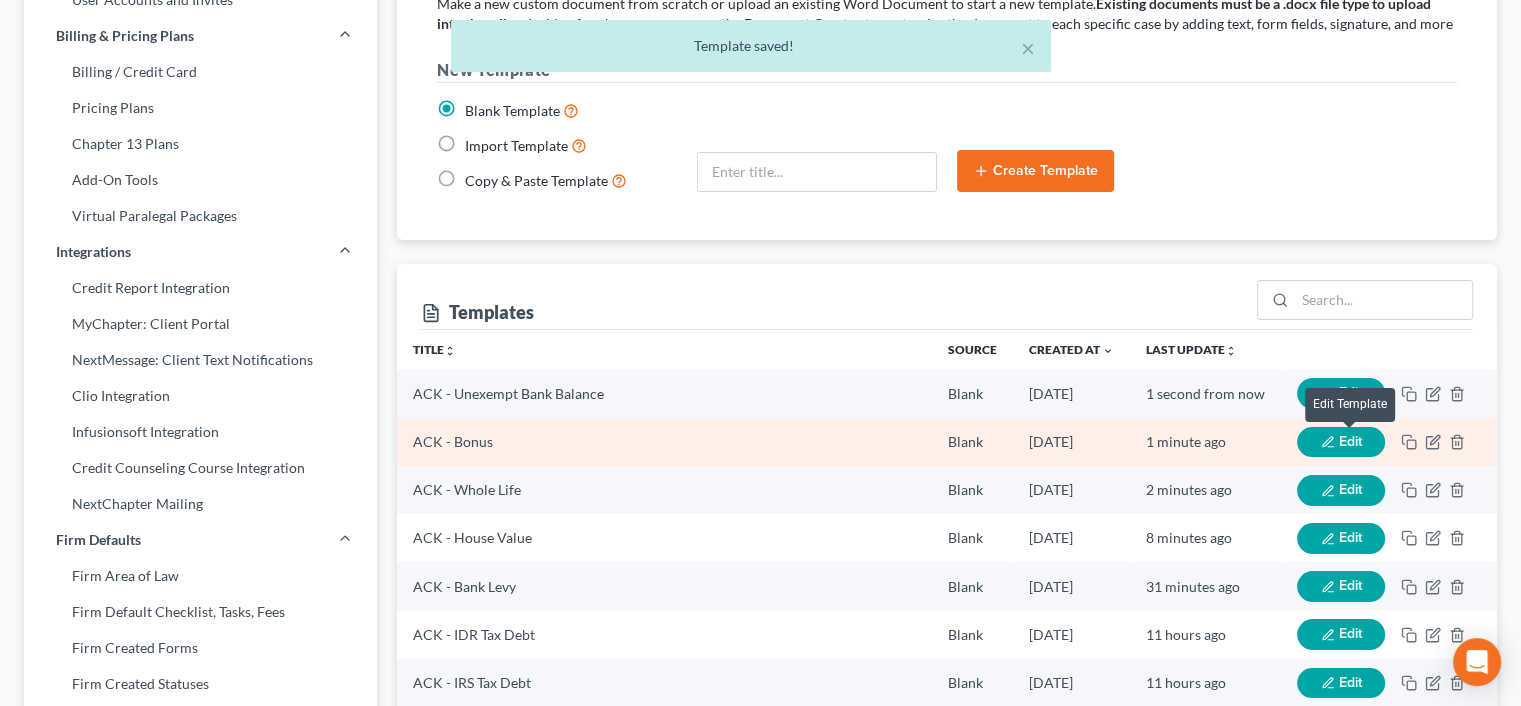 click on "Edit" at bounding box center (1350, 441) 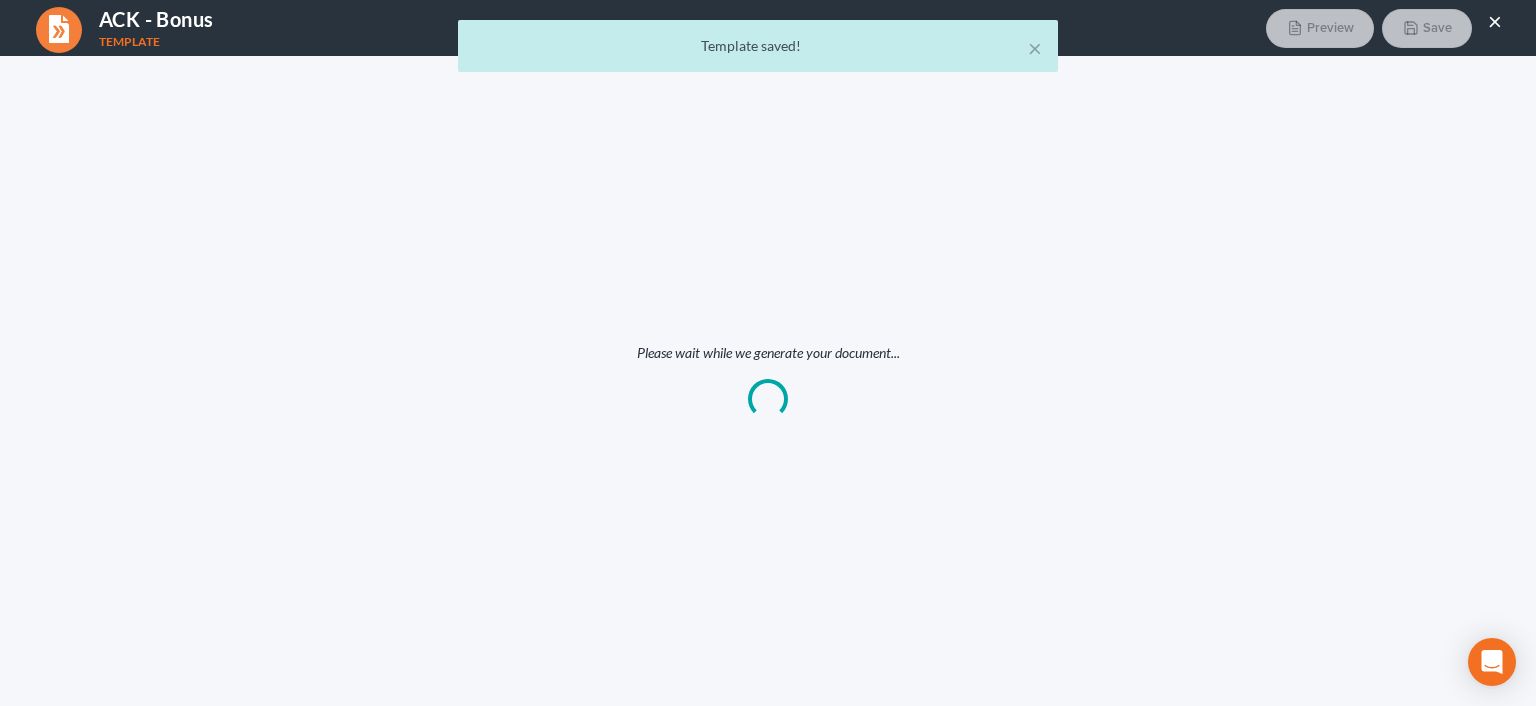 scroll, scrollTop: 0, scrollLeft: 0, axis: both 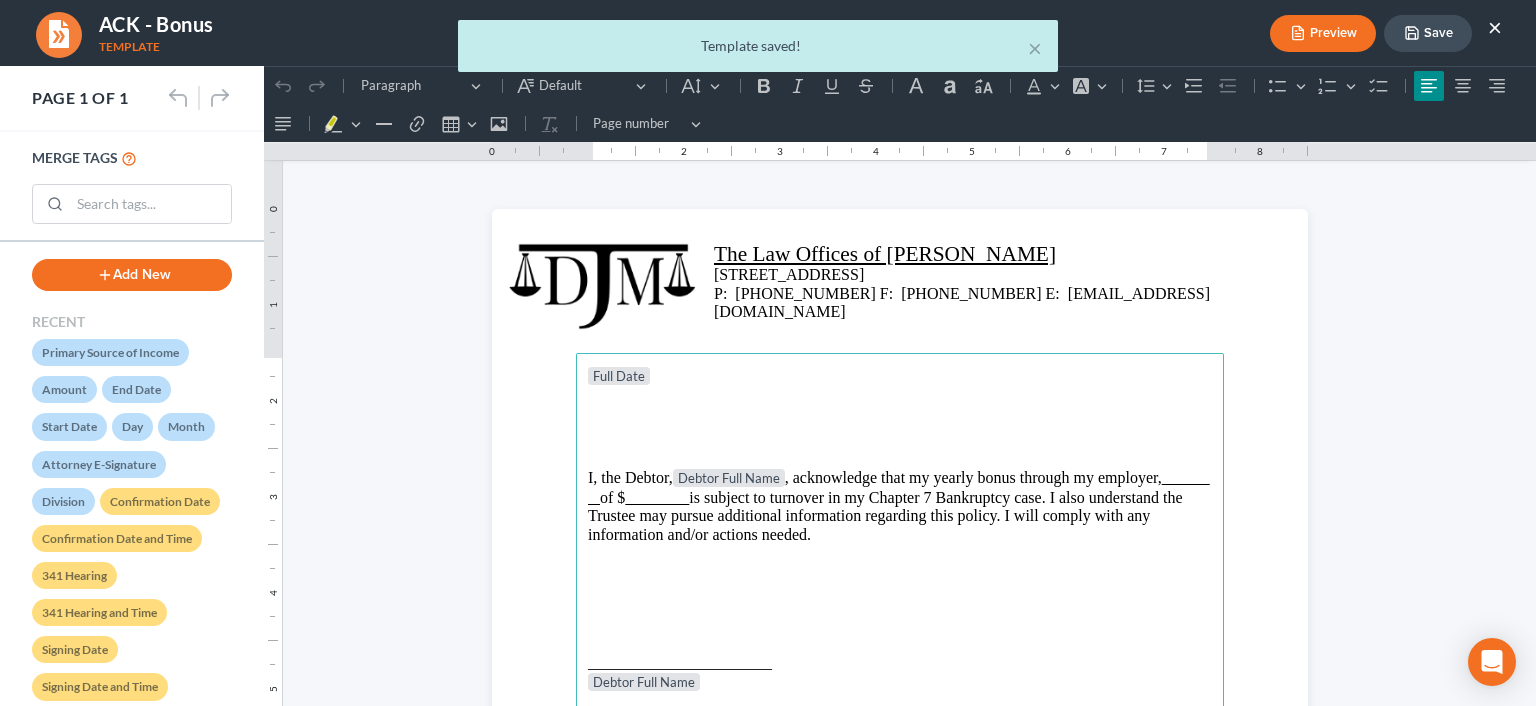 click on "I, the Debtor,  Debtor Full Name , acknowledge that my yearly bonus through my employer,                    of $                   is subject to turnover in my Chapter 7 Bankruptcy case. I also understand the Trustee may pursue additional information regarding this policy. I will comply with any information and/or actions needed." at bounding box center [900, 506] 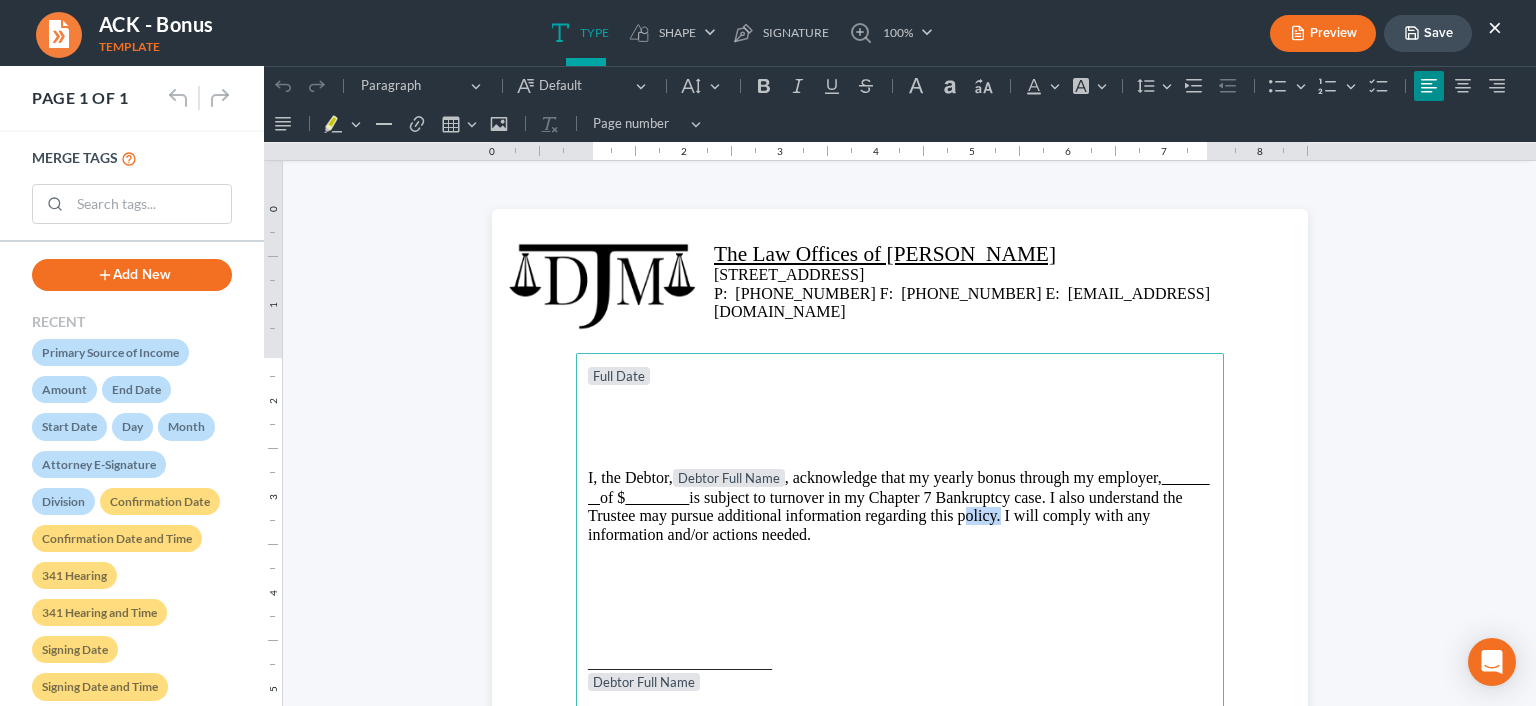 click on "I, the Debtor,  Debtor Full Name , acknowledge that my yearly bonus through my employer,                    of $                   is subject to turnover in my Chapter 7 Bankruptcy case. I also understand the Trustee may pursue additional information regarding this policy. I will comply with any information and/or actions needed." at bounding box center [900, 506] 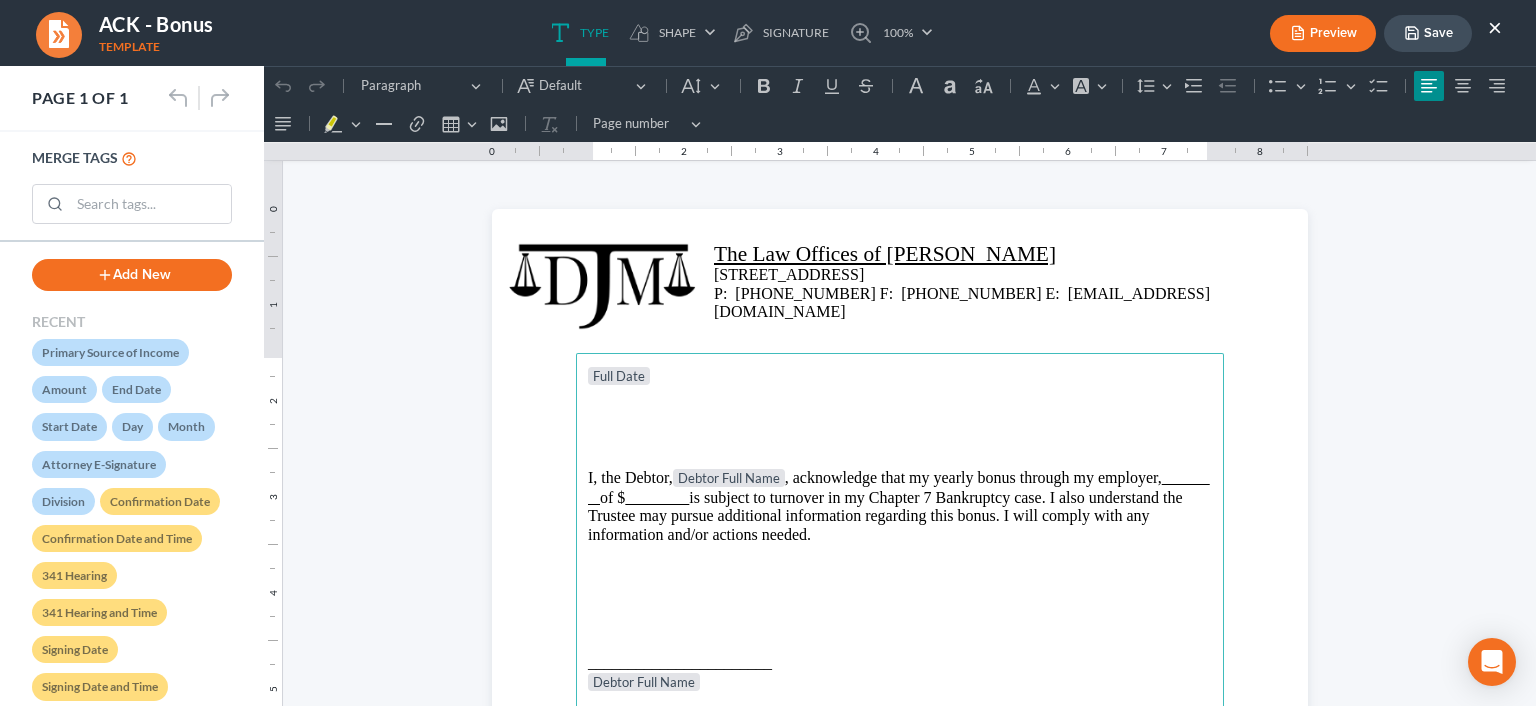 click on "I, the Debtor,  Debtor Full Name , acknowledge that my yearly bonus through my employer,                    of $                   is subject to turnover in my Chapter 7 Bankruptcy case. I also understand the Trustee may pursue additional information regarding this bonus. I will comply with any information and/or actions needed." at bounding box center [900, 506] 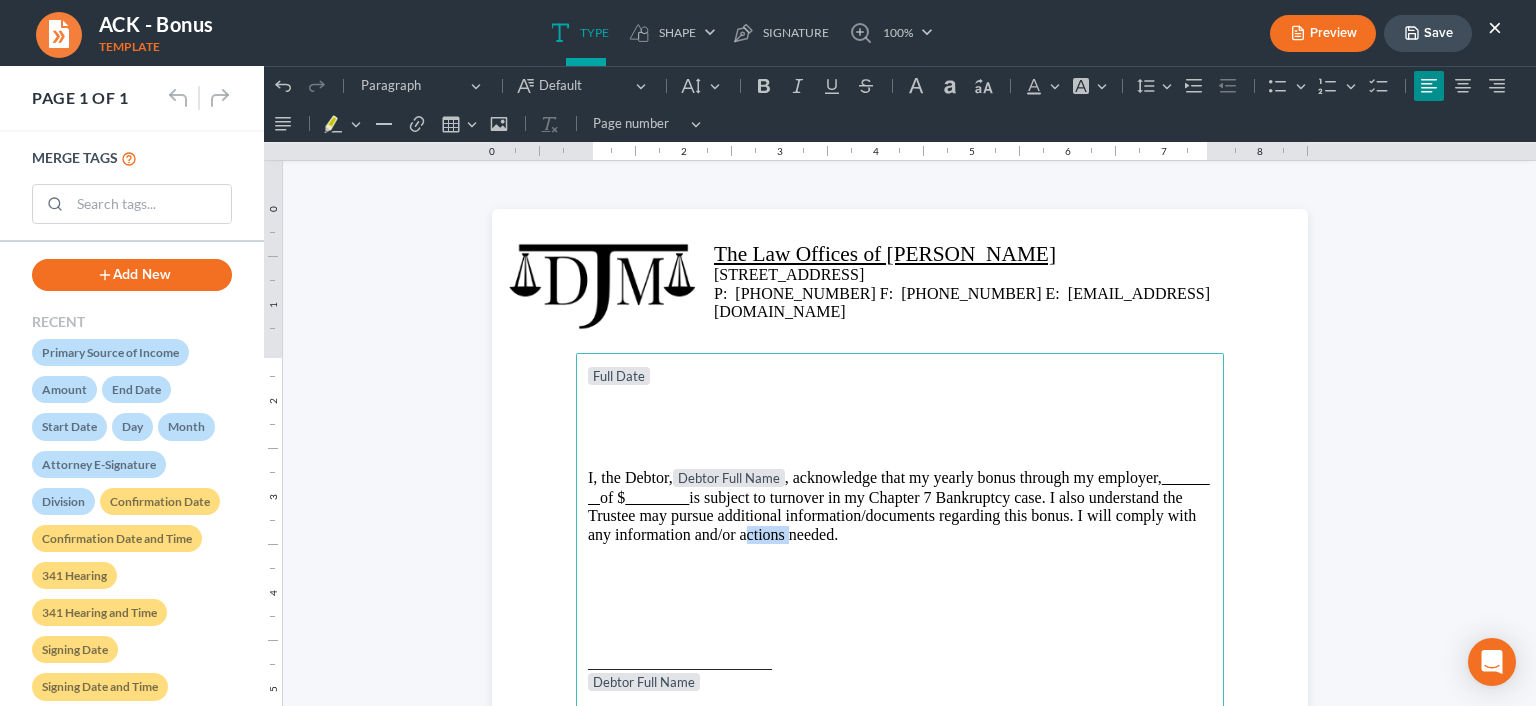 drag, startPoint x: 779, startPoint y: 537, endPoint x: 822, endPoint y: 553, distance: 45.88028 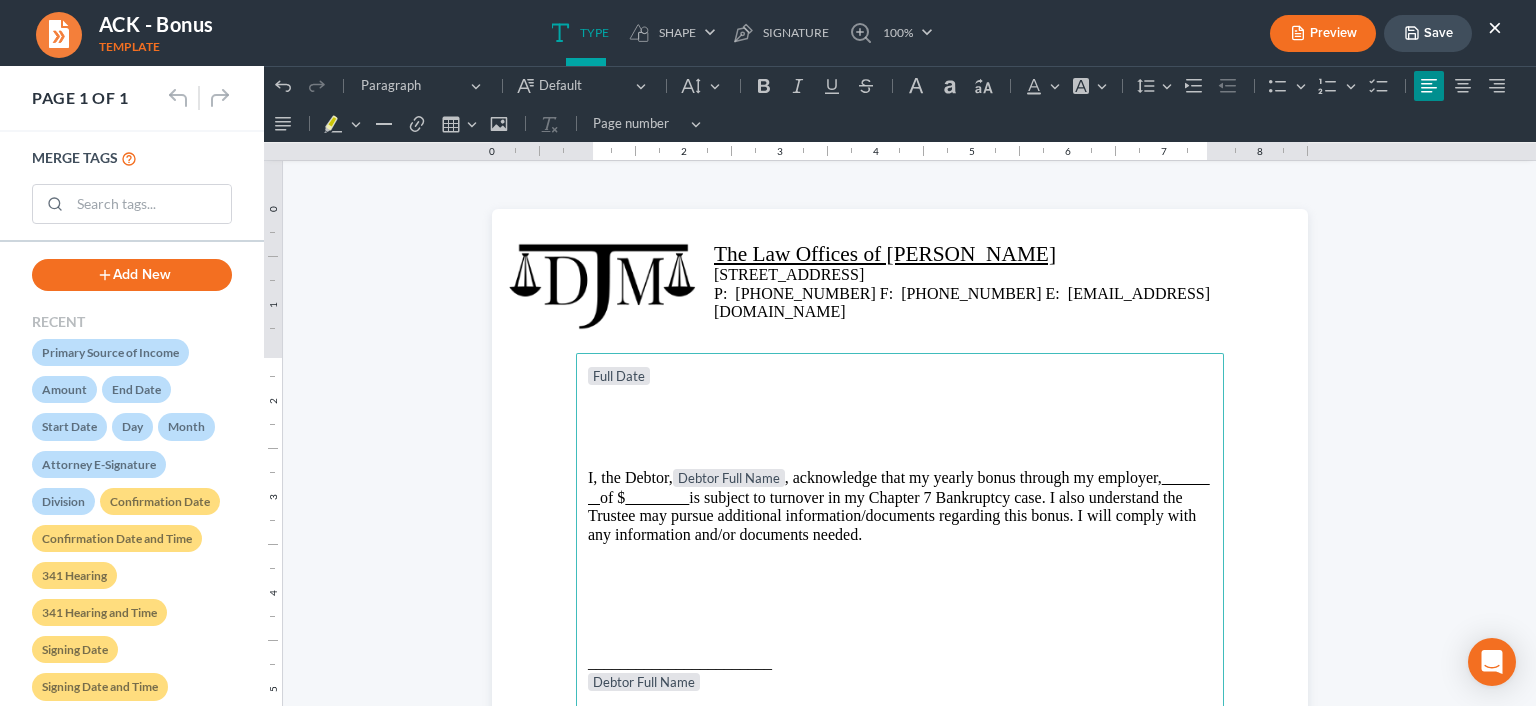 click on "Save" at bounding box center (1428, 33) 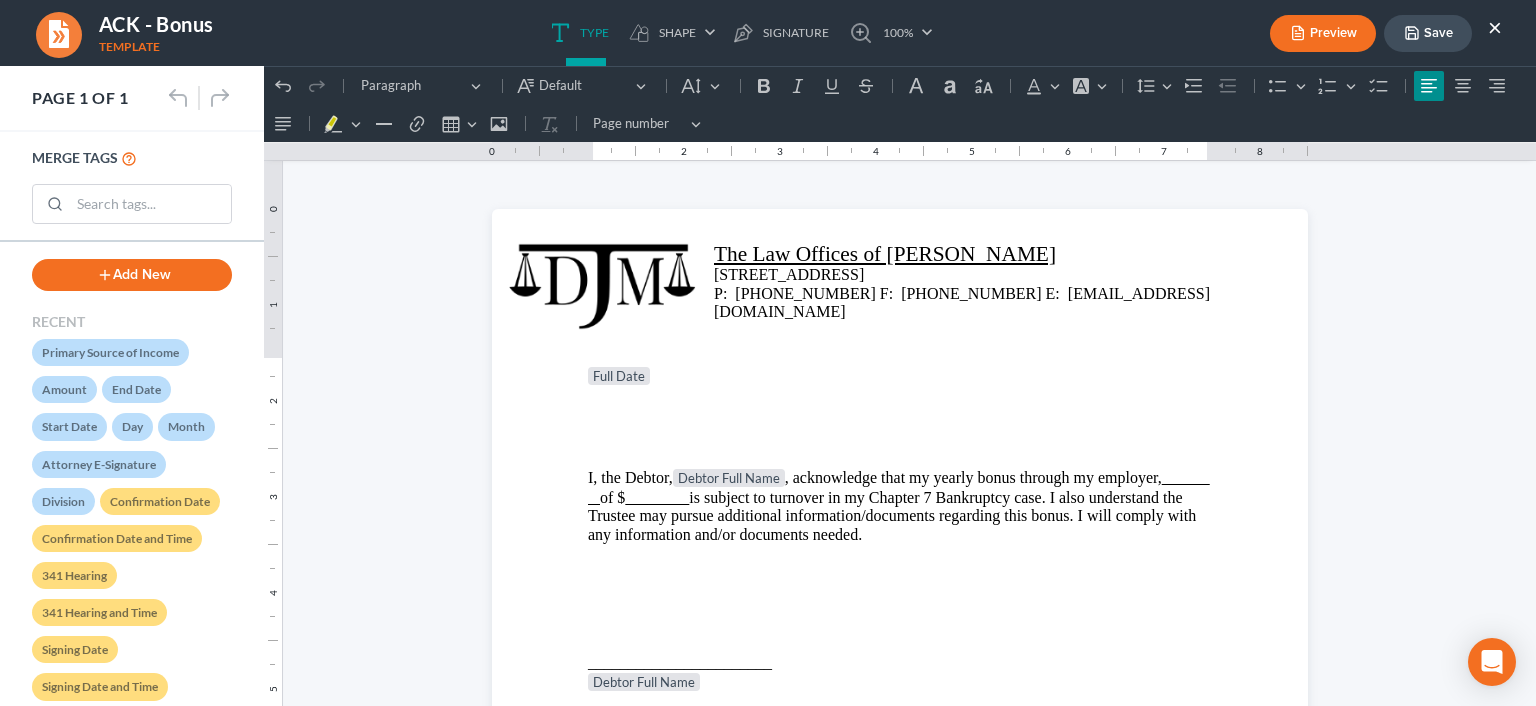 click on "Save" at bounding box center [1428, 33] 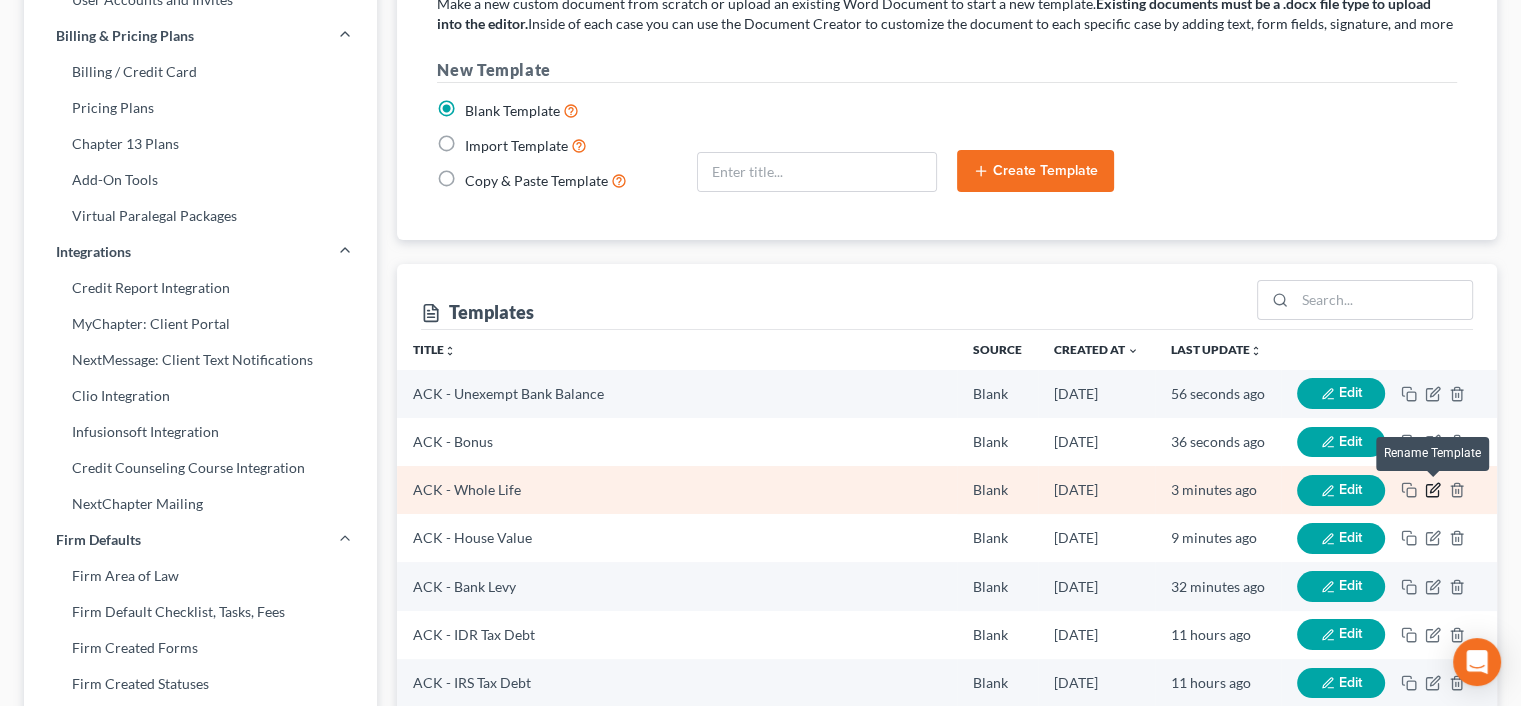 click 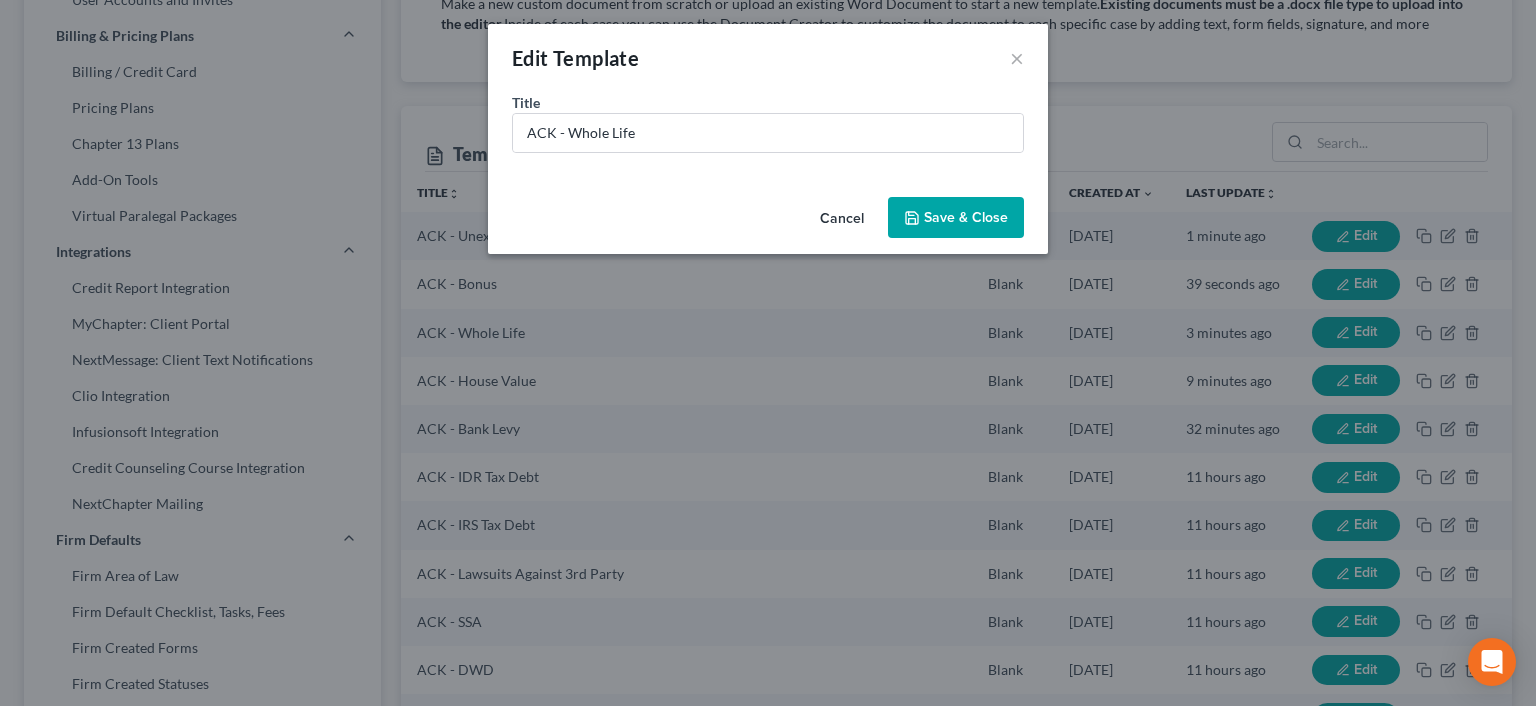 click on "Cancel" at bounding box center (842, 219) 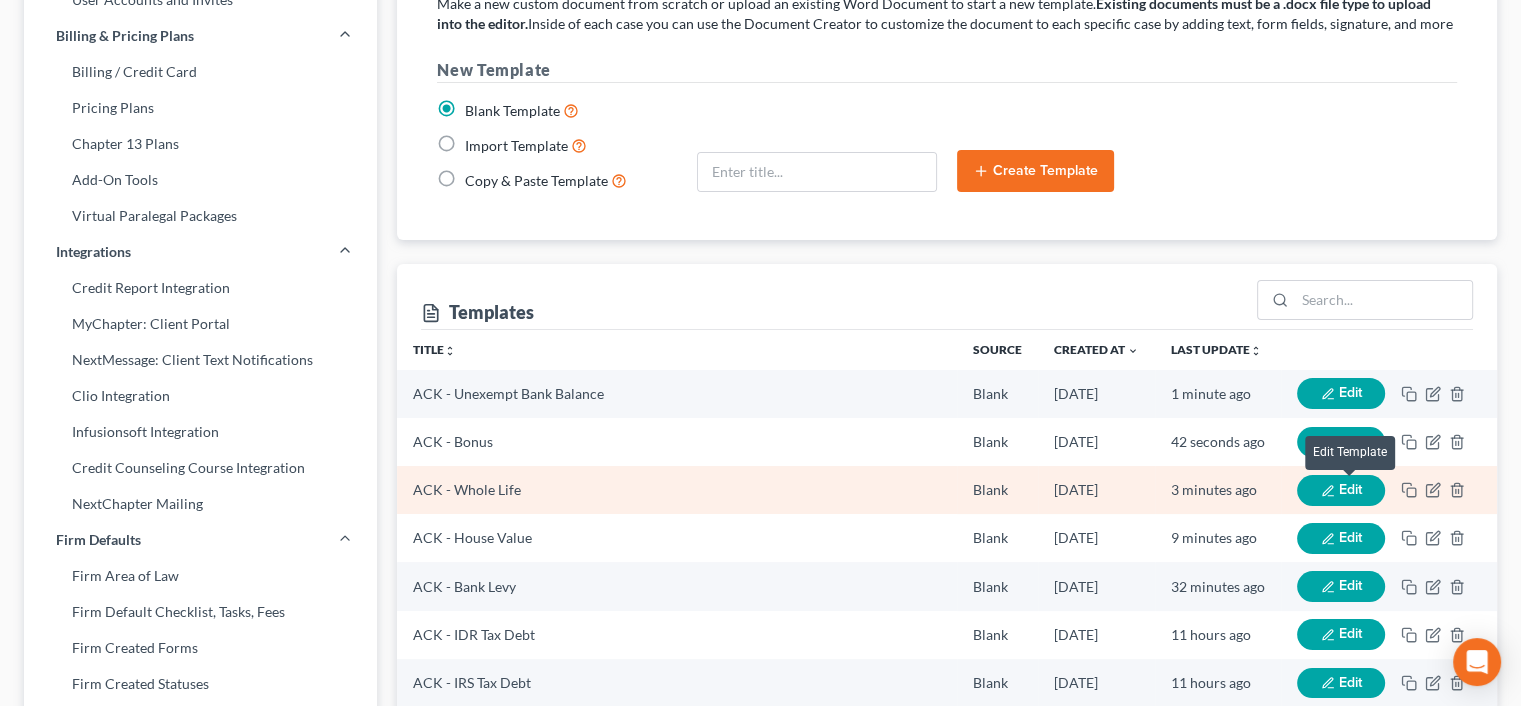 click on "Edit" at bounding box center [1350, 489] 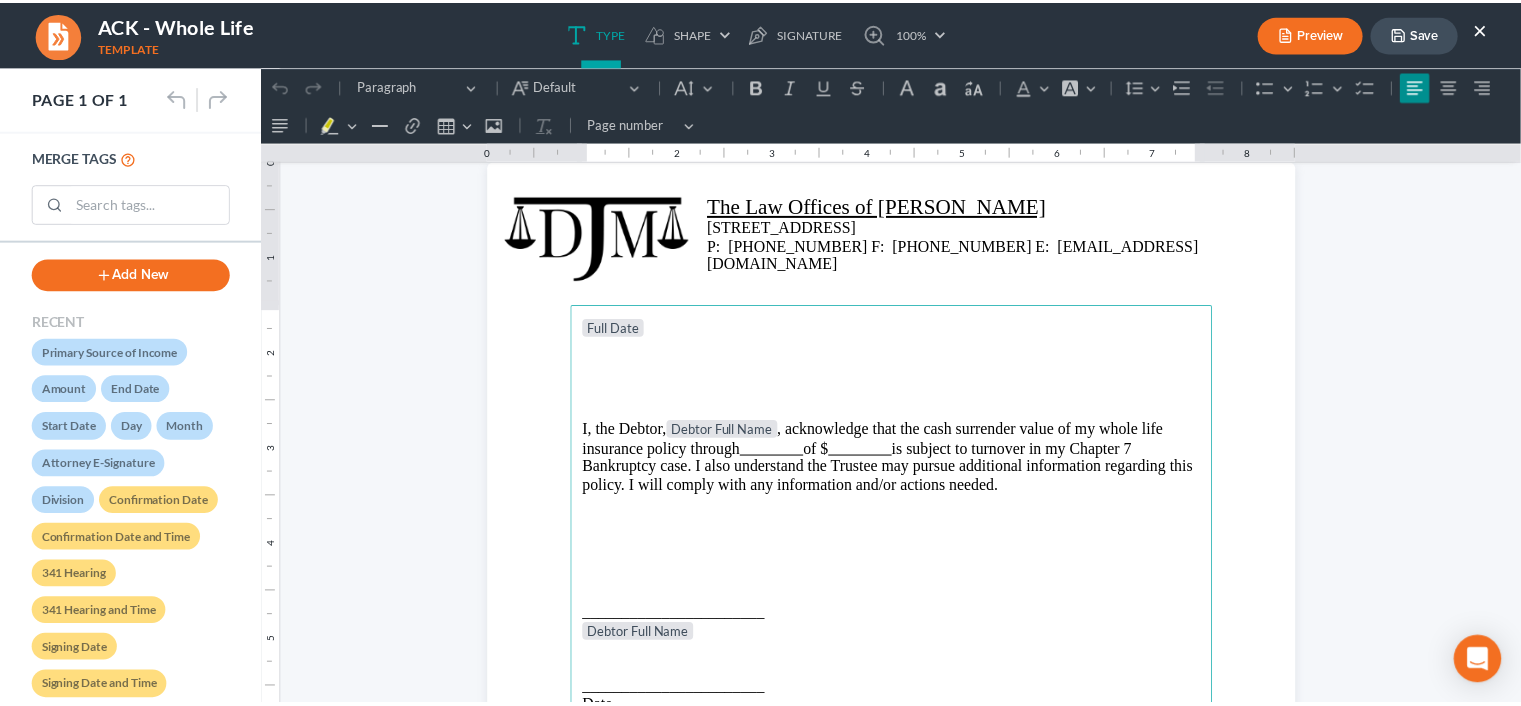 scroll, scrollTop: 49, scrollLeft: 0, axis: vertical 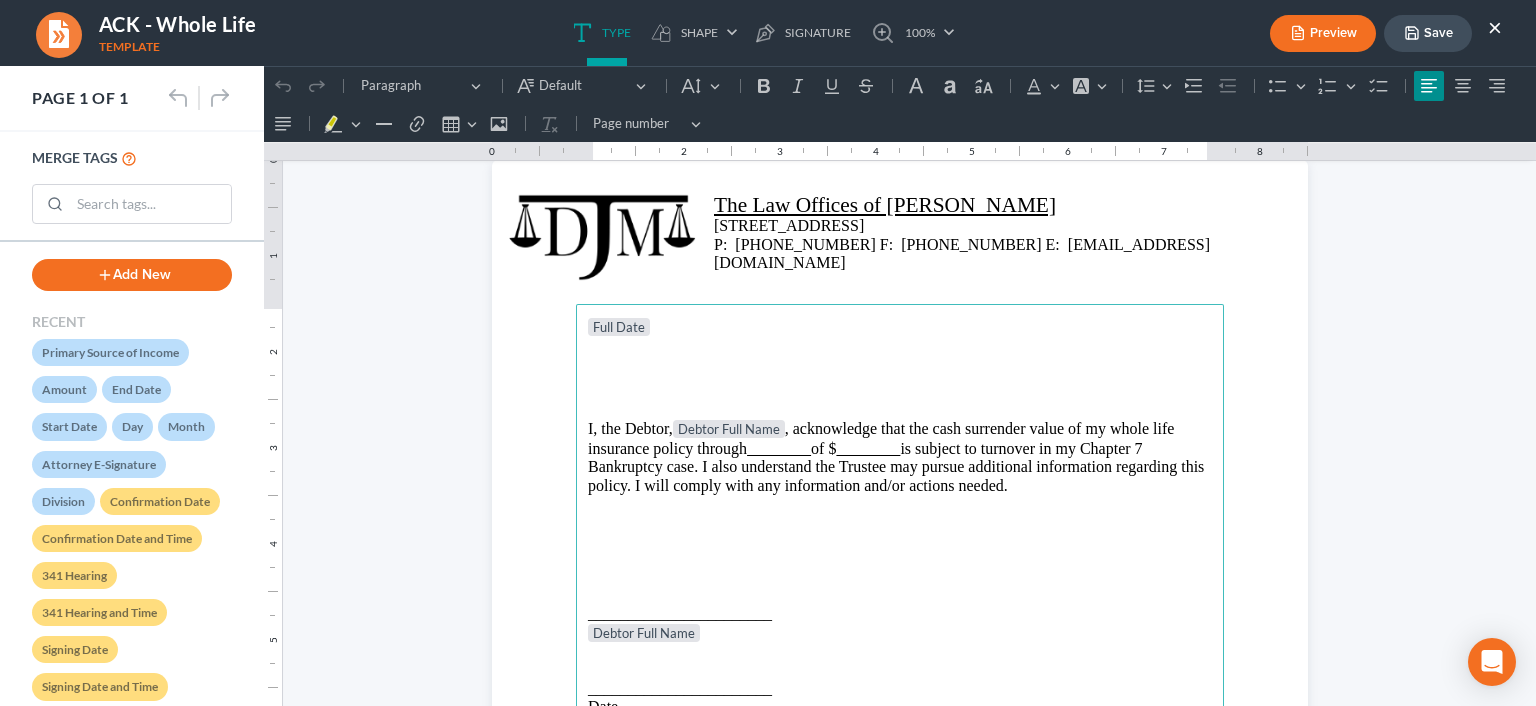 click on "I, the Debtor,  Debtor Full Name , acknowledge that the cash surrender value of my whole life insurance policy through                    of $                   is subject to turnover in my Chapter 7 Bankruptcy case. I also understand the Trustee may pursue additional information regarding this policy. I will comply with any information and/or actions needed." at bounding box center (900, 457) 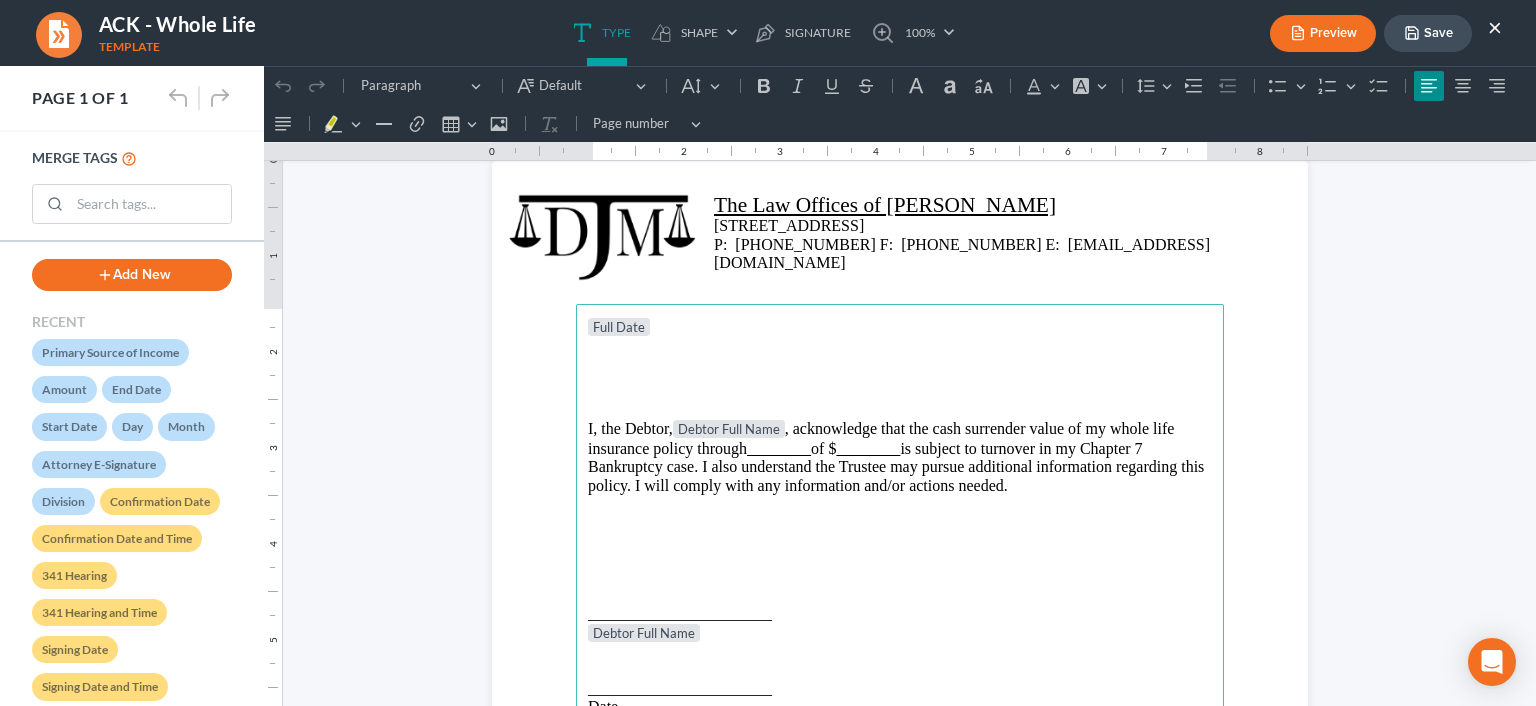 type 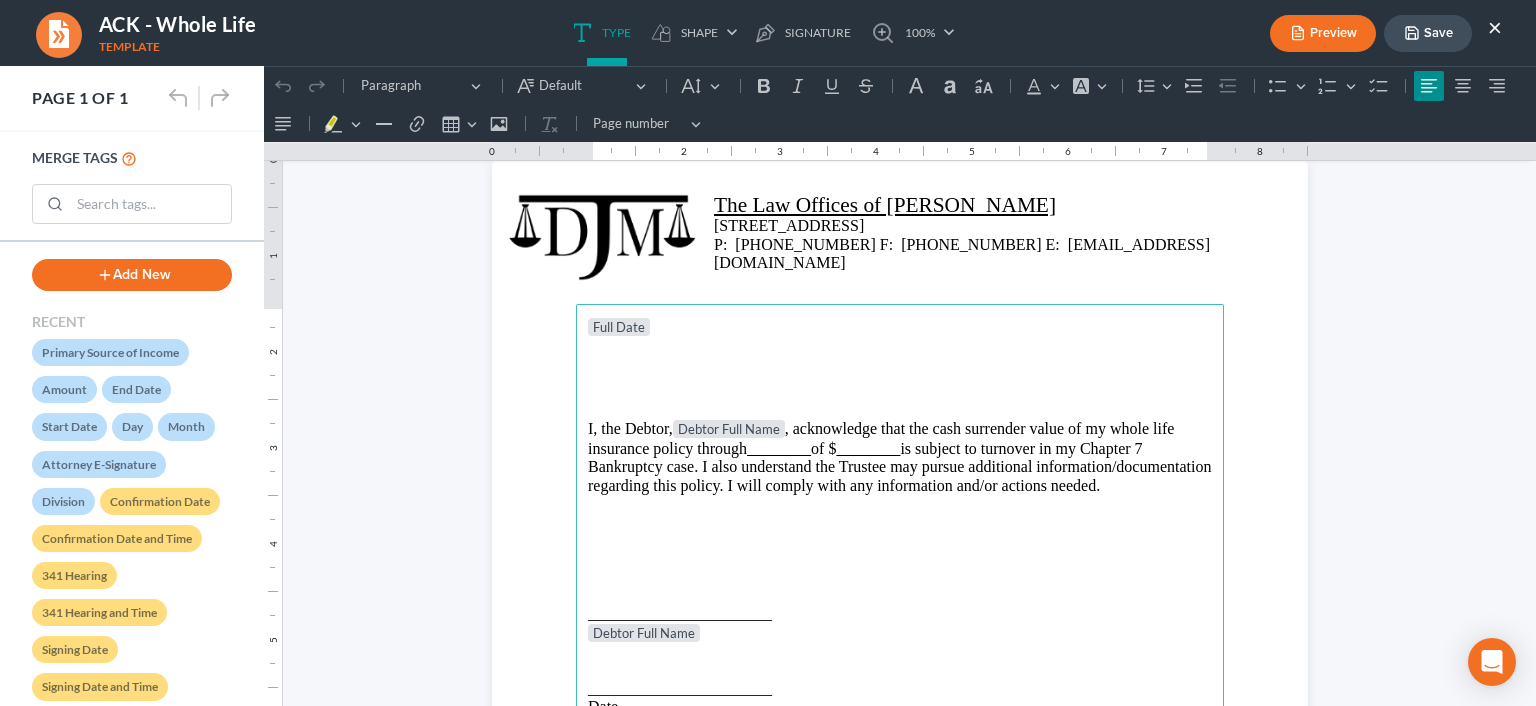 click on "I, the Debtor,  Debtor Full Name , acknowledge that the cash surrender value of my whole life insurance policy through                    of $                   is subject to turnover in my Chapter 7 Bankruptcy case. I also understand the Trustee may pursue additional information/documentation regarding this policy. I will comply with any information and/or actions needed." at bounding box center (900, 457) 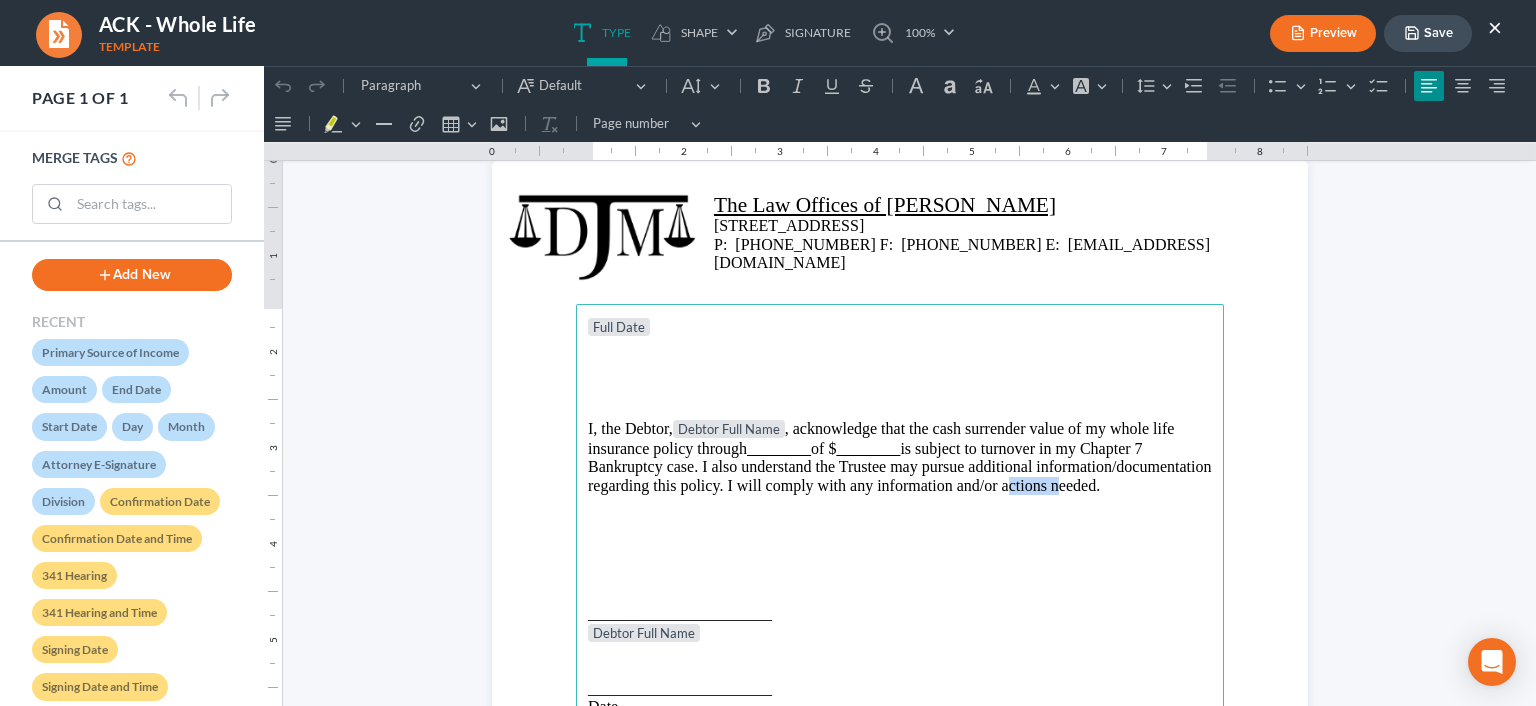 click on "I, the Debtor,  Debtor Full Name , acknowledge that the cash surrender value of my whole life insurance policy through                    of $                   is subject to turnover in my Chapter 7 Bankruptcy case. I also understand the Trustee may pursue additional information/documentation regarding this policy. I will comply with any information and/or actions needed." at bounding box center (900, 457) 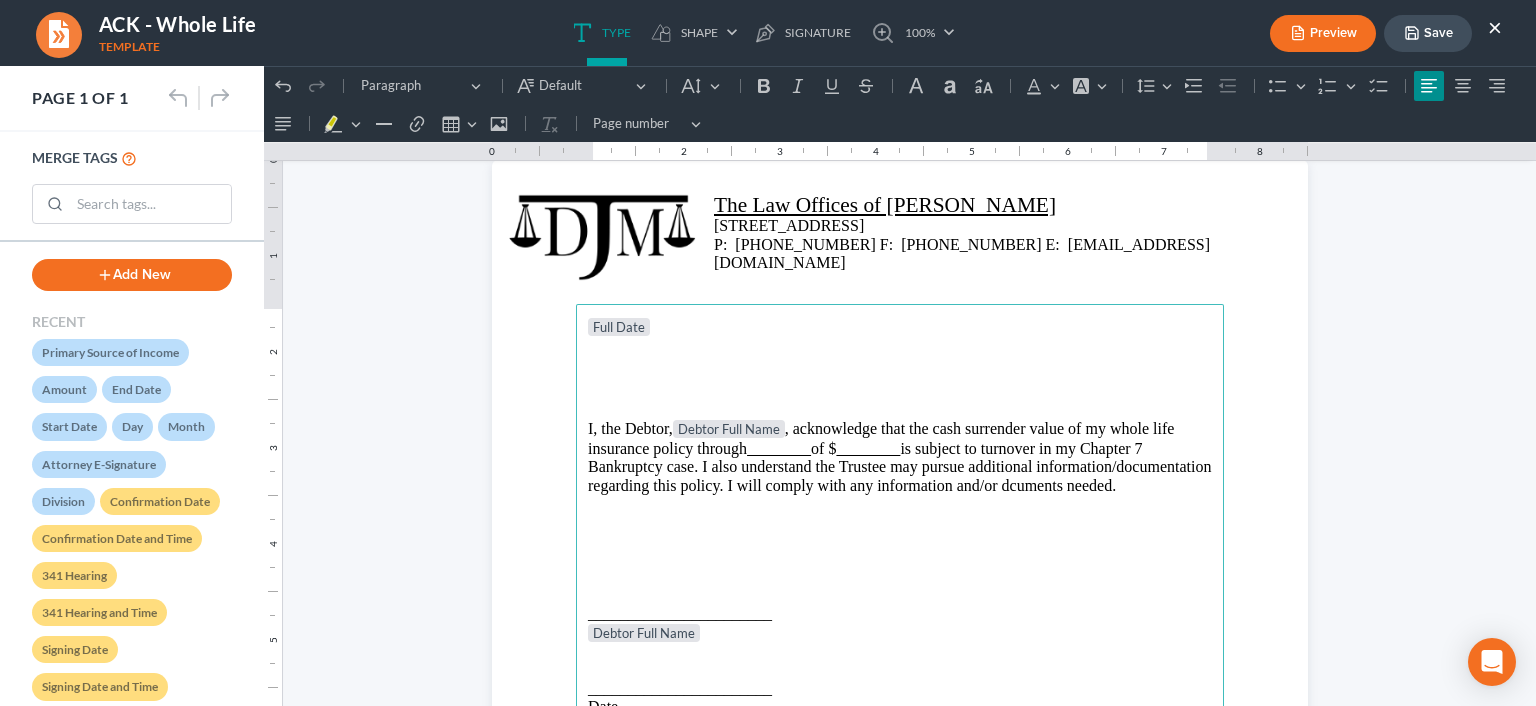 click on "I, the Debtor,  Debtor Full Name , acknowledge that the cash surrender value of my whole life insurance policy through                    of $                   is subject to turnover in my Chapter 7 Bankruptcy case. I also understand the Trustee may pursue additional information/documentation regarding this policy. I will comply with any information and/or dcuments needed." at bounding box center (900, 457) 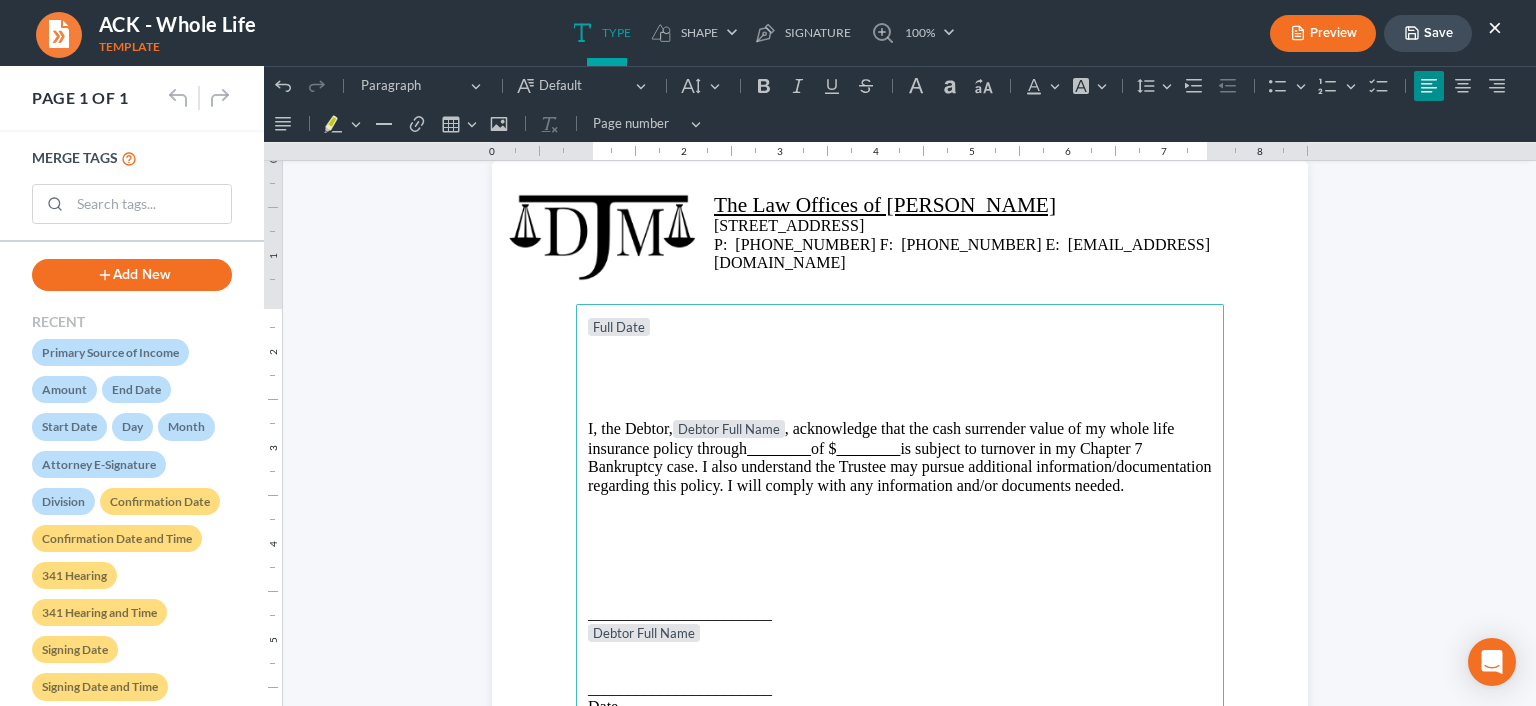 drag, startPoint x: 1202, startPoint y: 469, endPoint x: 1223, endPoint y: 475, distance: 21.84033 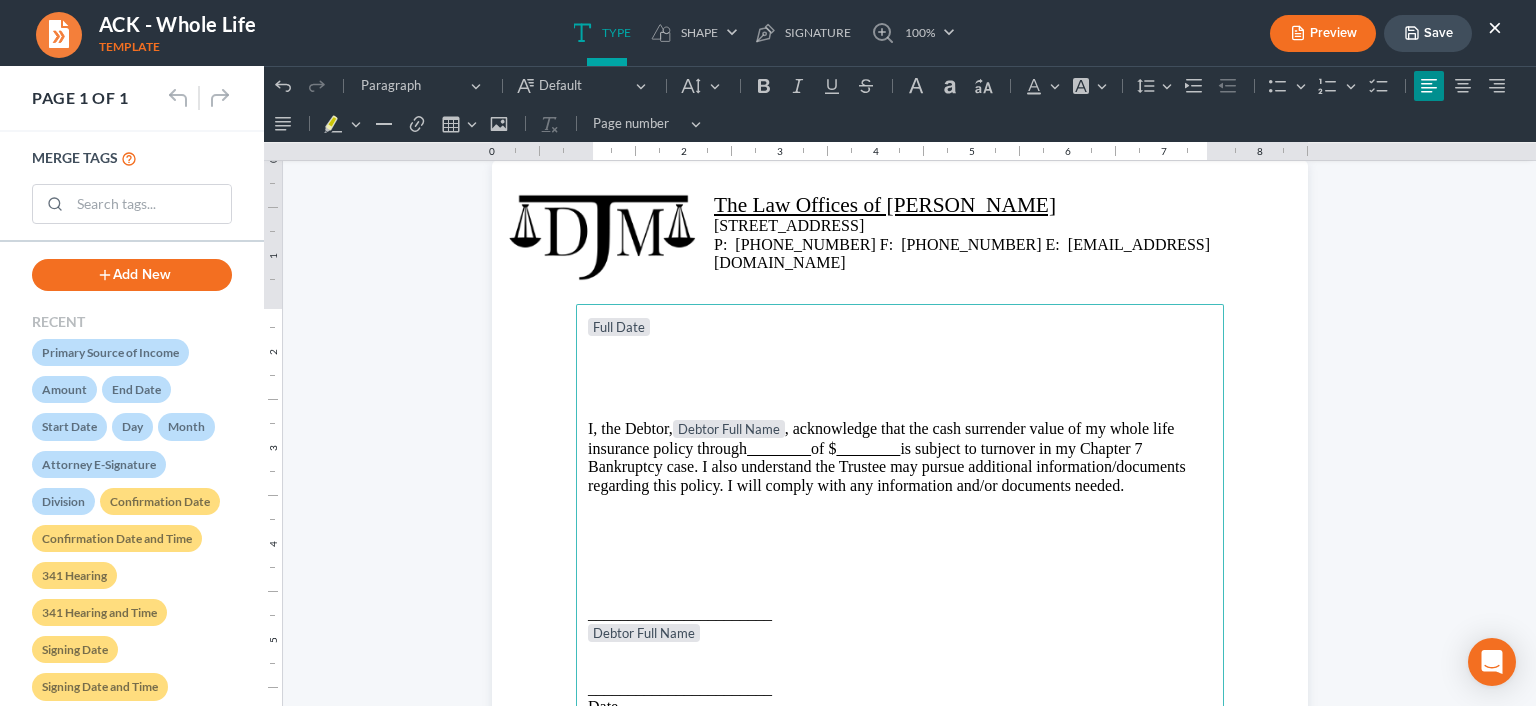 click on "Save" at bounding box center (1428, 33) 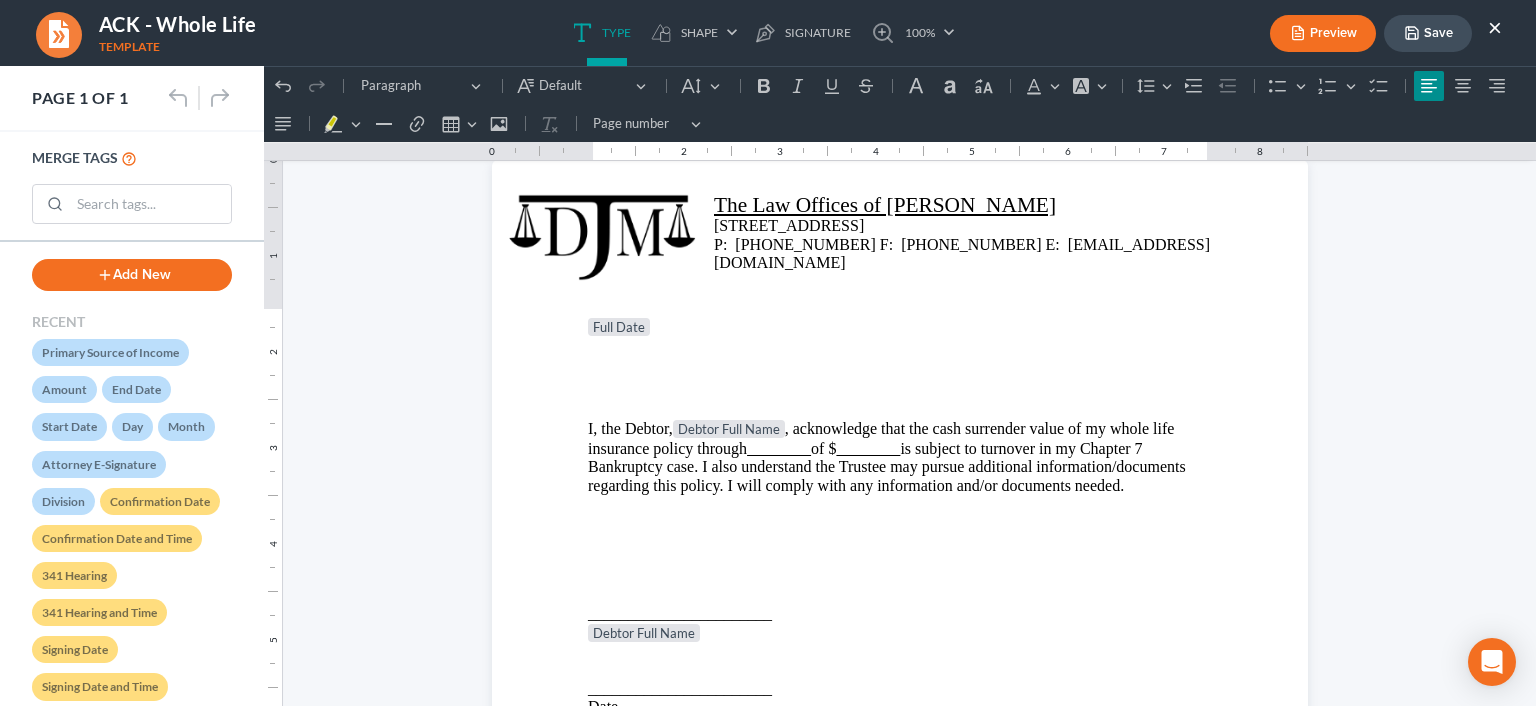 click on "×" at bounding box center (1495, 27) 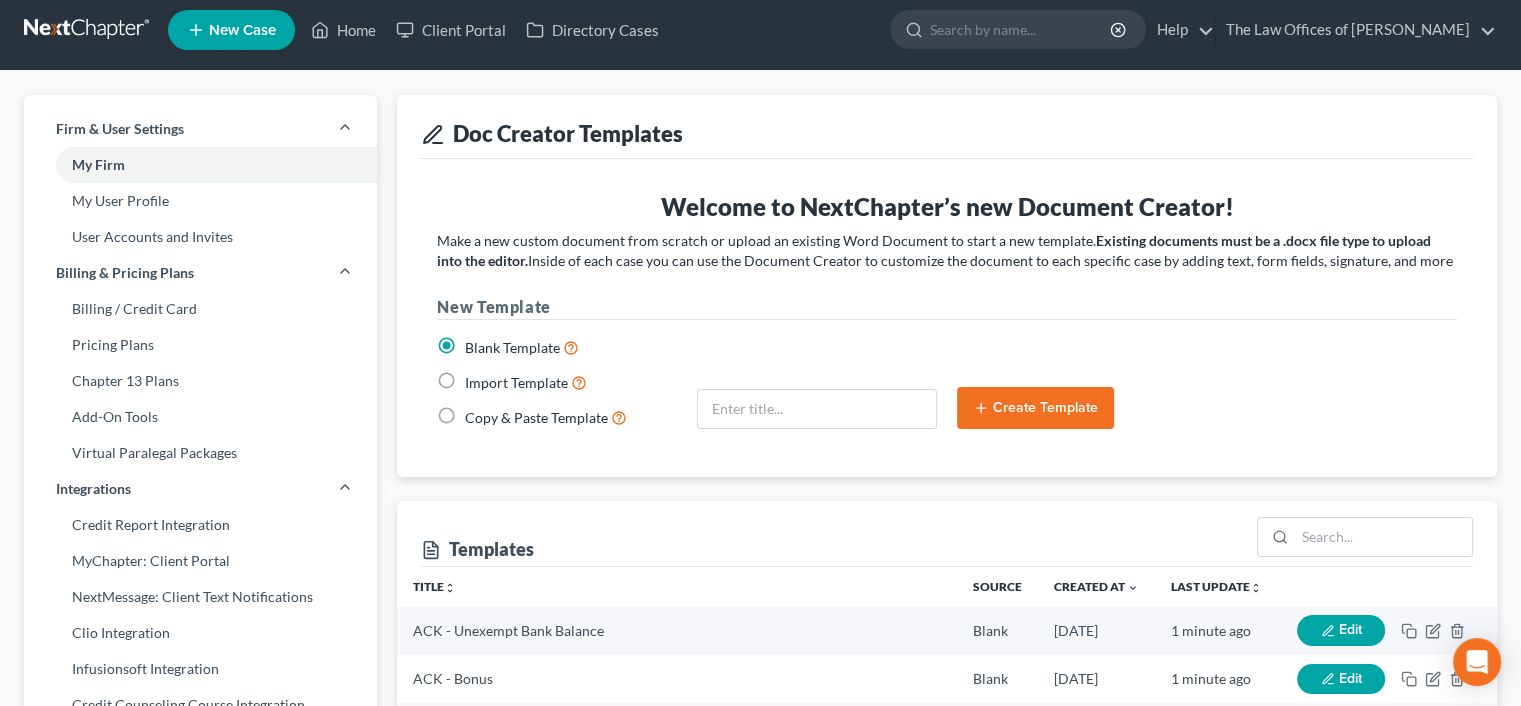 scroll, scrollTop: 0, scrollLeft: 0, axis: both 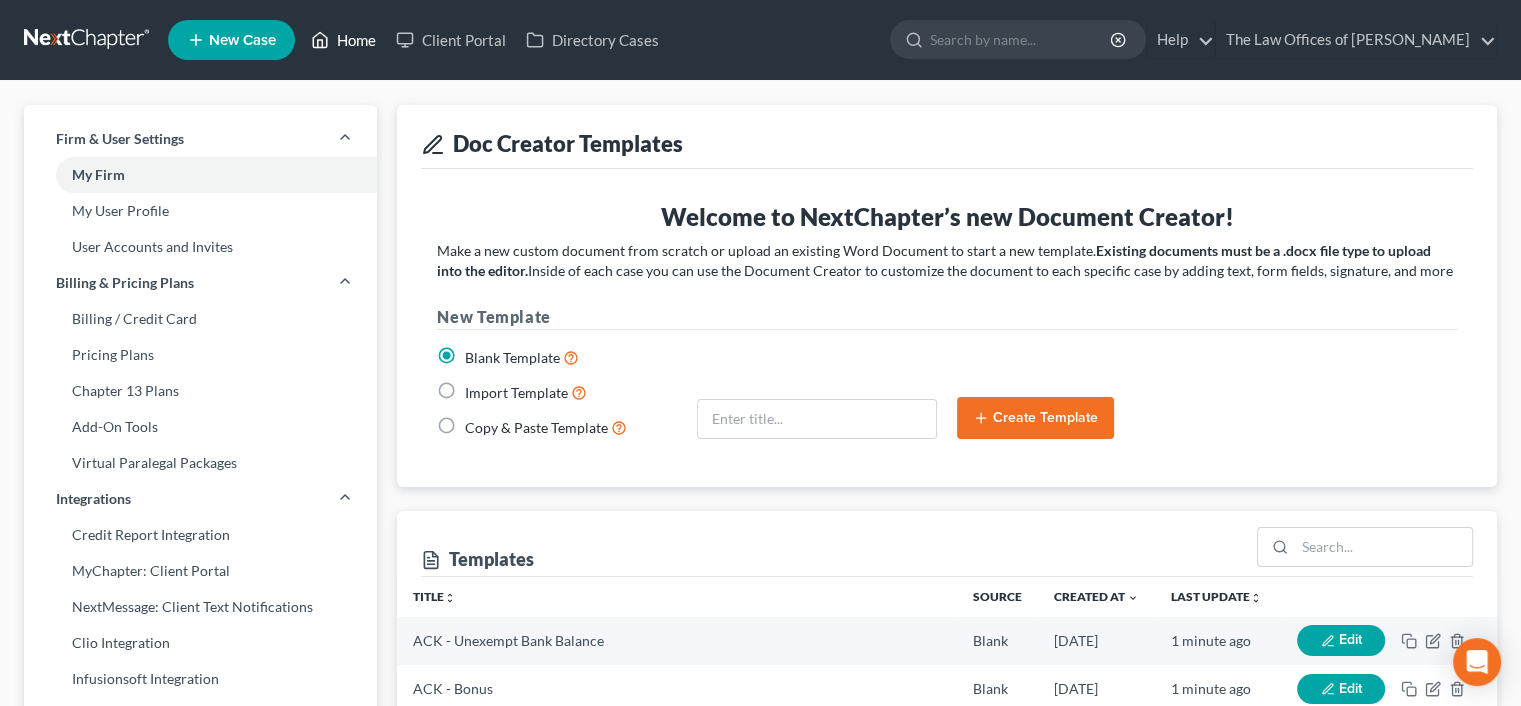 drag, startPoint x: 359, startPoint y: 43, endPoint x: 374, endPoint y: 65, distance: 26.627054 